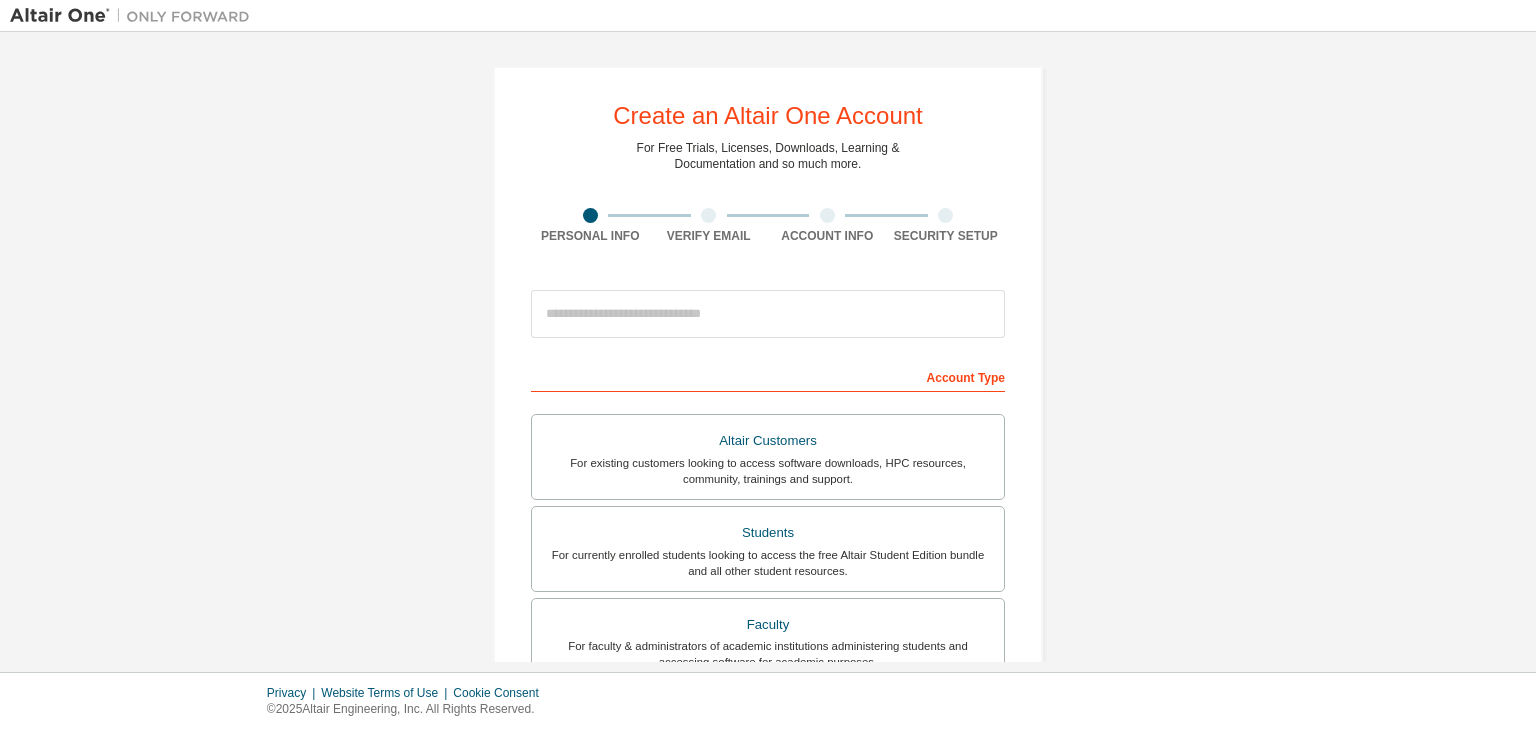 scroll, scrollTop: 0, scrollLeft: 0, axis: both 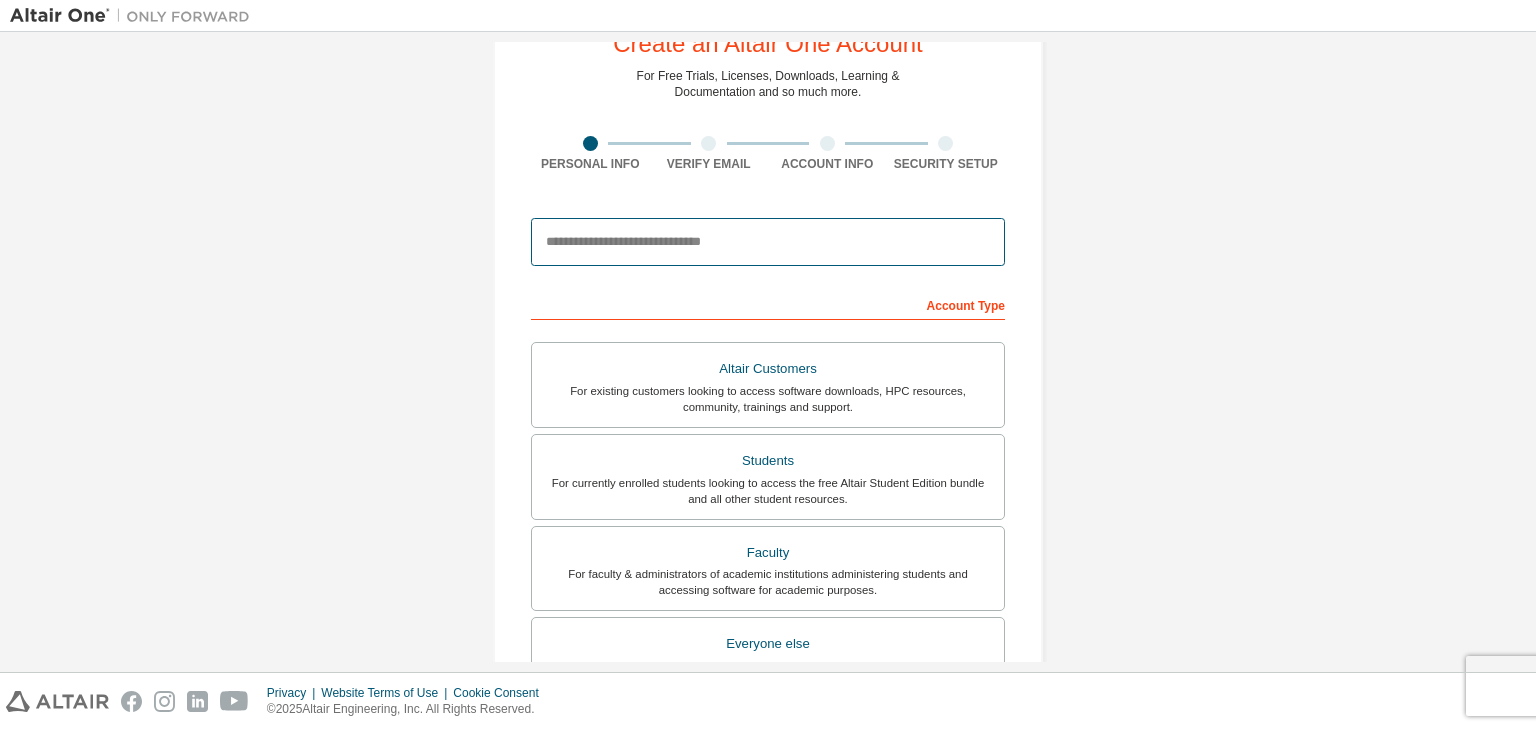 click at bounding box center (768, 242) 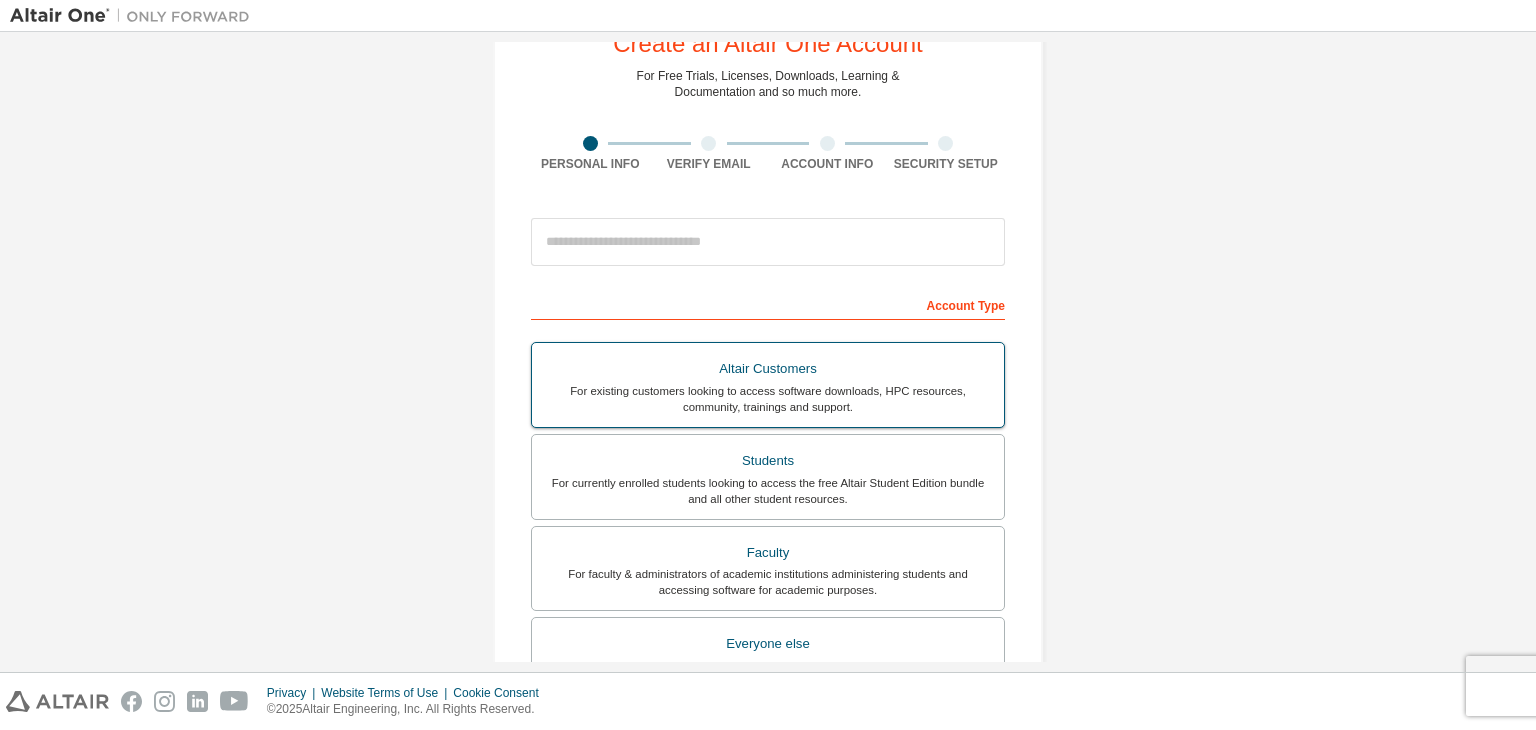 click on "Altair Customers" at bounding box center [768, 369] 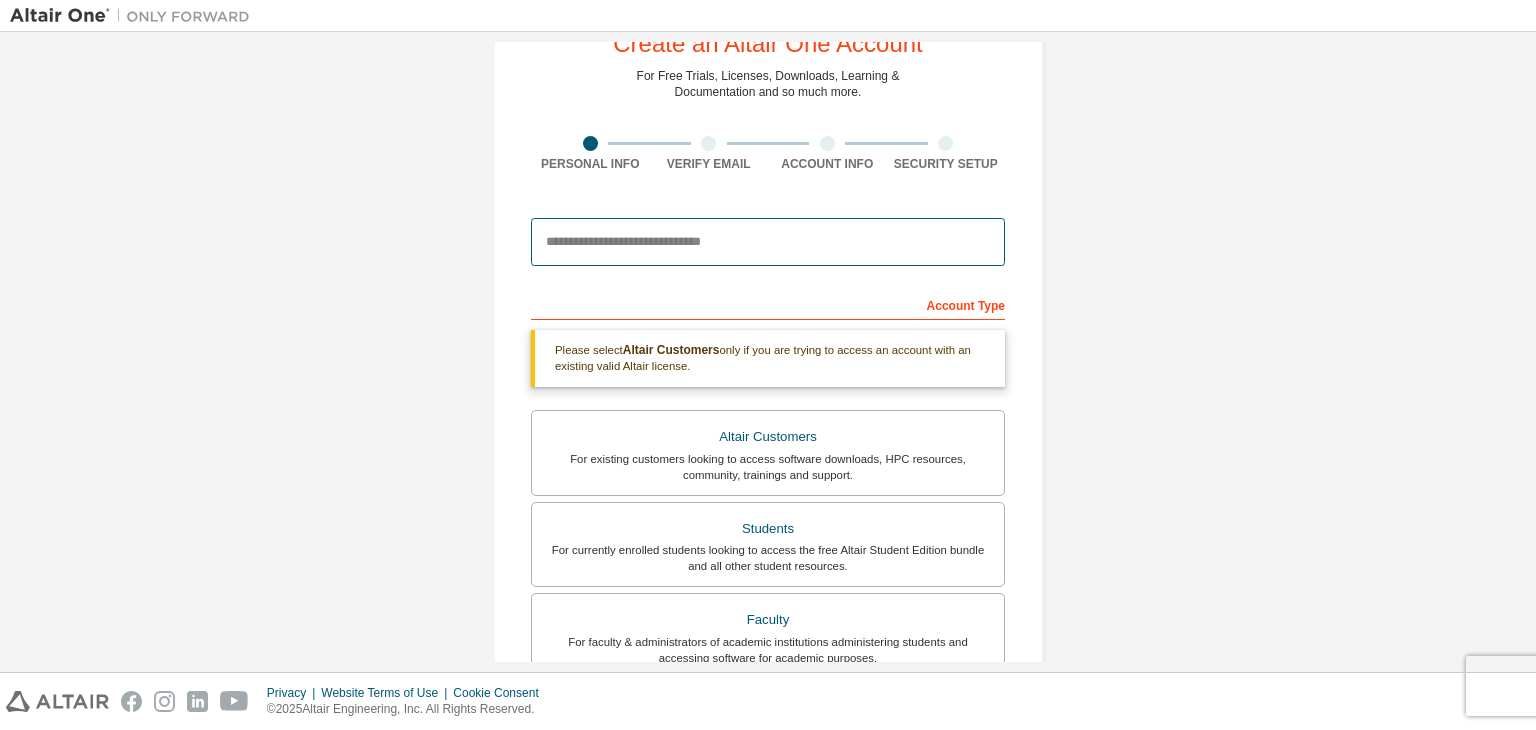 click at bounding box center (768, 242) 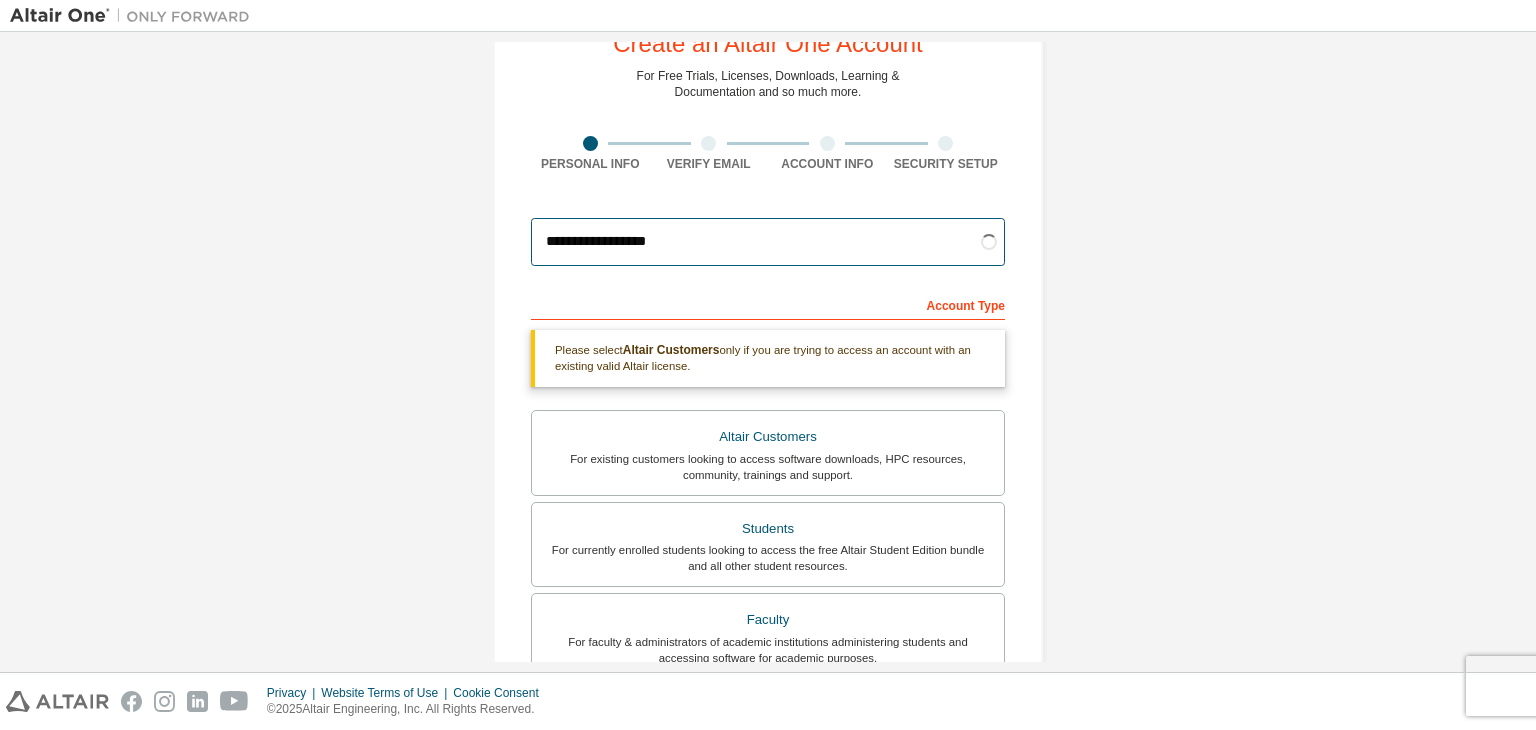 type on "**********" 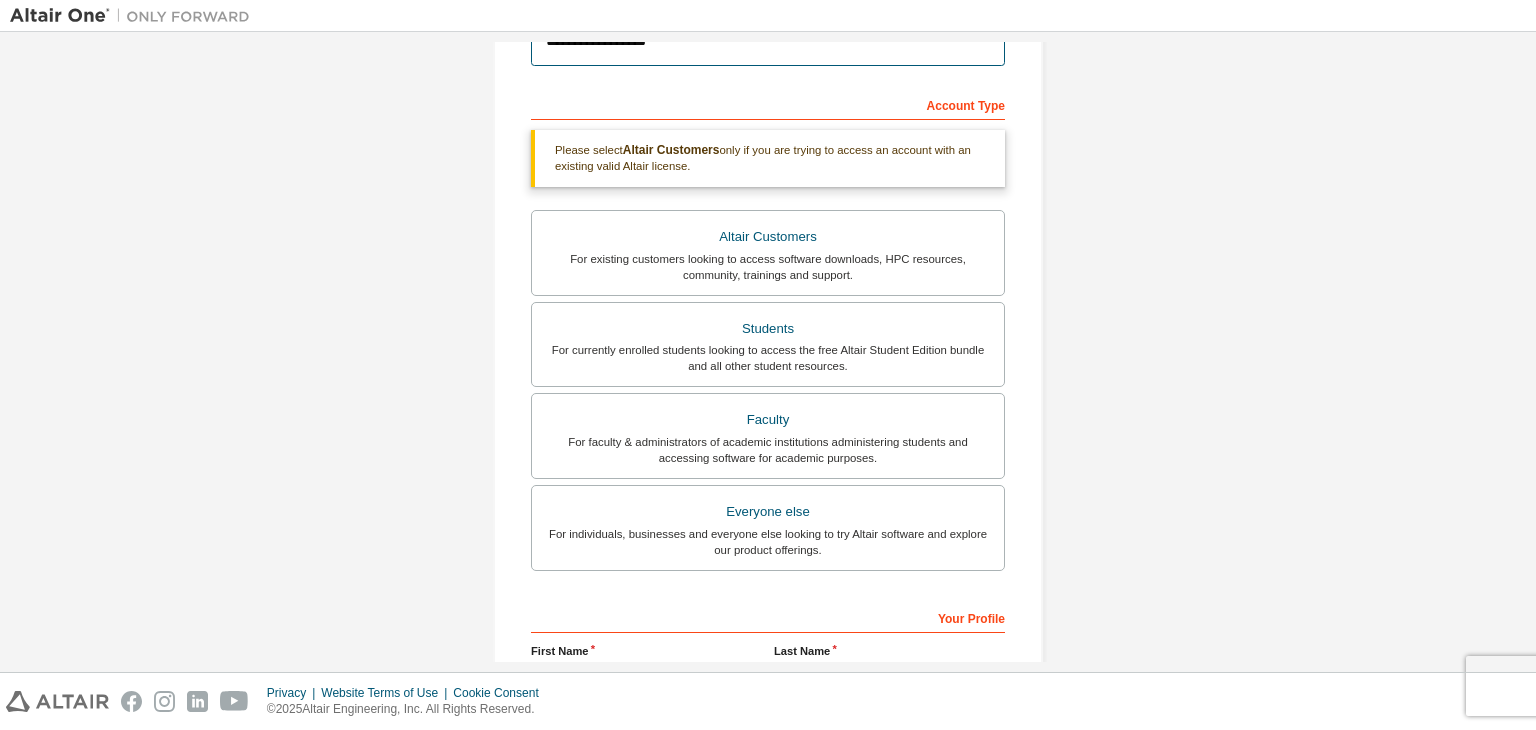 scroll, scrollTop: 274, scrollLeft: 0, axis: vertical 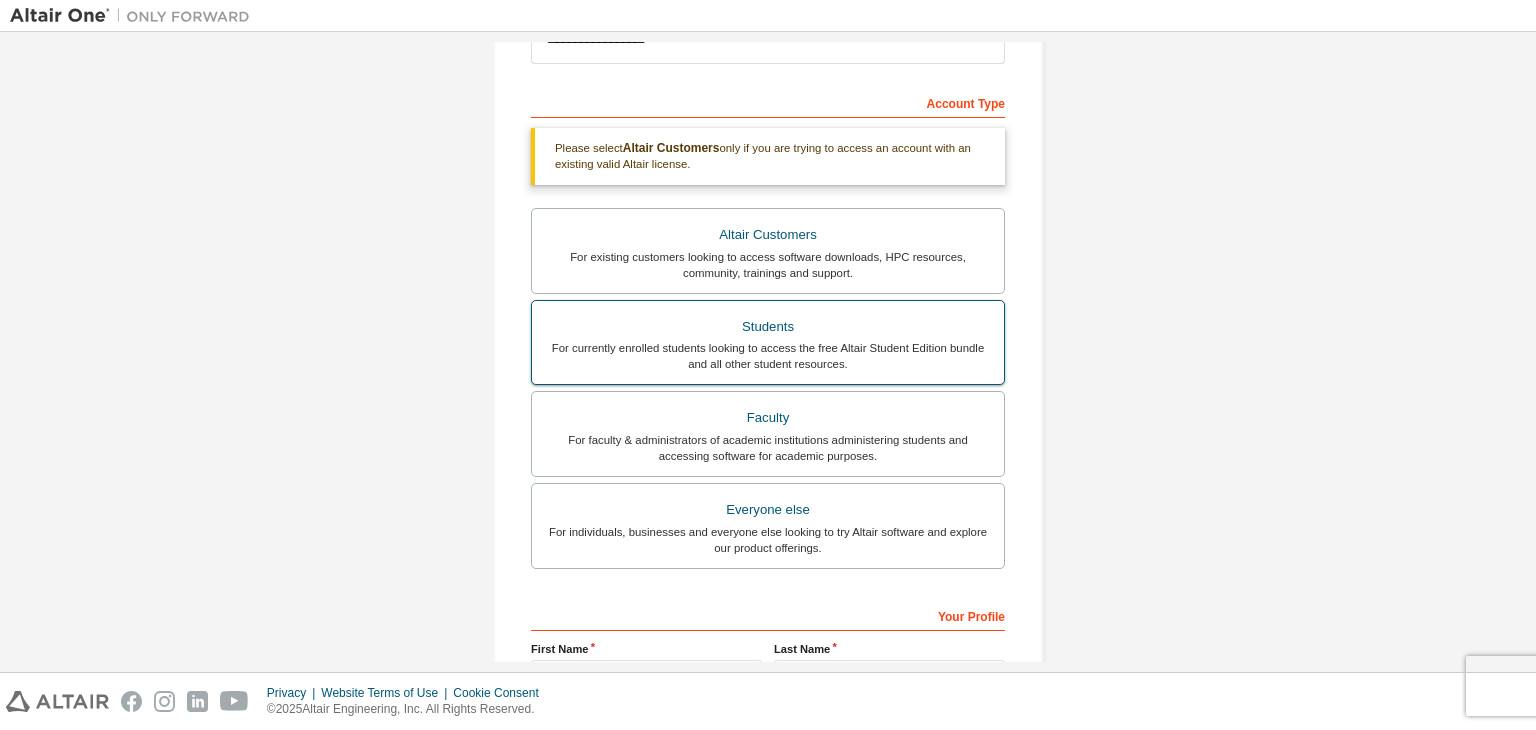 click on "For currently enrolled students looking to access the free Altair Student Edition bundle and all other student resources." at bounding box center (768, 356) 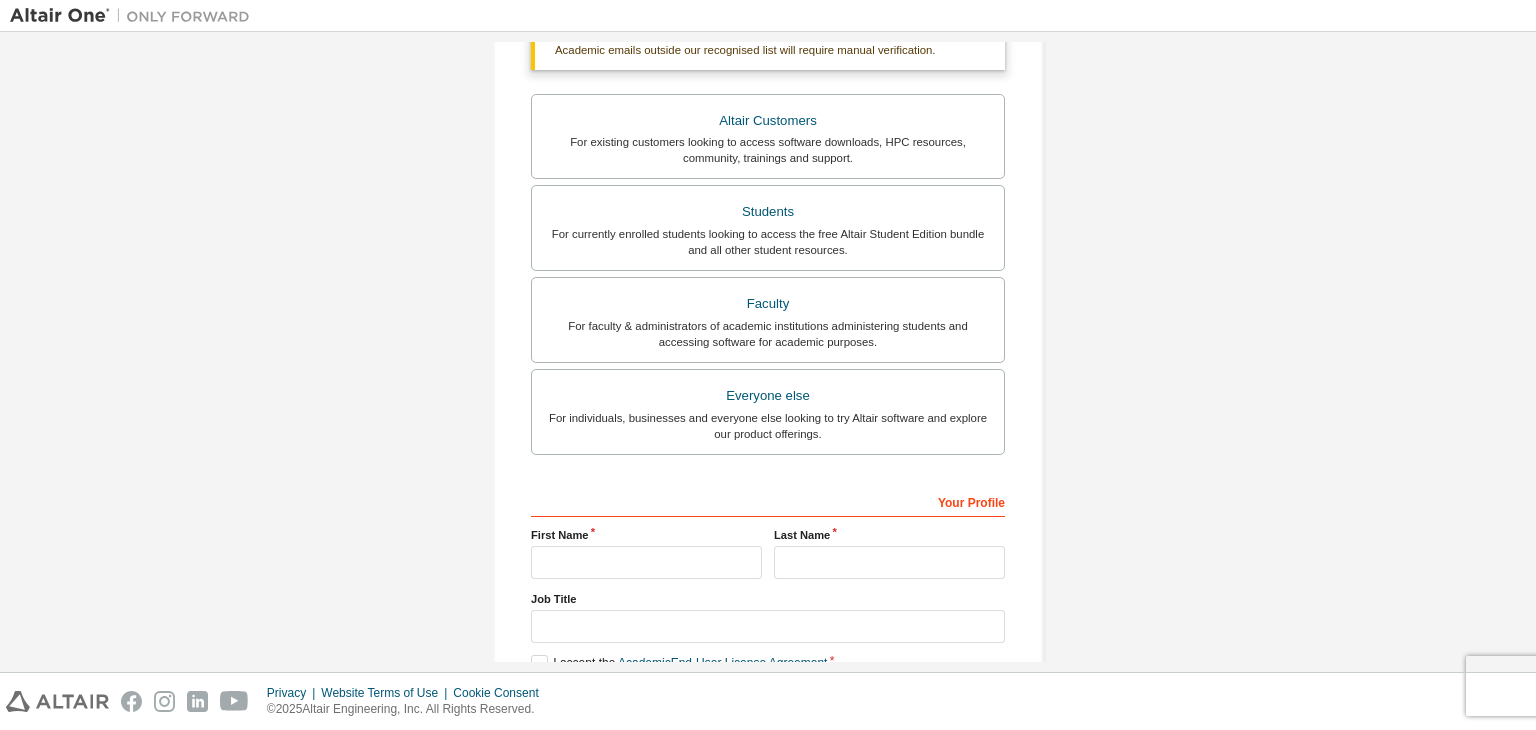 scroll, scrollTop: 373, scrollLeft: 0, axis: vertical 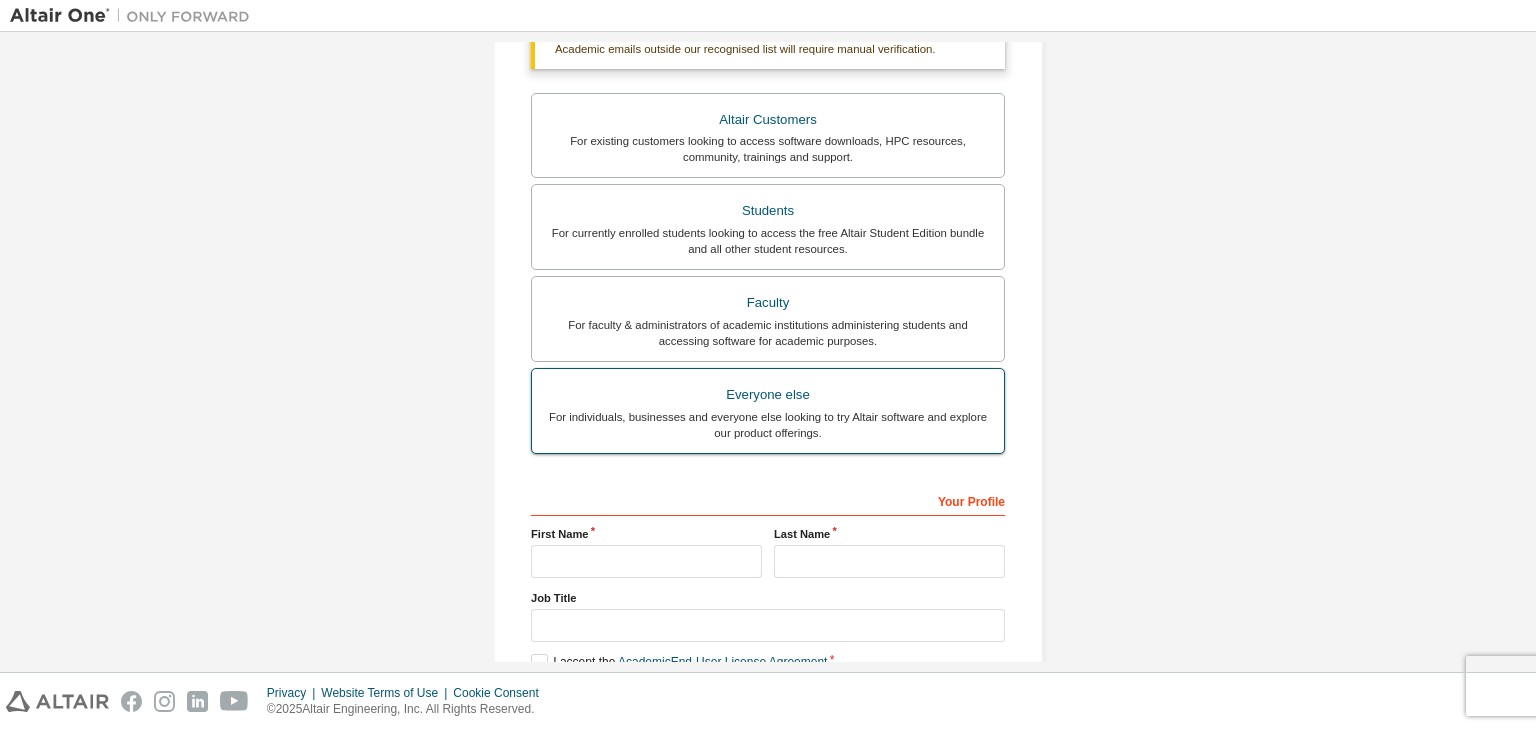 click on "For individuals, businesses and everyone else looking to try Altair software and explore our product offerings." at bounding box center [768, 425] 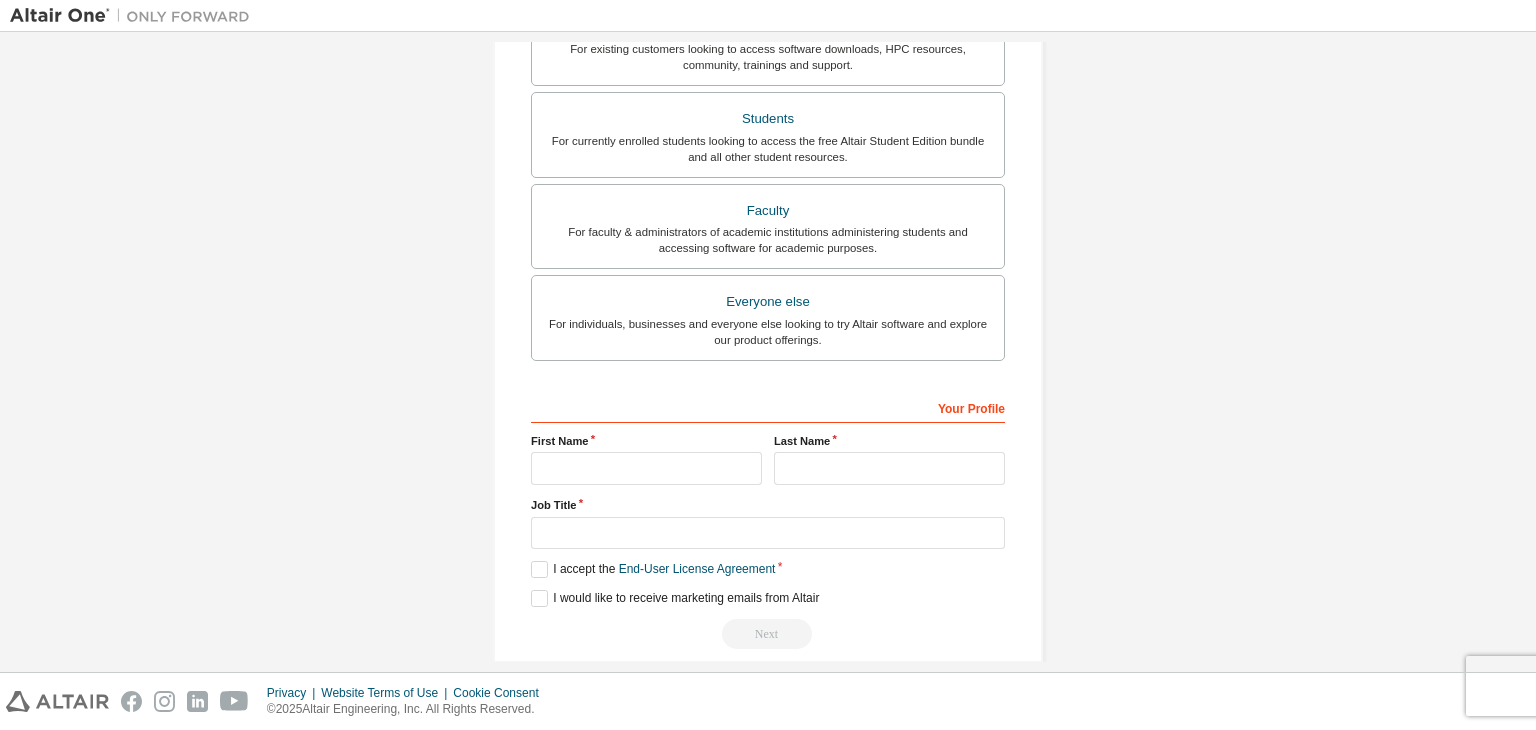 scroll, scrollTop: 435, scrollLeft: 0, axis: vertical 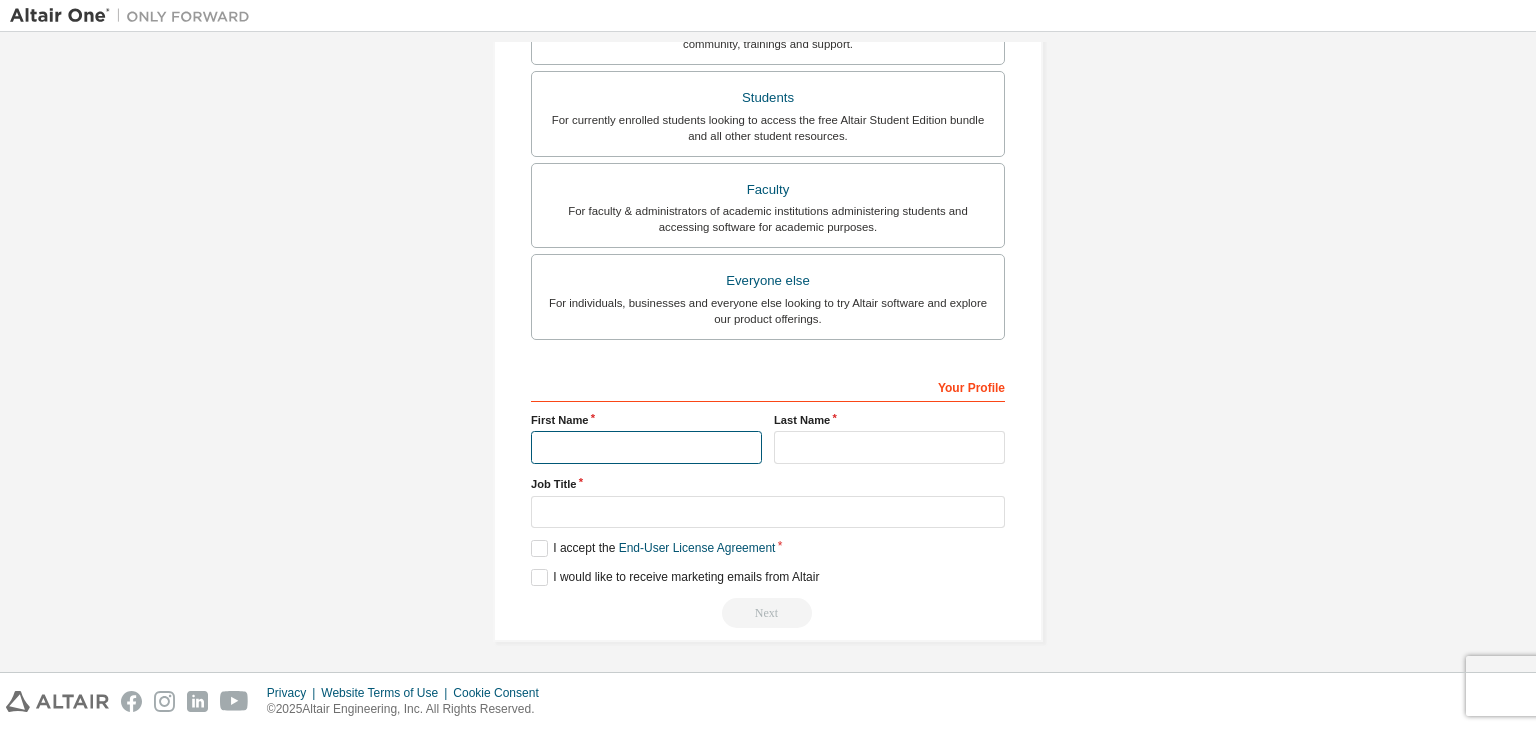 click at bounding box center (646, 447) 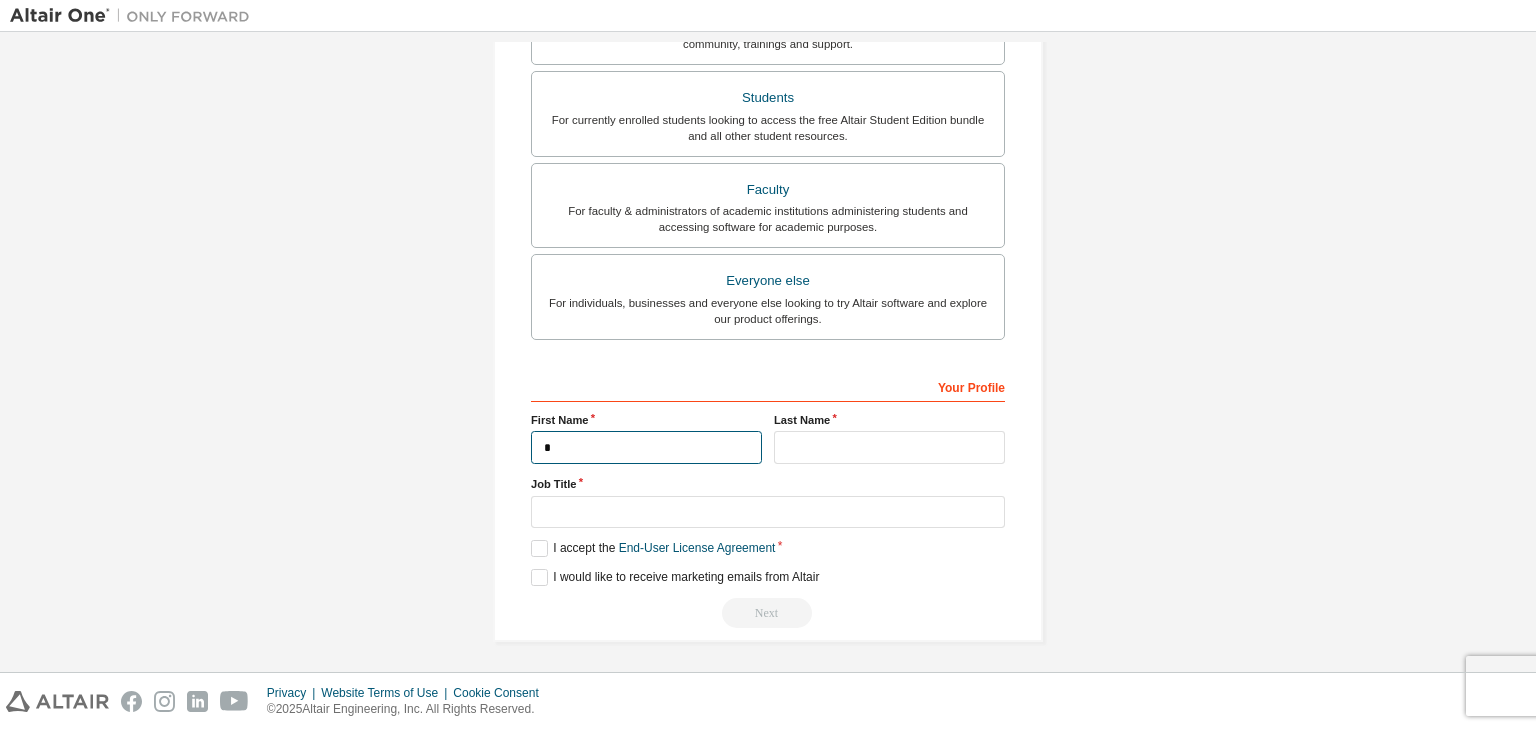 type on "*****" 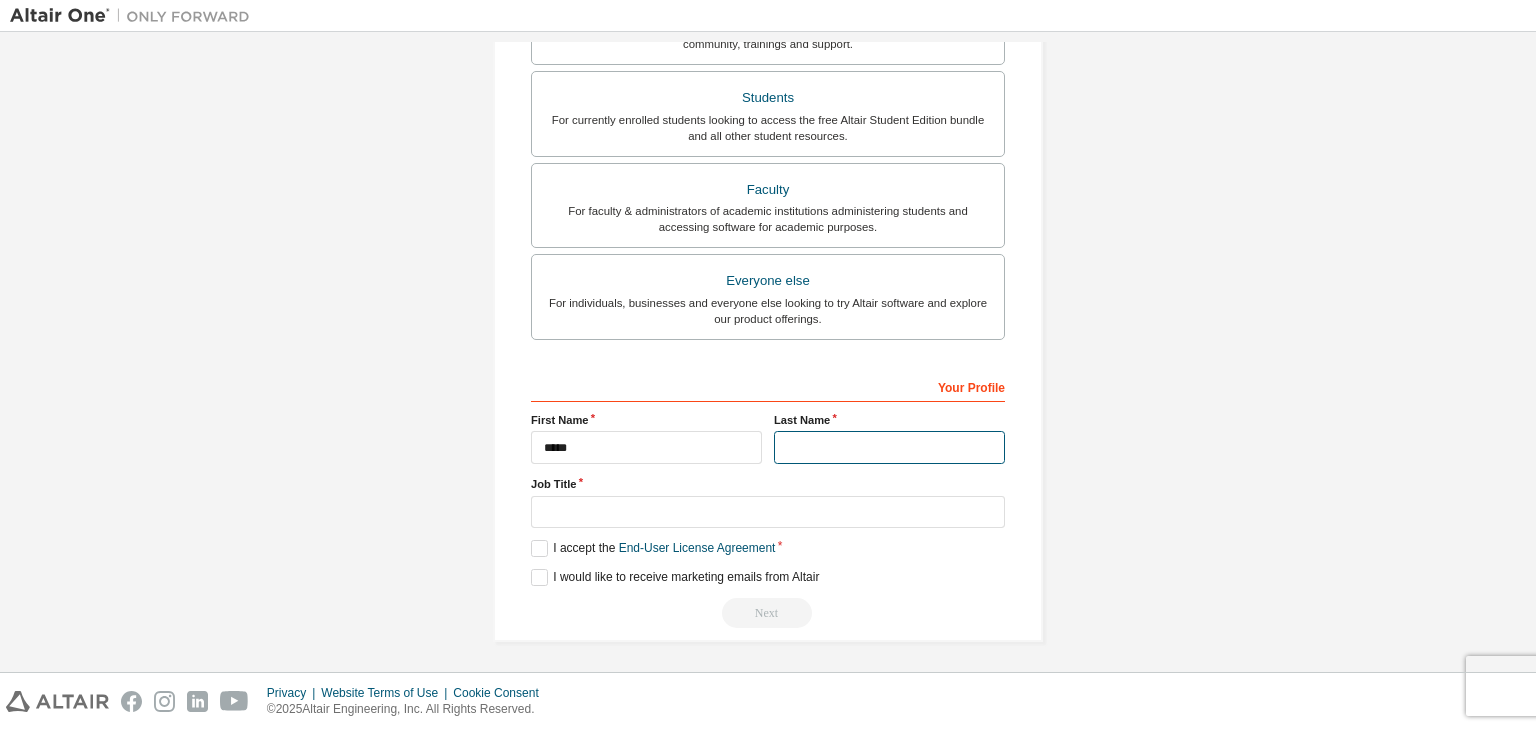 click at bounding box center [889, 447] 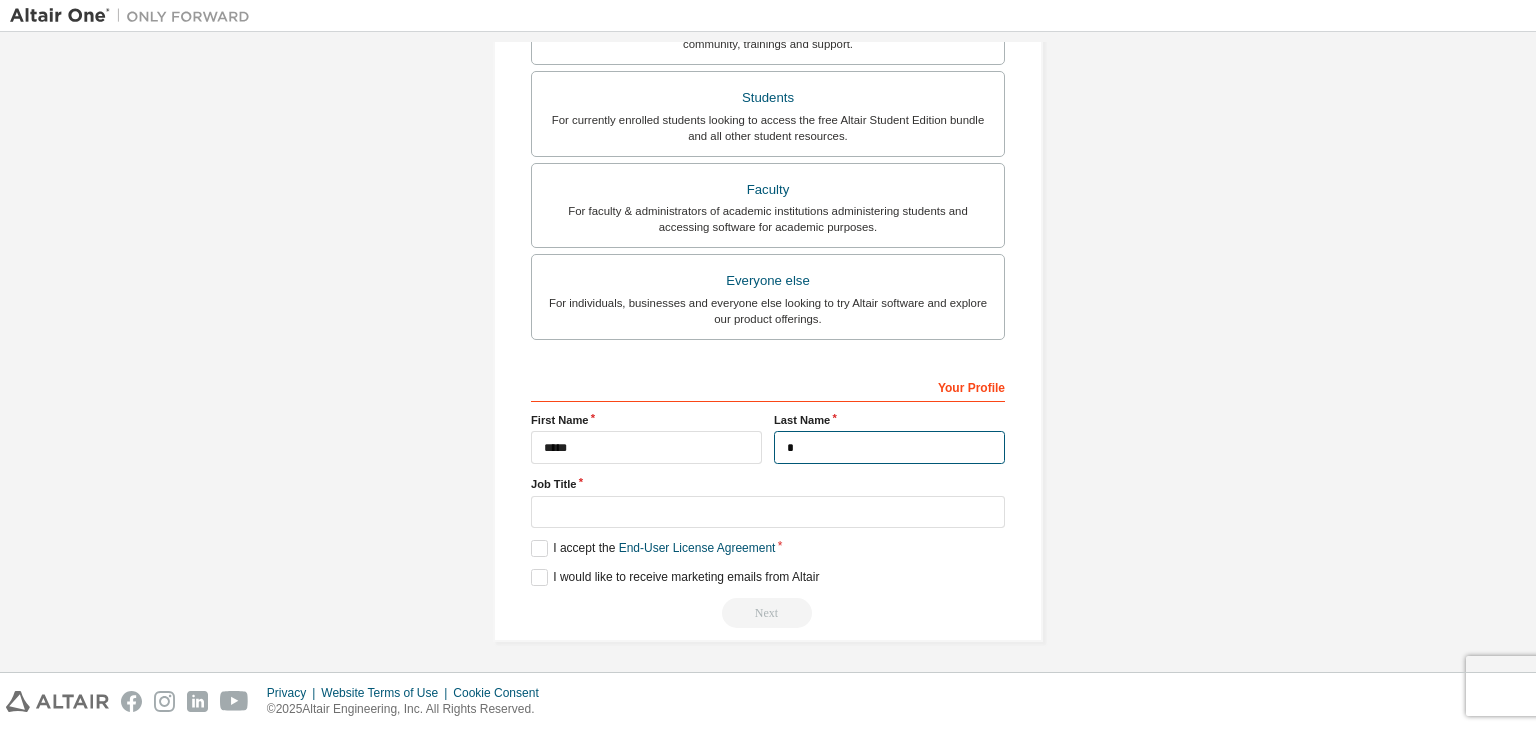 type on "********" 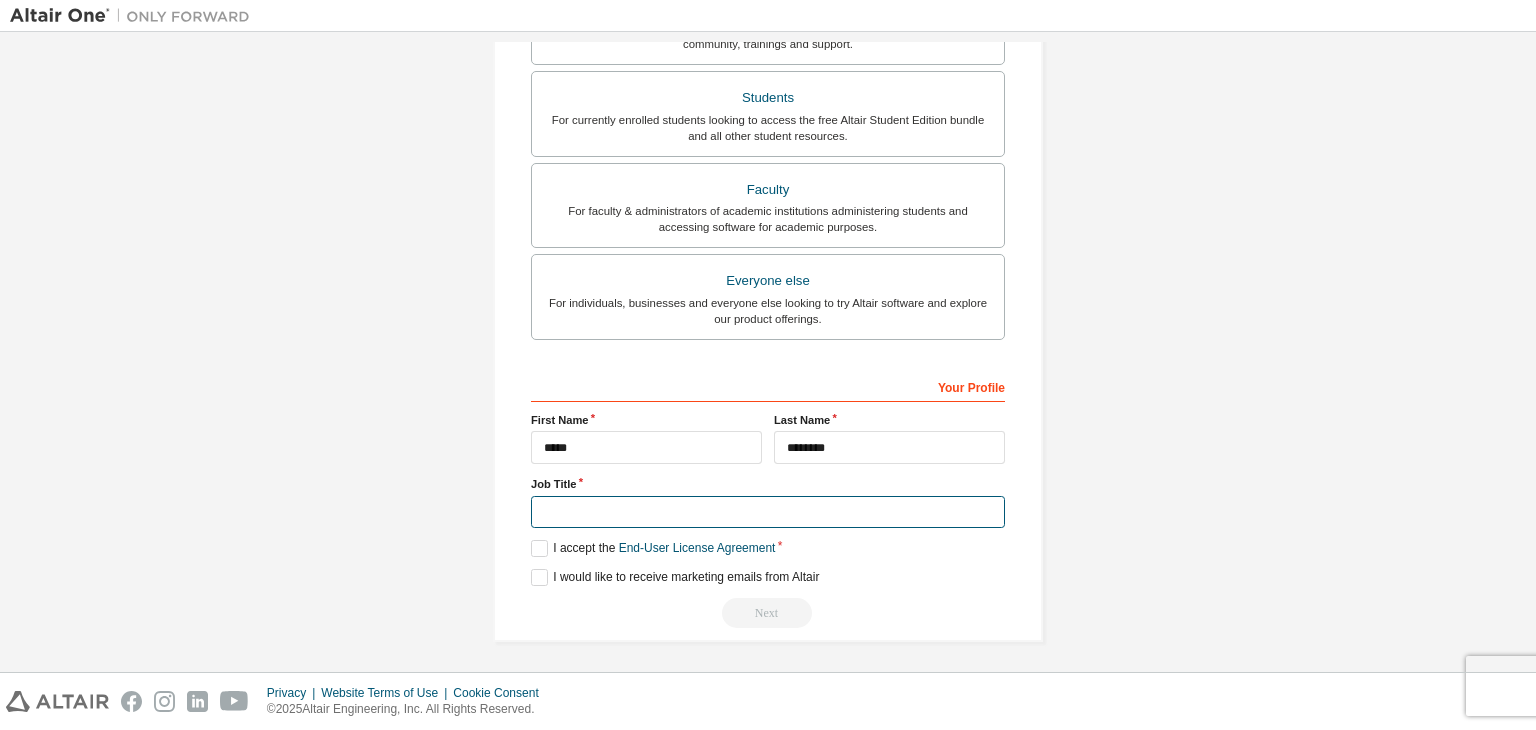 click at bounding box center (768, 512) 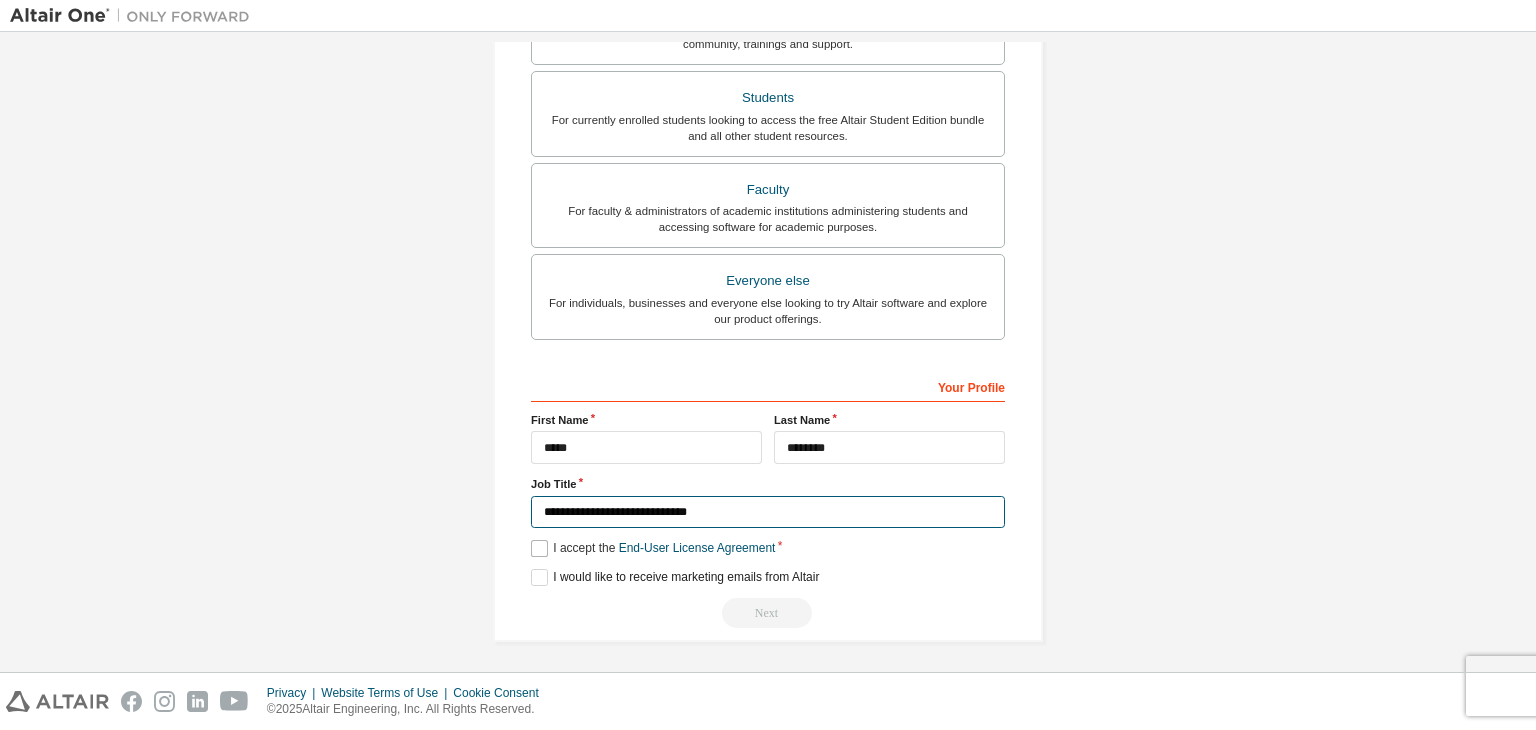 type on "**********" 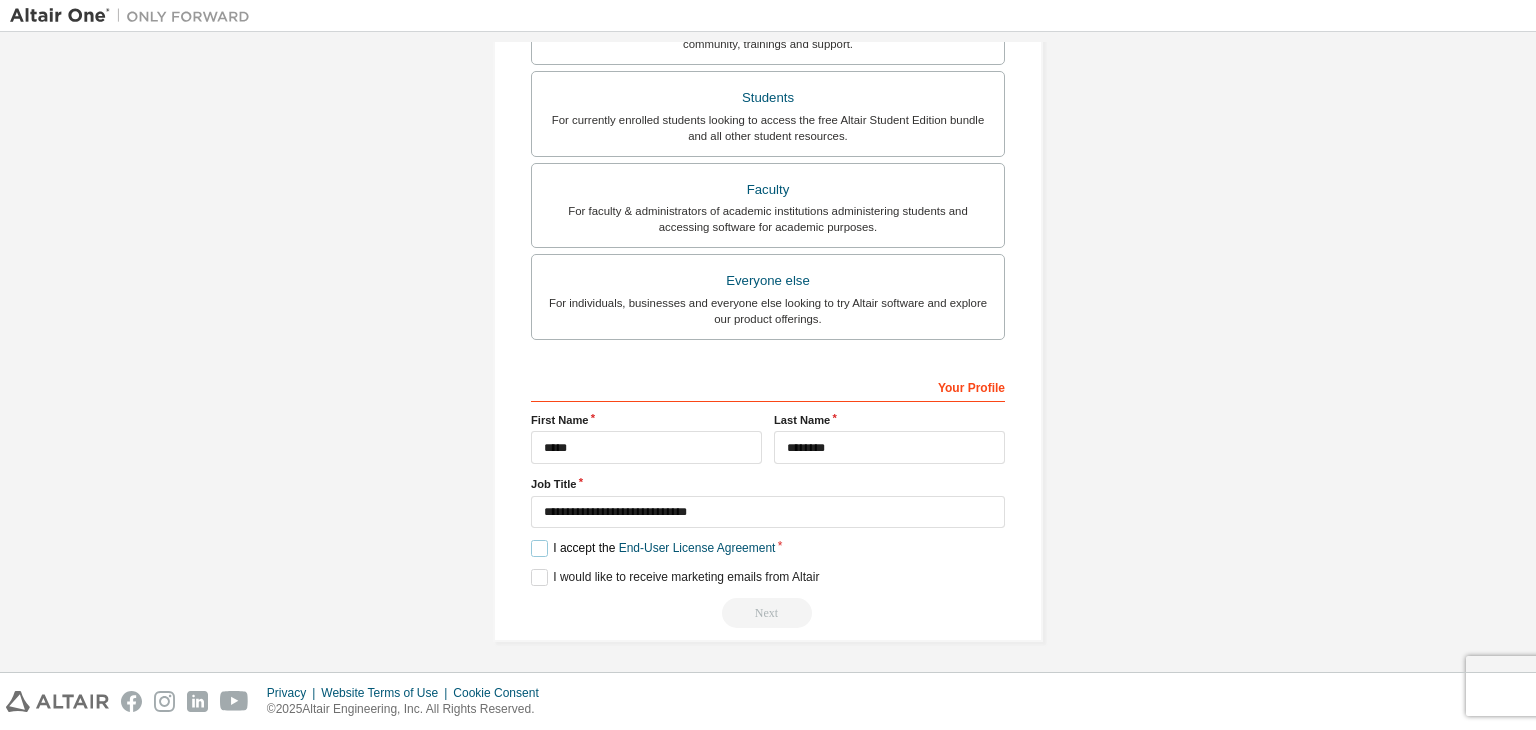 click on "I accept the    End-User License Agreement" at bounding box center [653, 548] 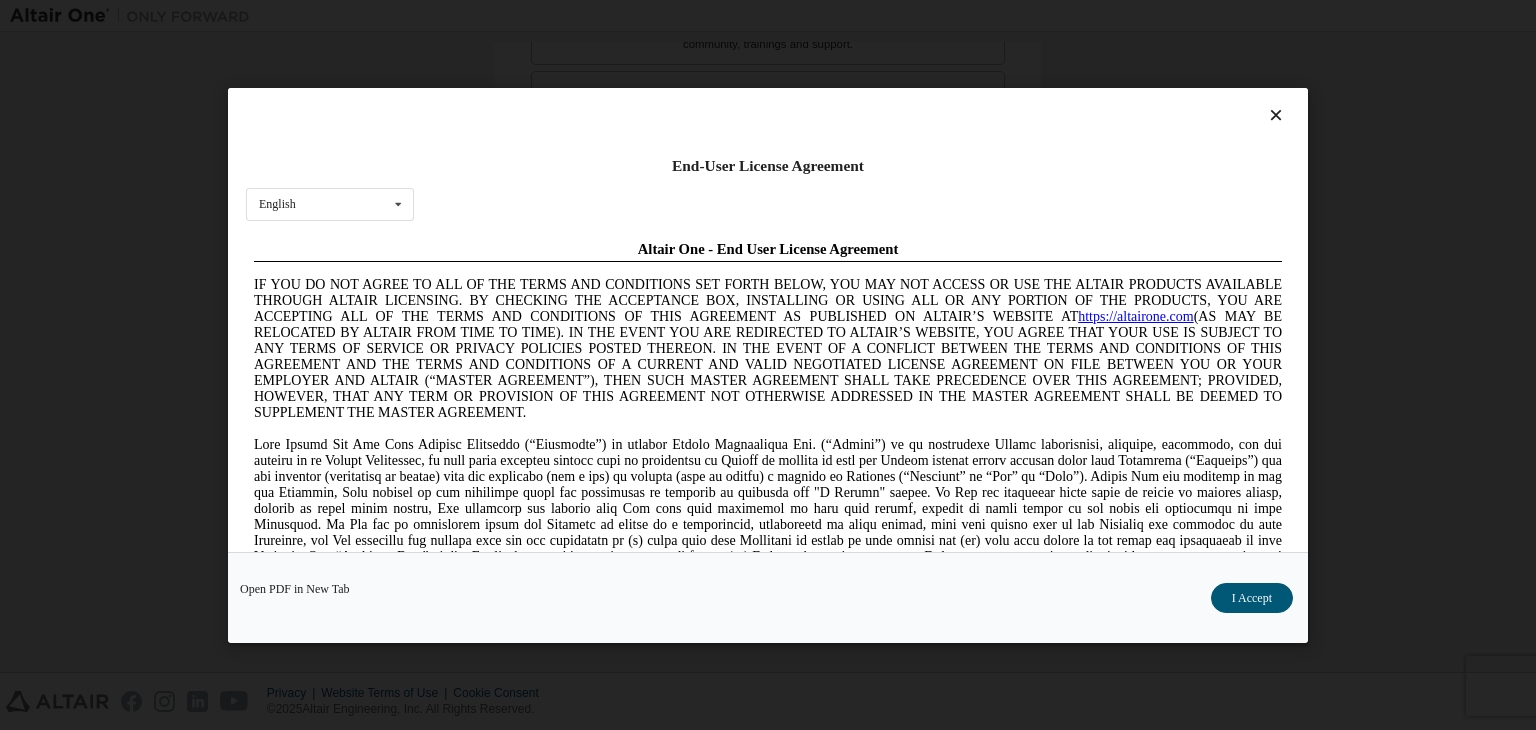 scroll, scrollTop: 0, scrollLeft: 0, axis: both 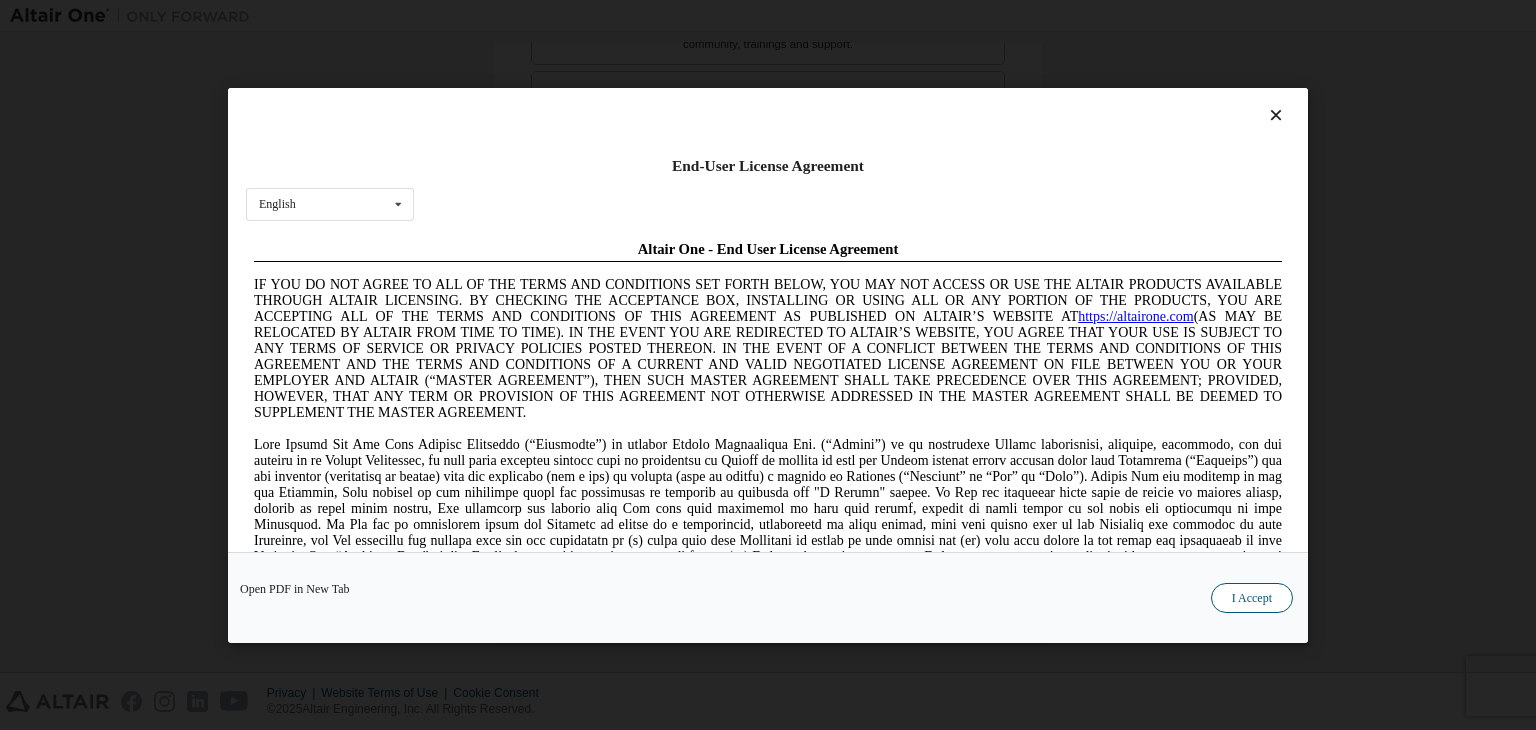 click on "I Accept" at bounding box center (1252, 598) 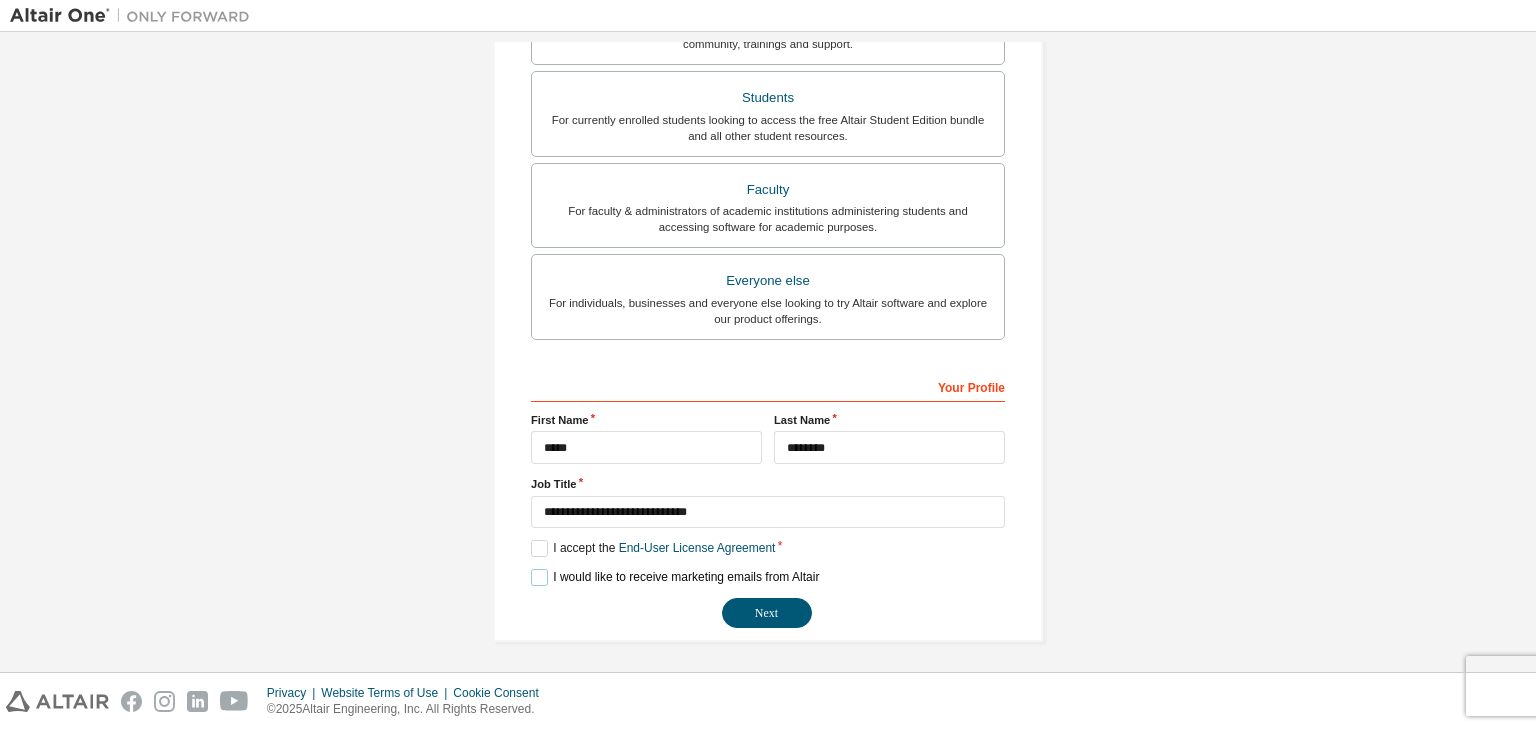 click on "I would like to receive marketing emails from Altair" at bounding box center [675, 577] 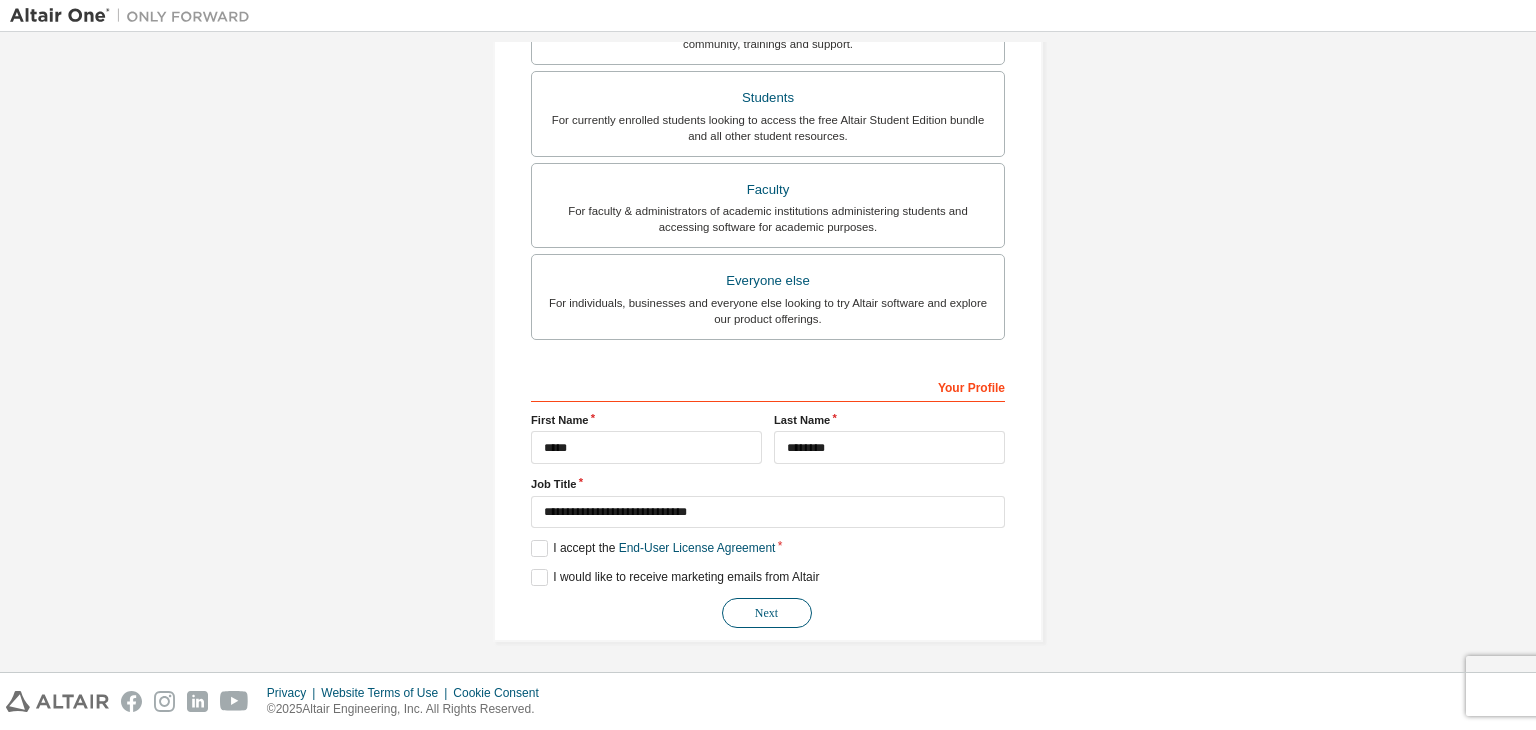 click on "Next" at bounding box center (767, 613) 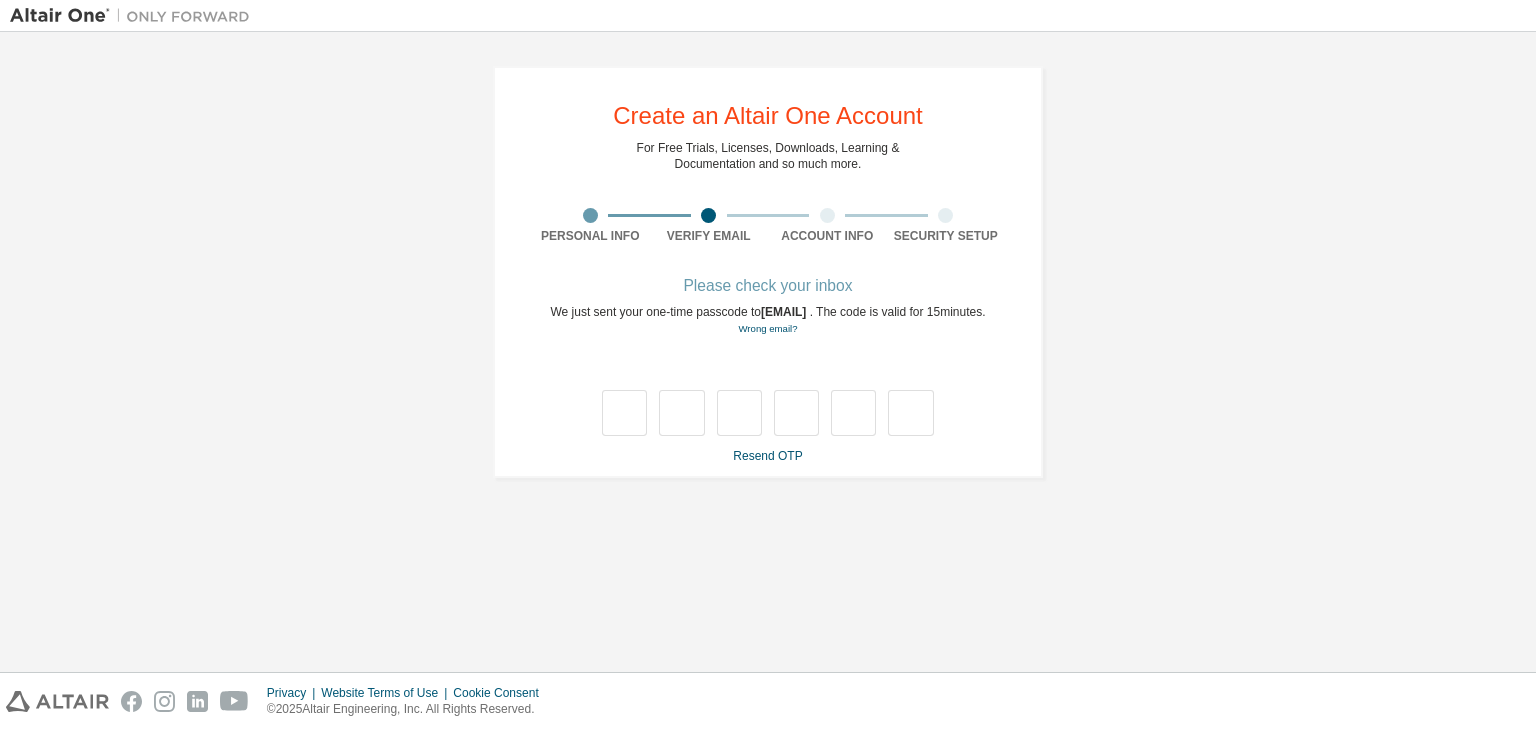scroll, scrollTop: 0, scrollLeft: 0, axis: both 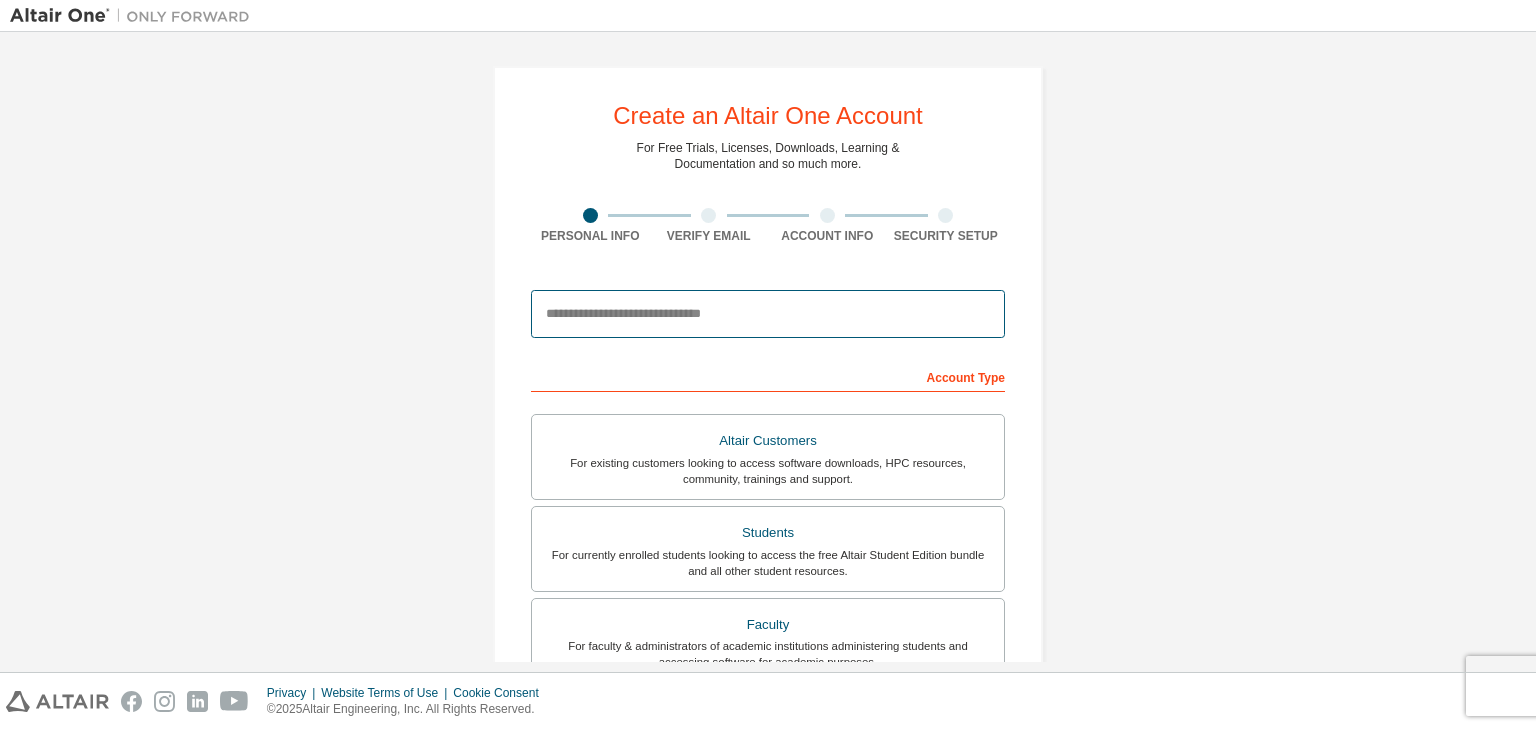 click at bounding box center (768, 314) 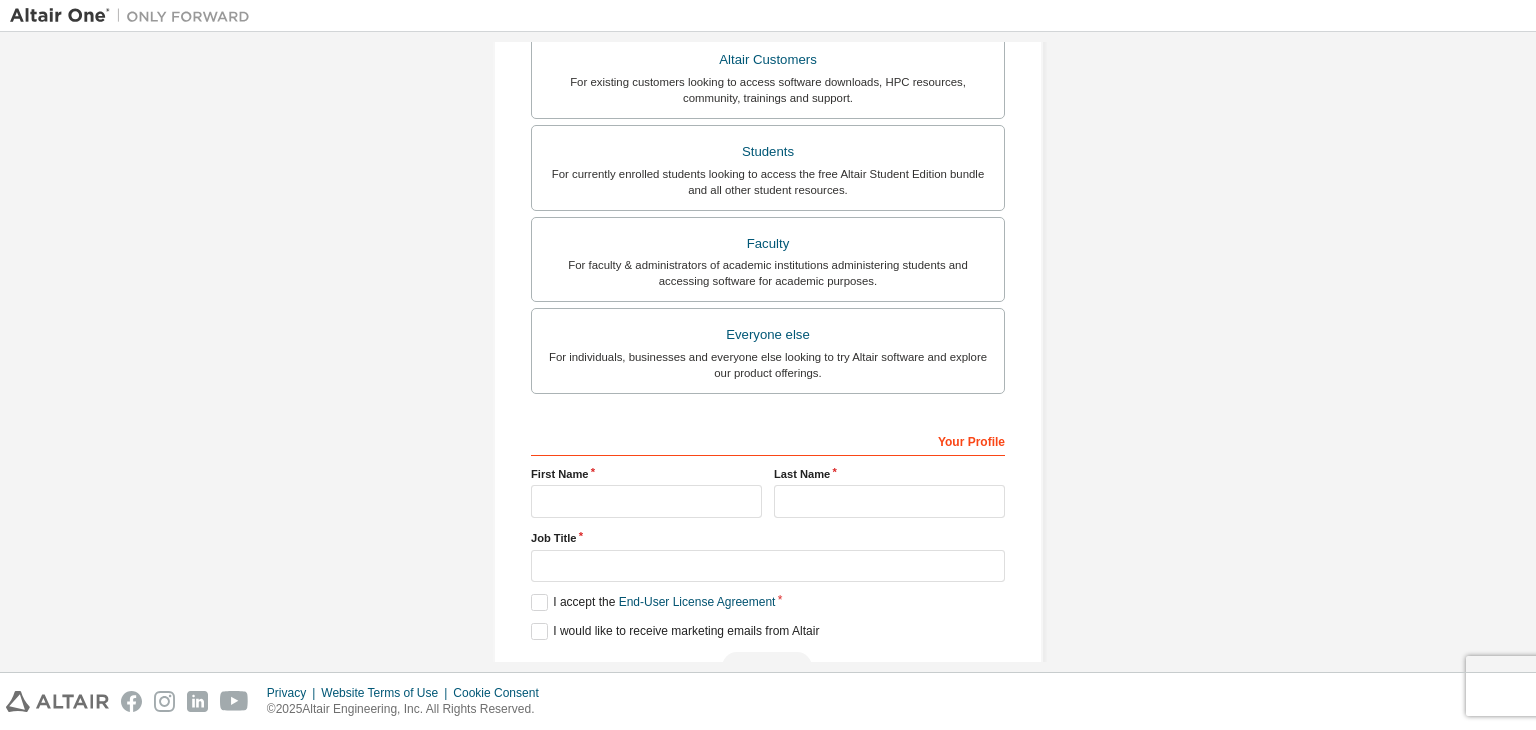 scroll, scrollTop: 435, scrollLeft: 0, axis: vertical 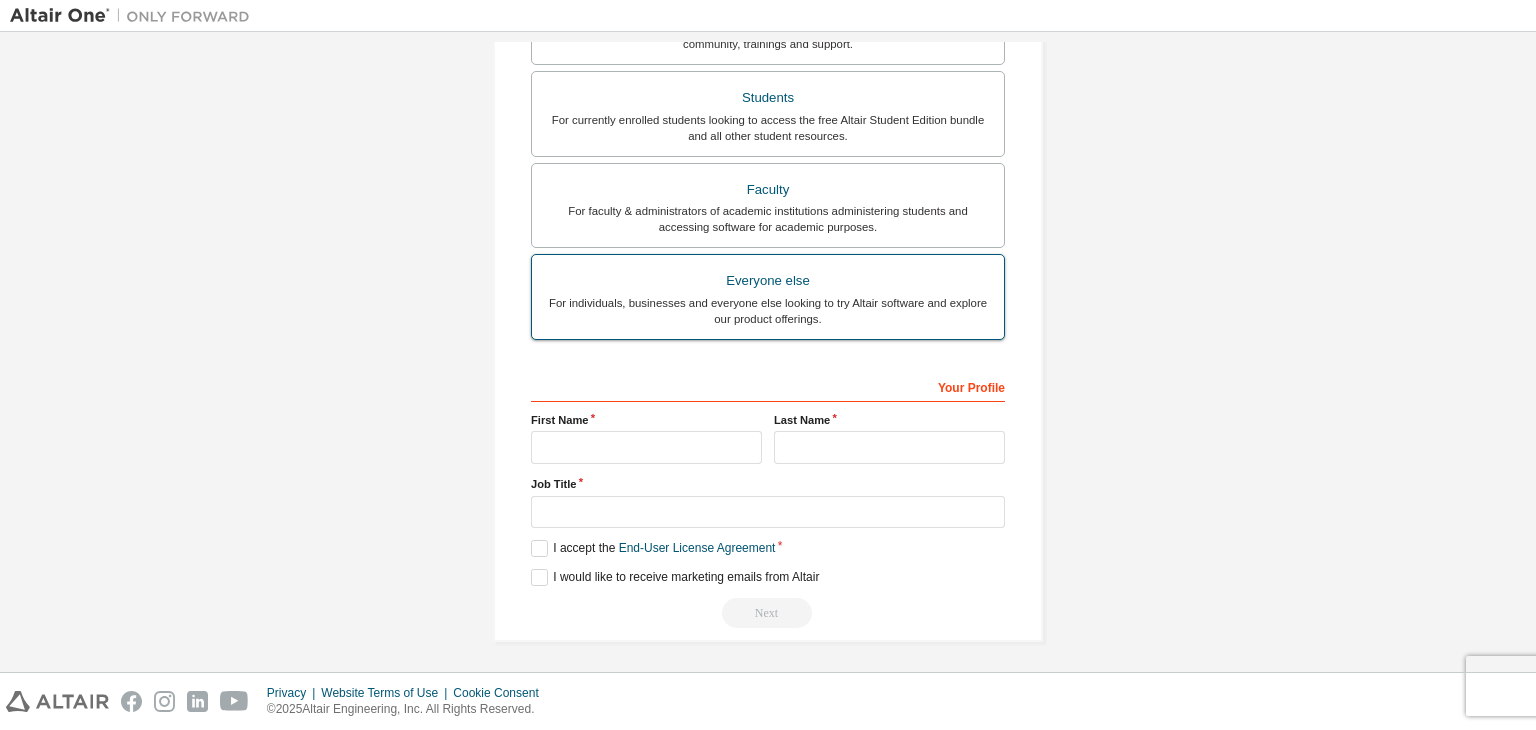 type on "**********" 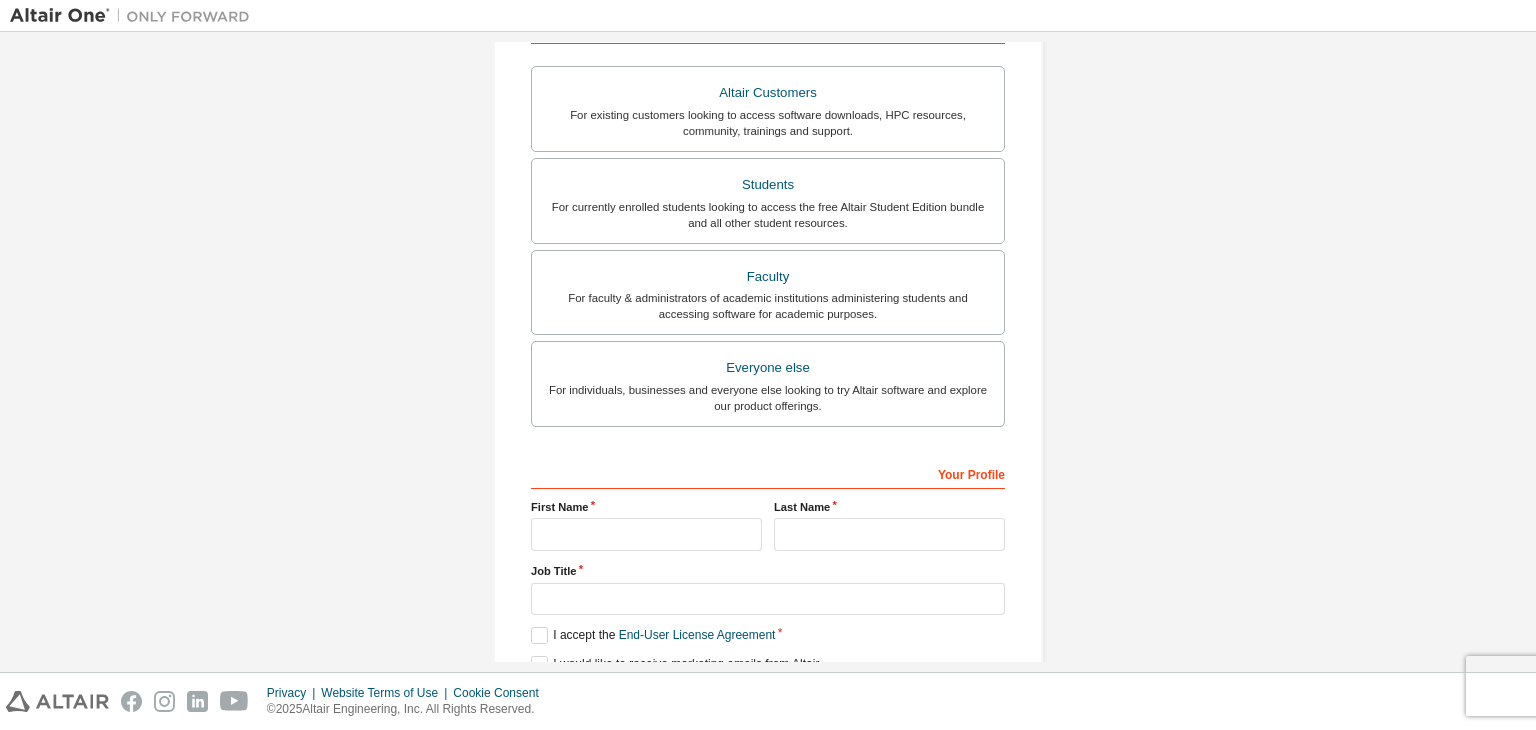 scroll, scrollTop: 435, scrollLeft: 0, axis: vertical 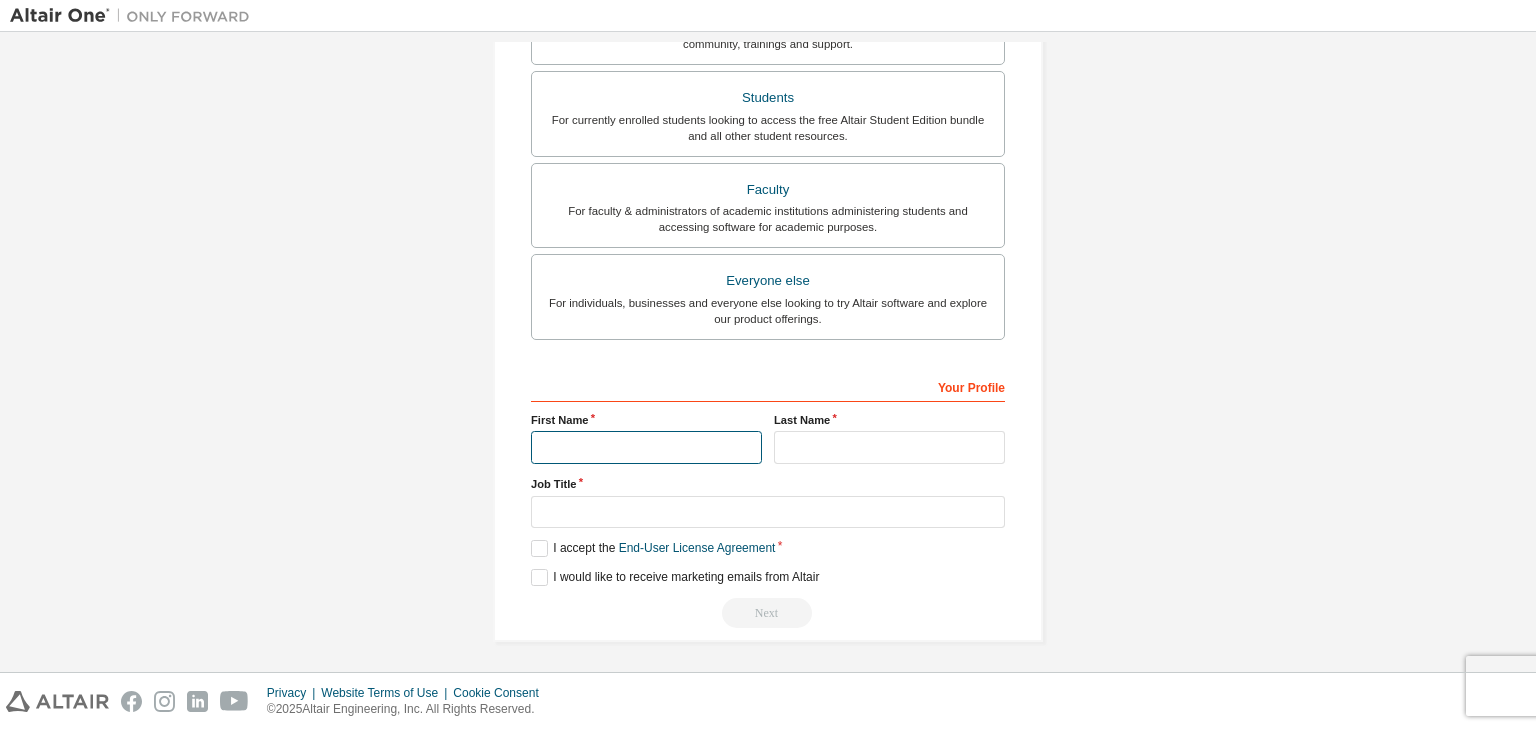 click at bounding box center [646, 447] 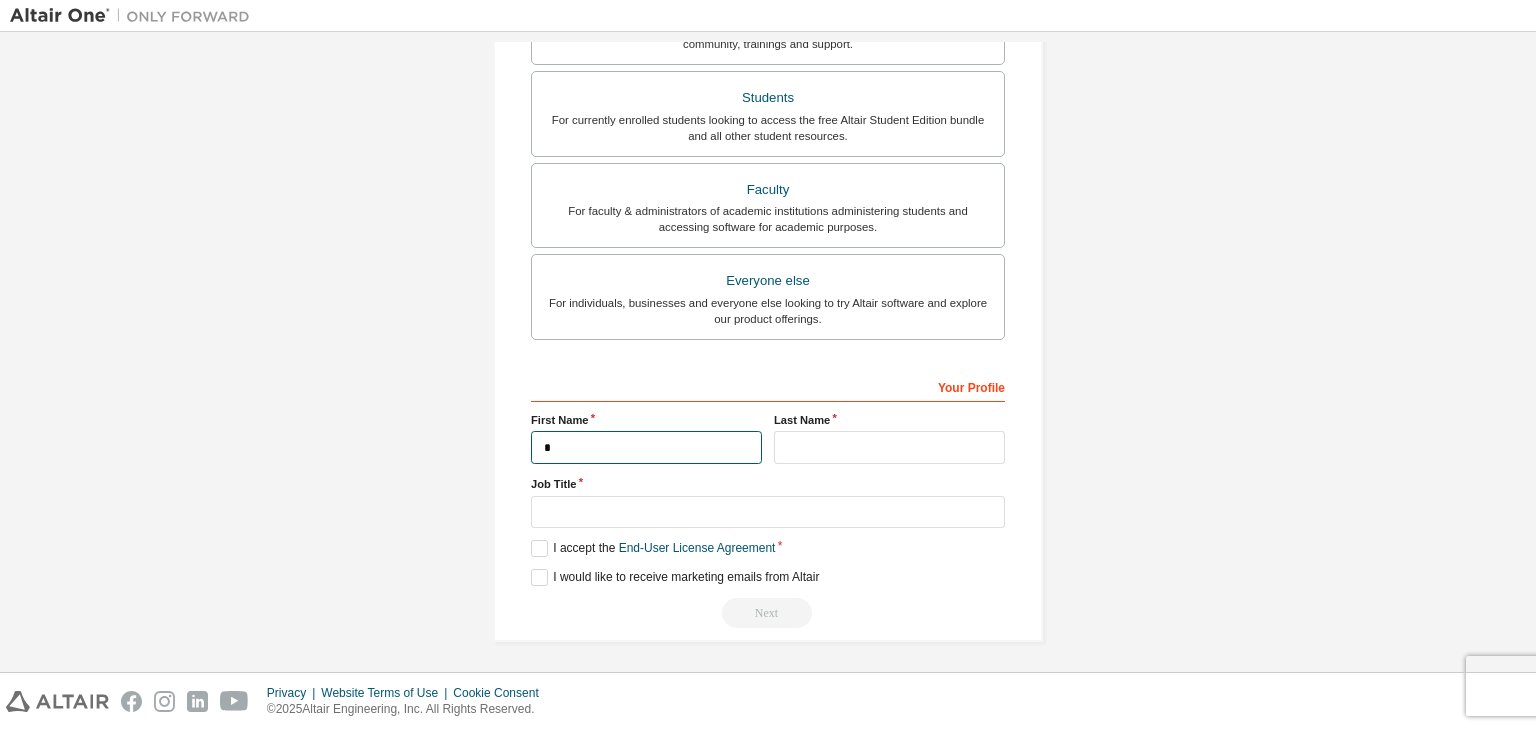 type on "*****" 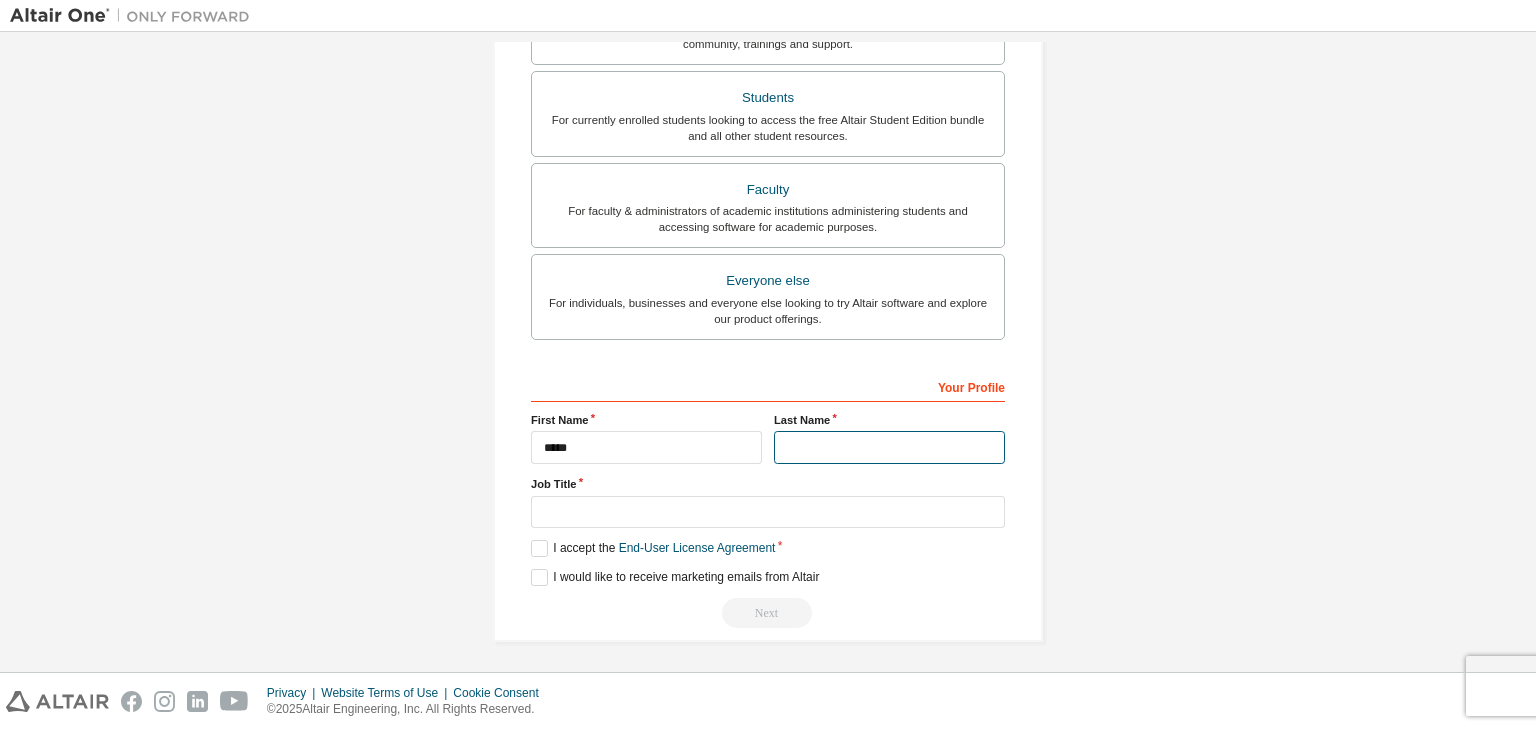click at bounding box center [889, 447] 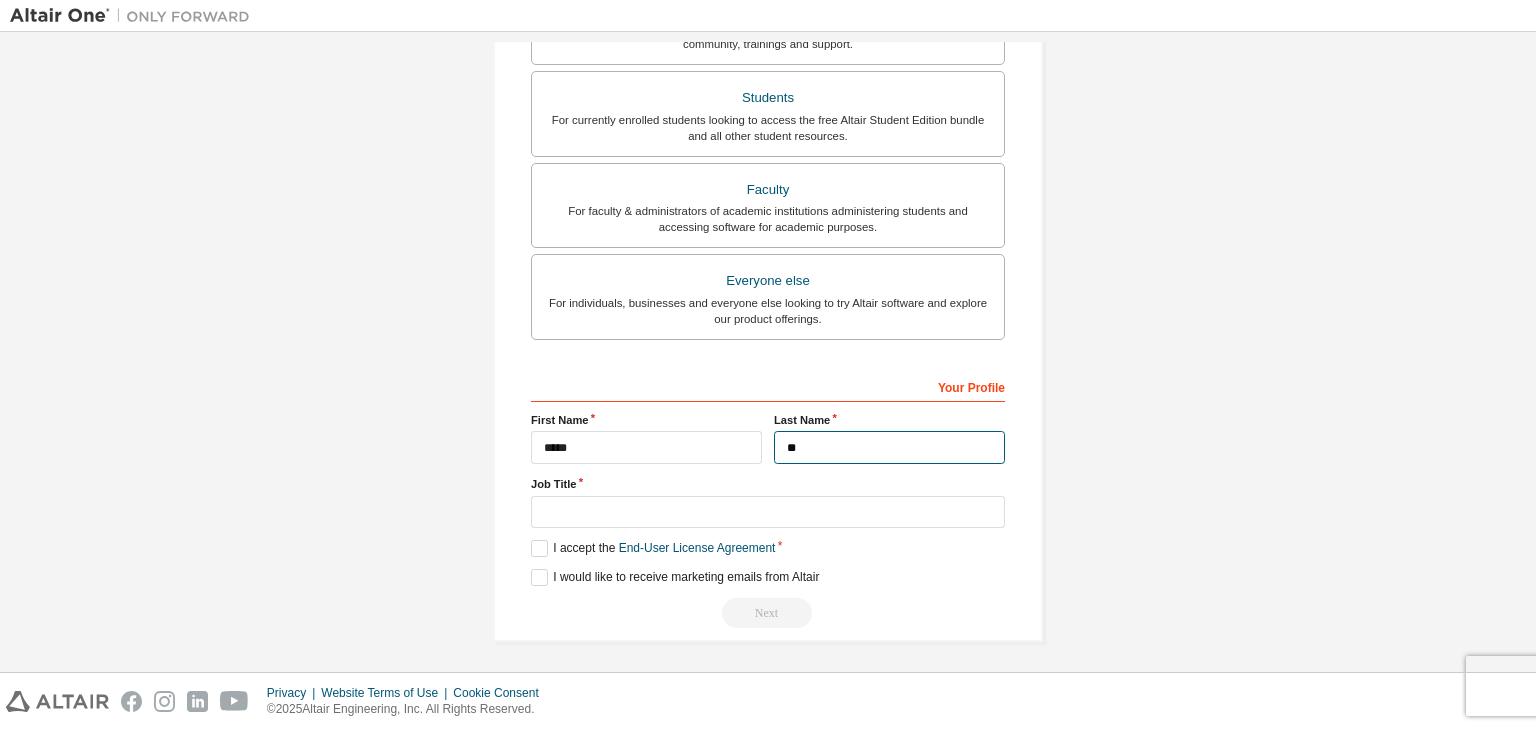 type on "********" 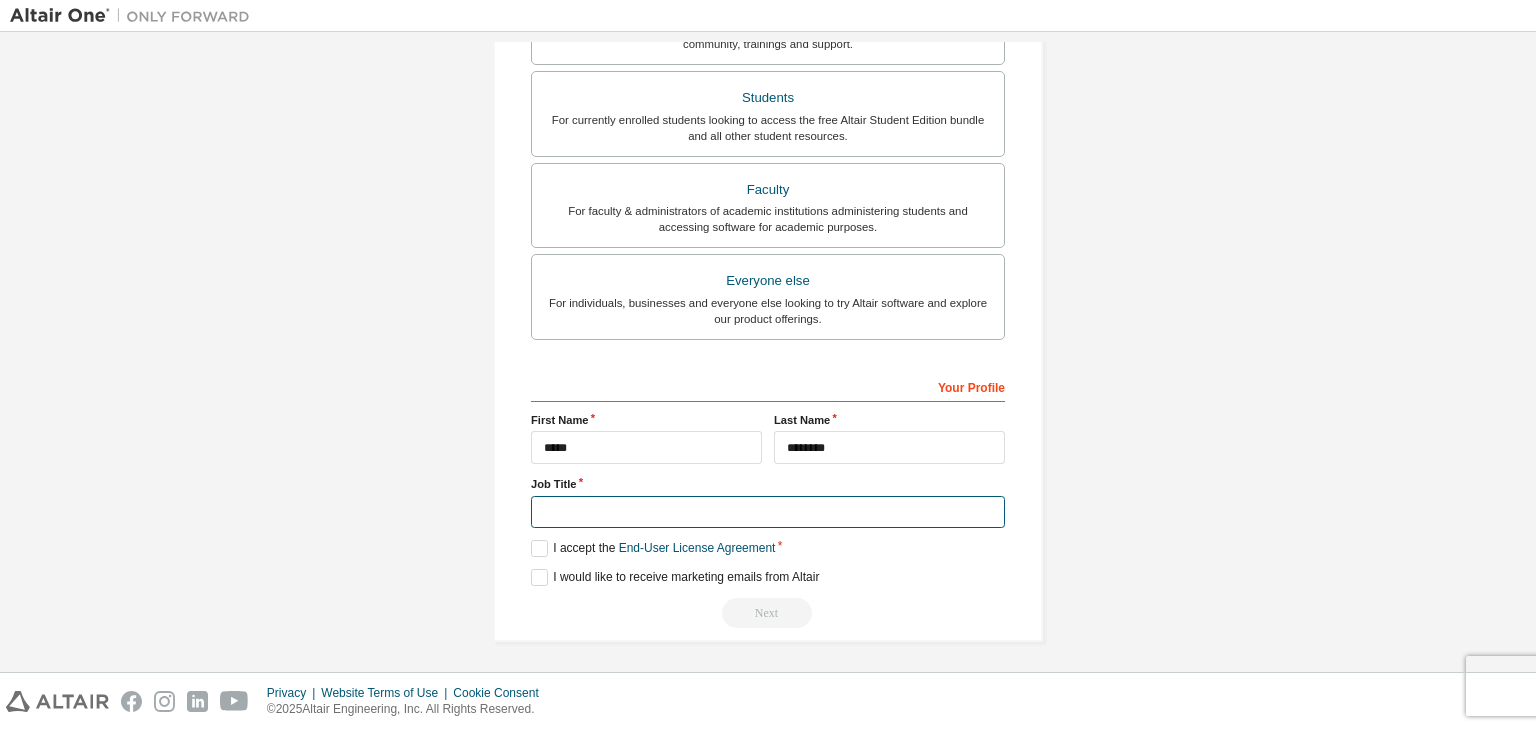 click at bounding box center [768, 512] 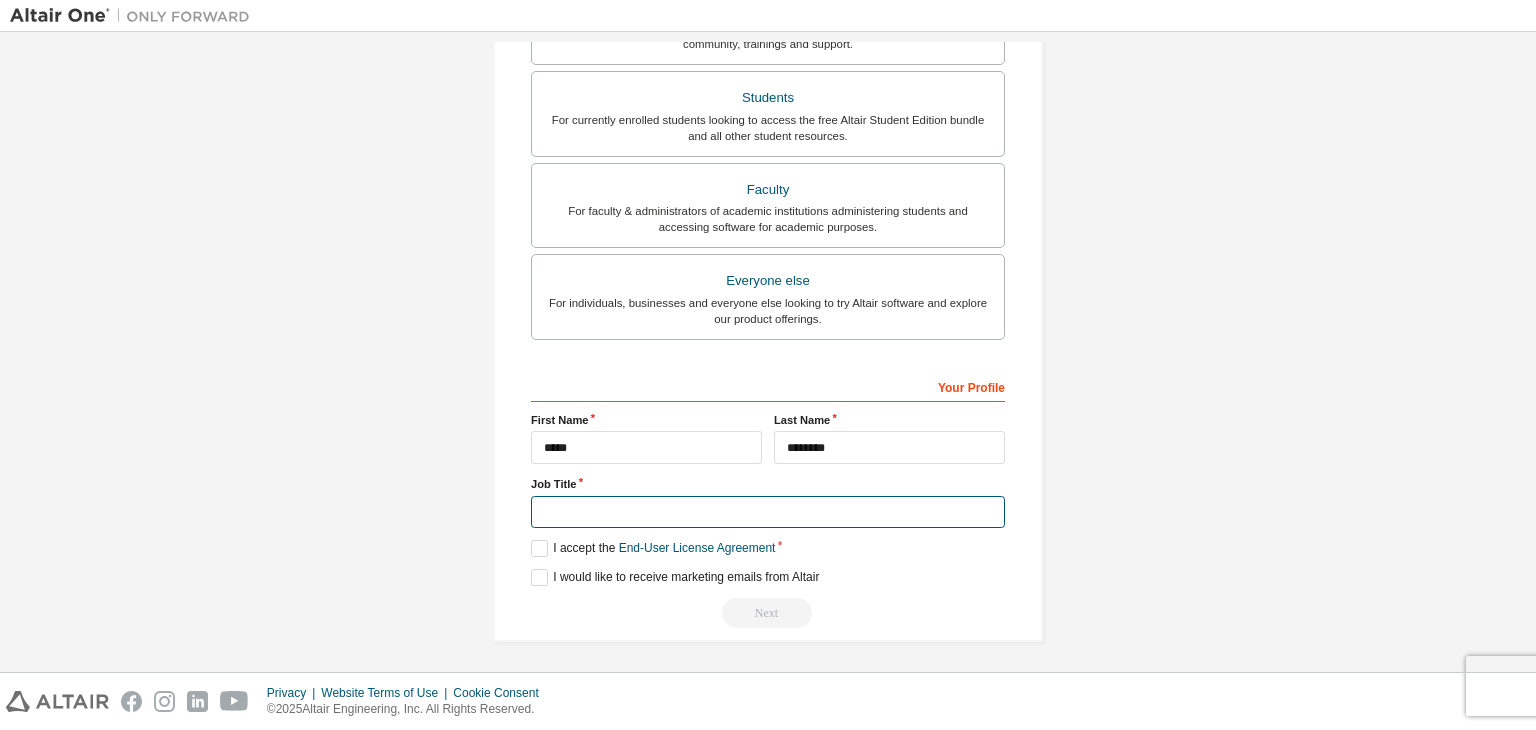 type on "**********" 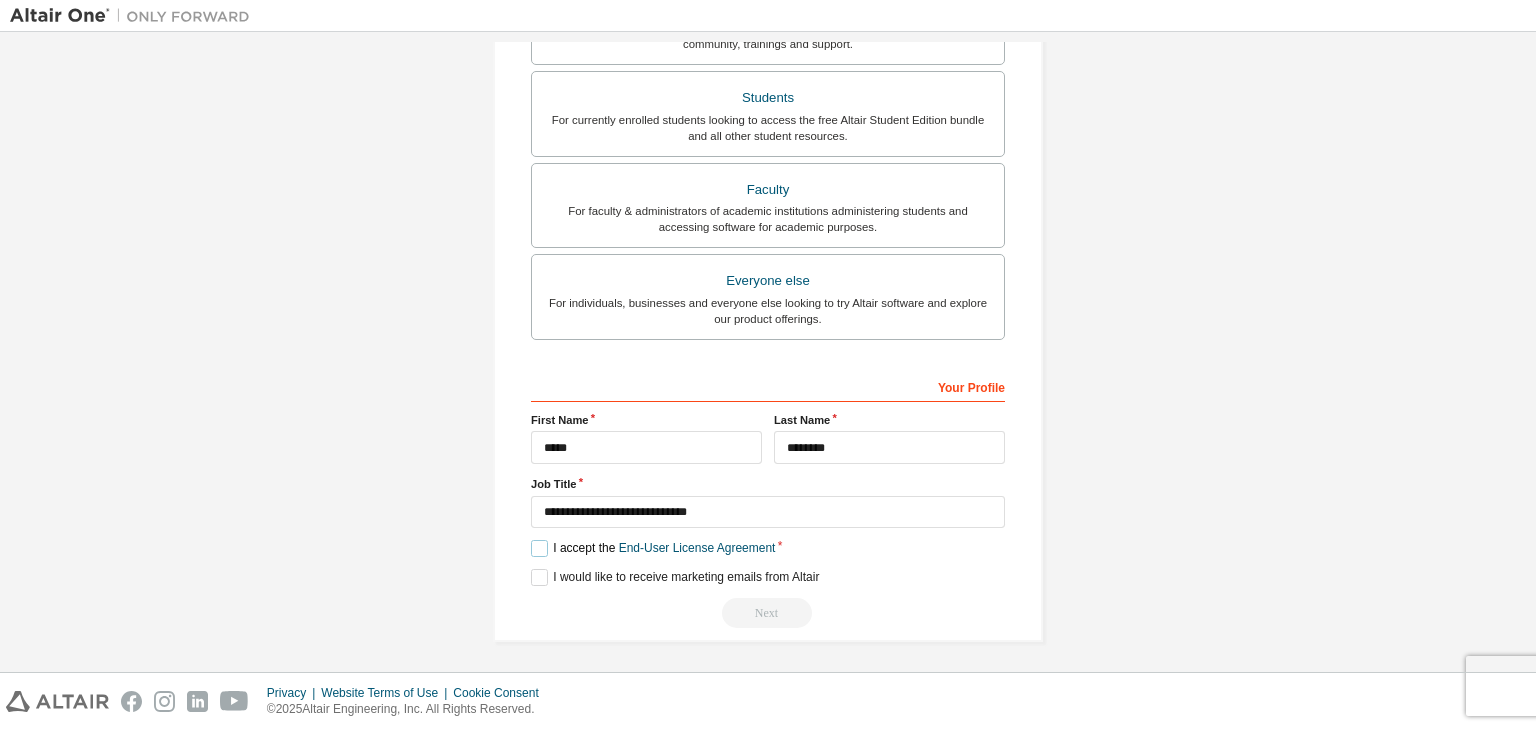 click on "I accept the    End-User License Agreement" at bounding box center (653, 548) 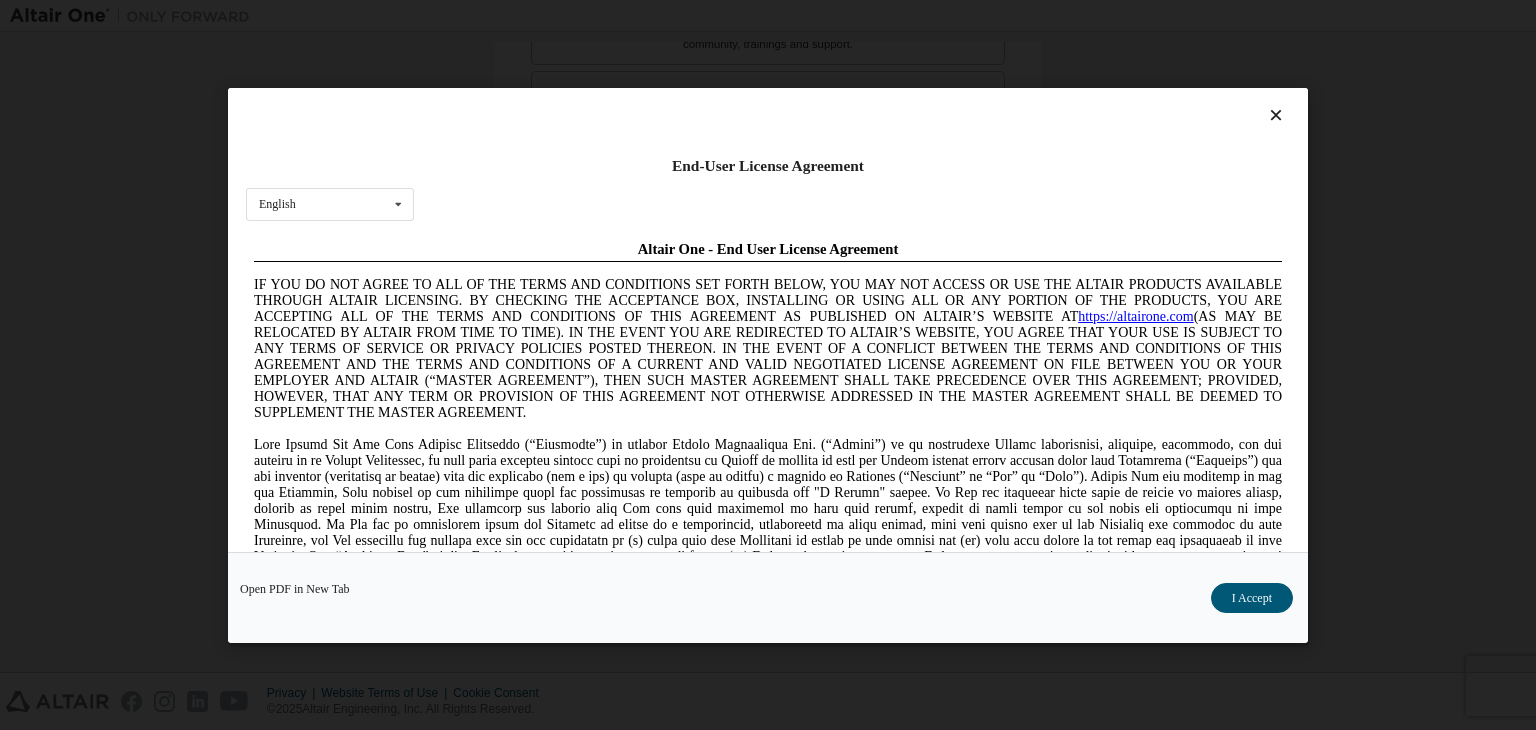scroll, scrollTop: 0, scrollLeft: 0, axis: both 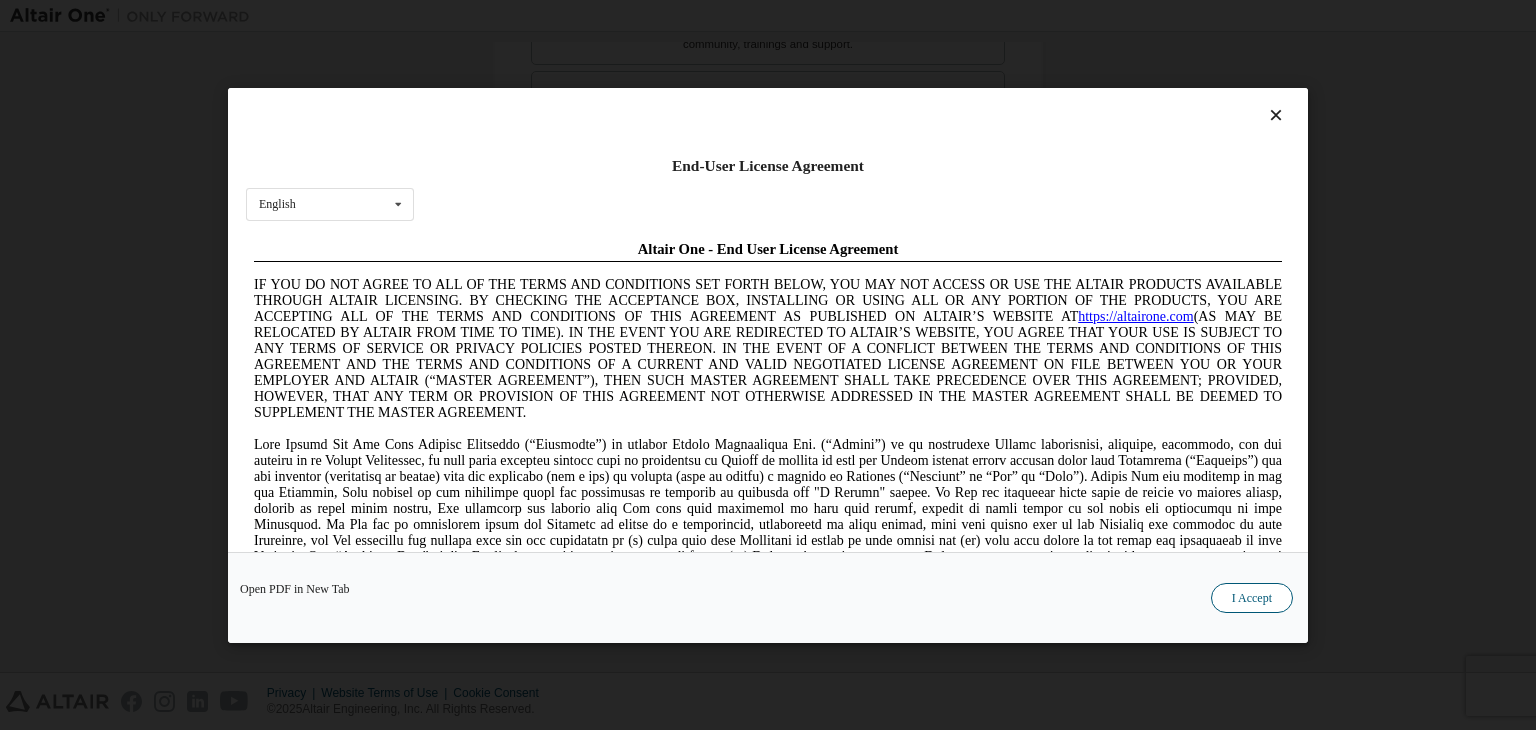 click on "I Accept" at bounding box center (1252, 598) 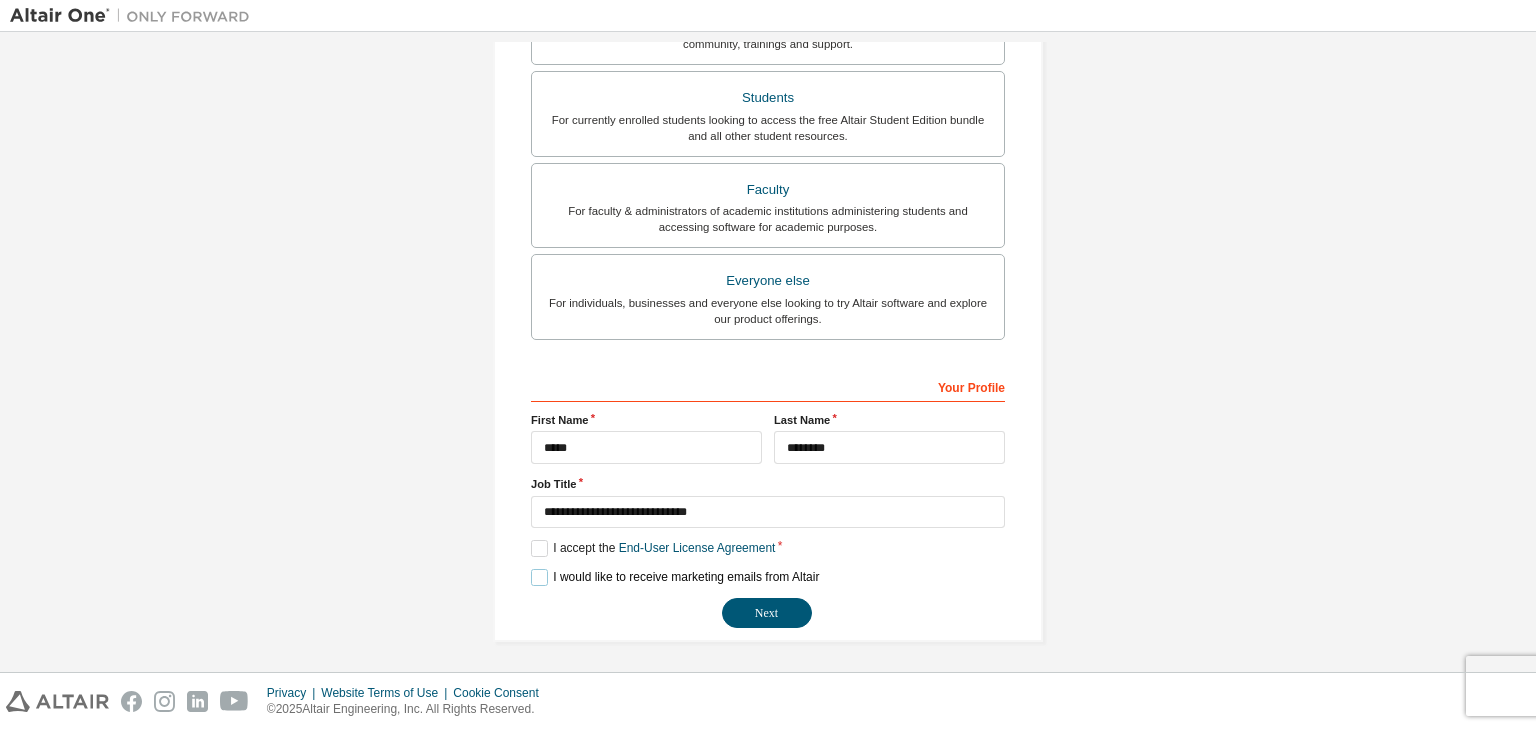 click on "I would like to receive marketing emails from Altair" at bounding box center [675, 577] 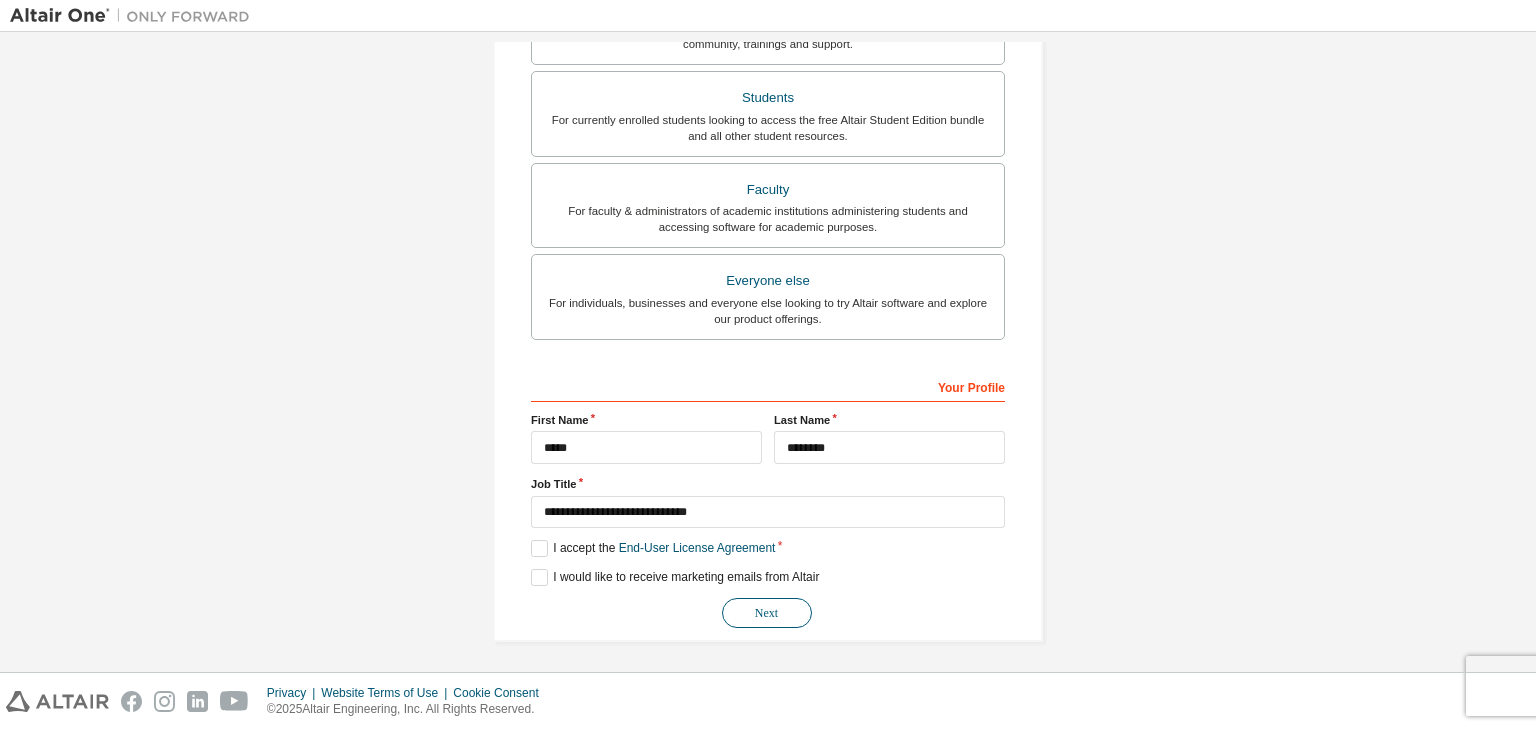 click on "Next" at bounding box center [767, 613] 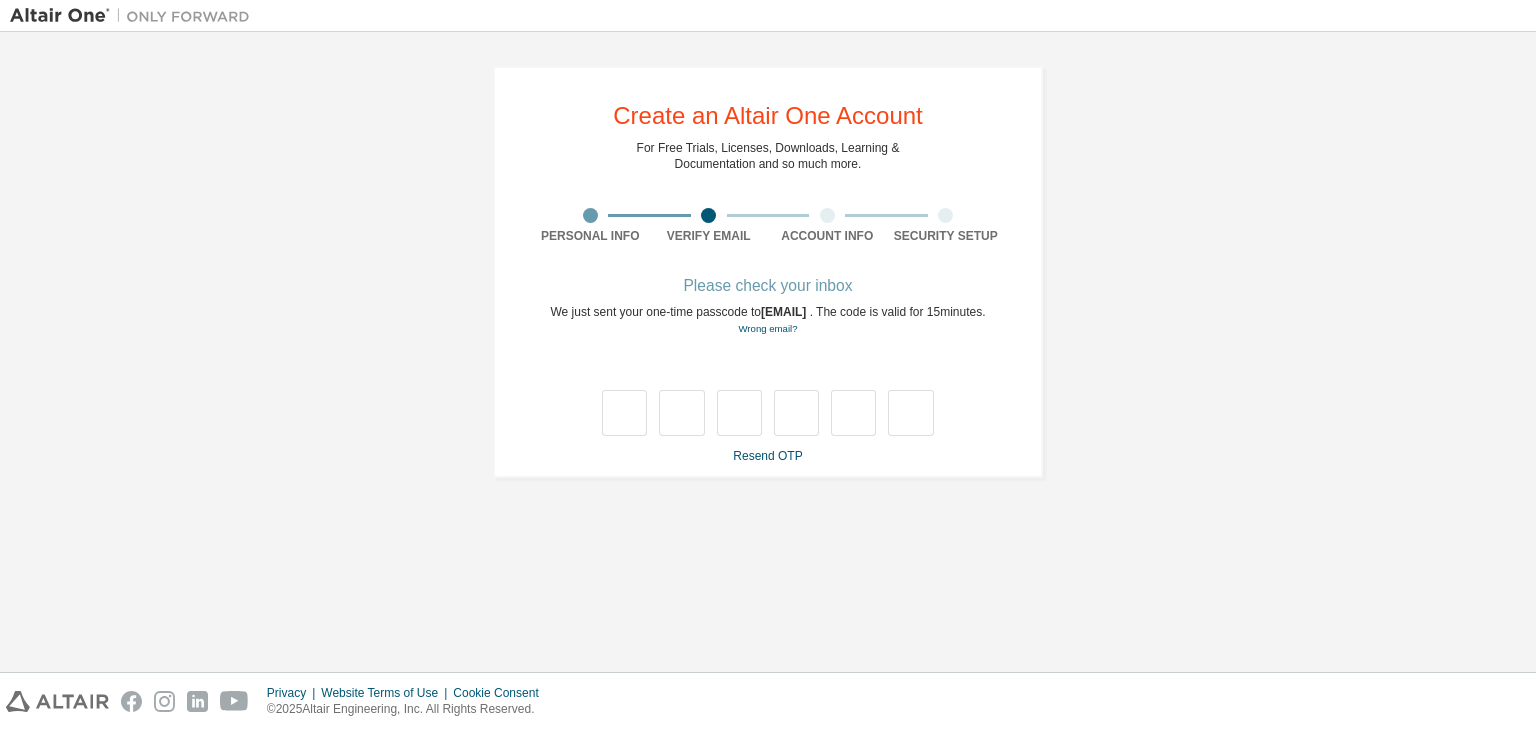 scroll, scrollTop: 0, scrollLeft: 0, axis: both 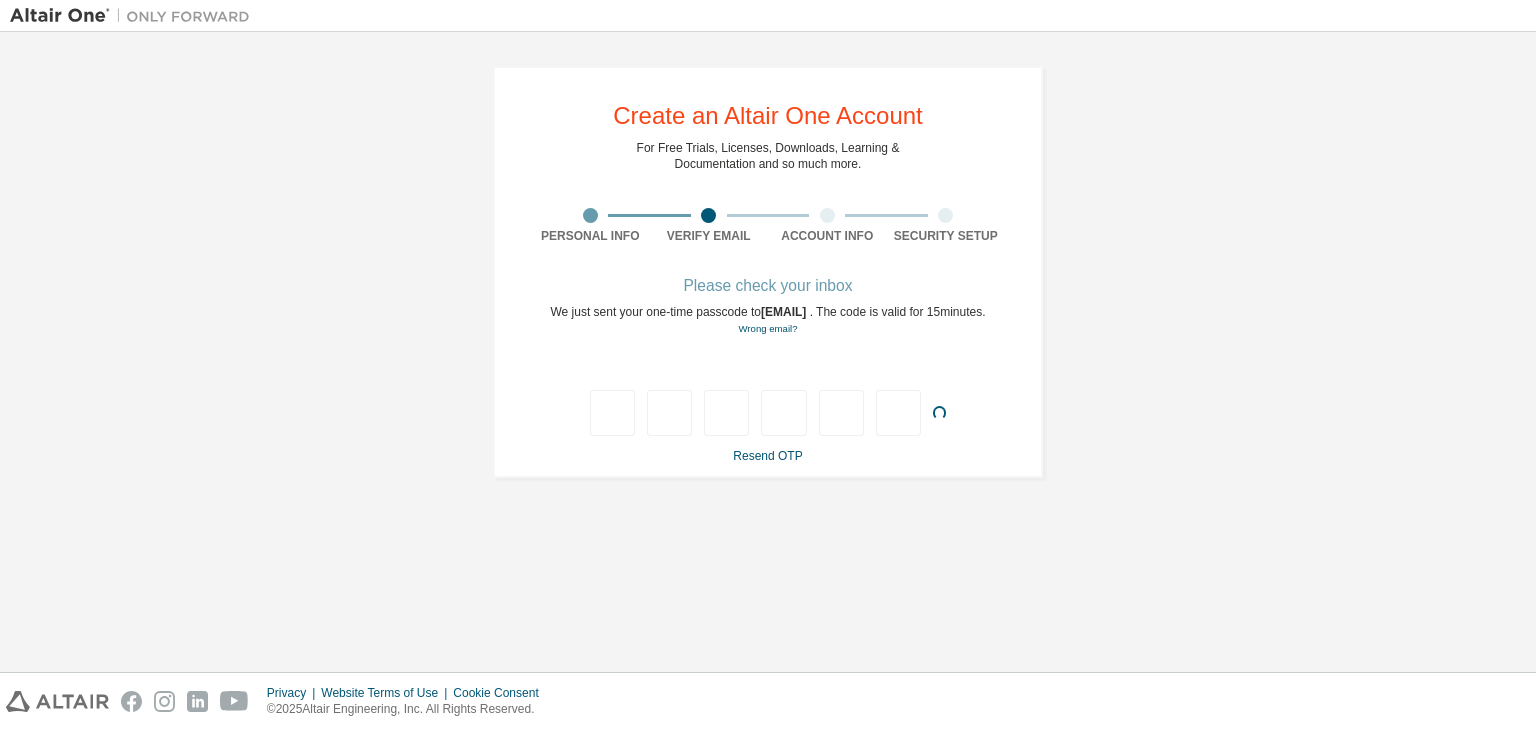 type on "*" 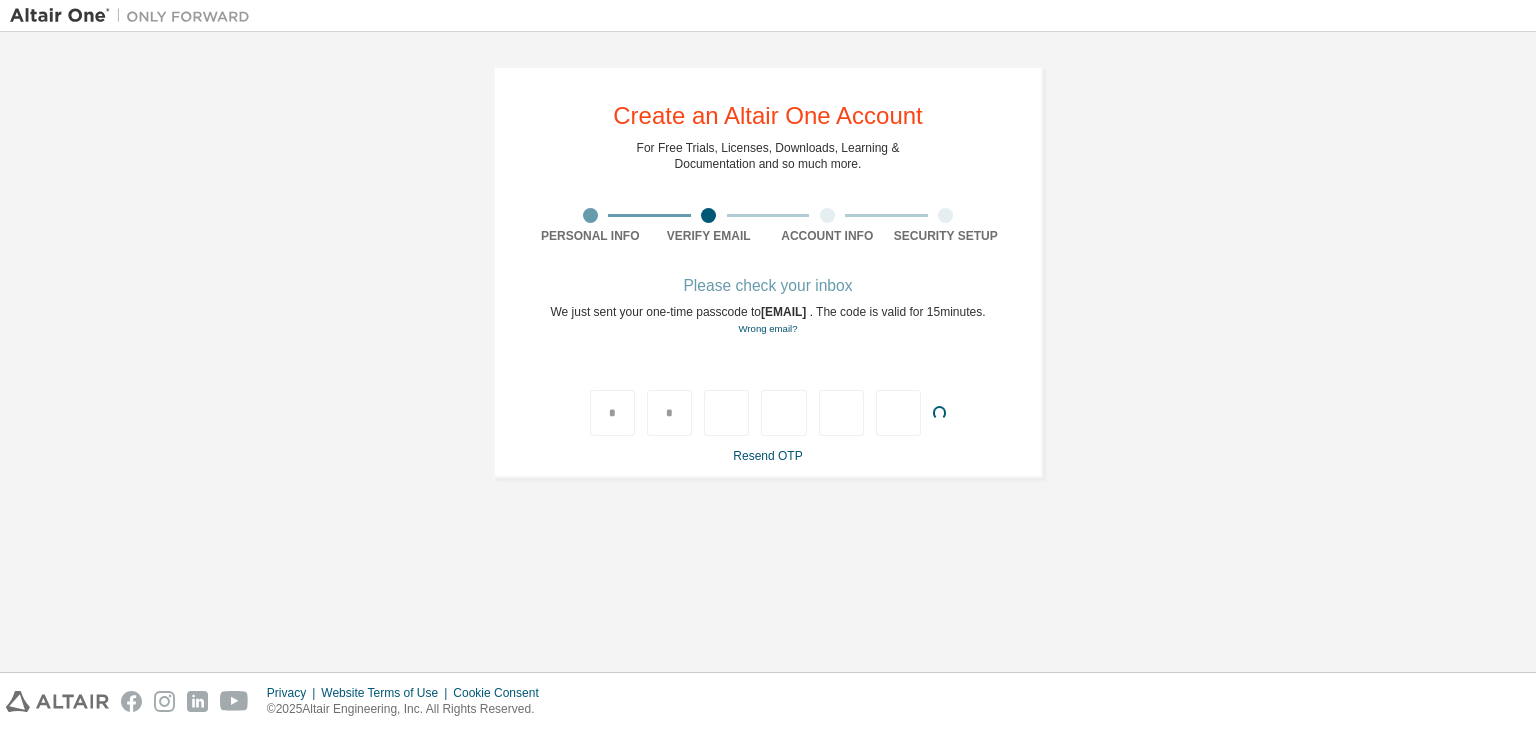 type on "*" 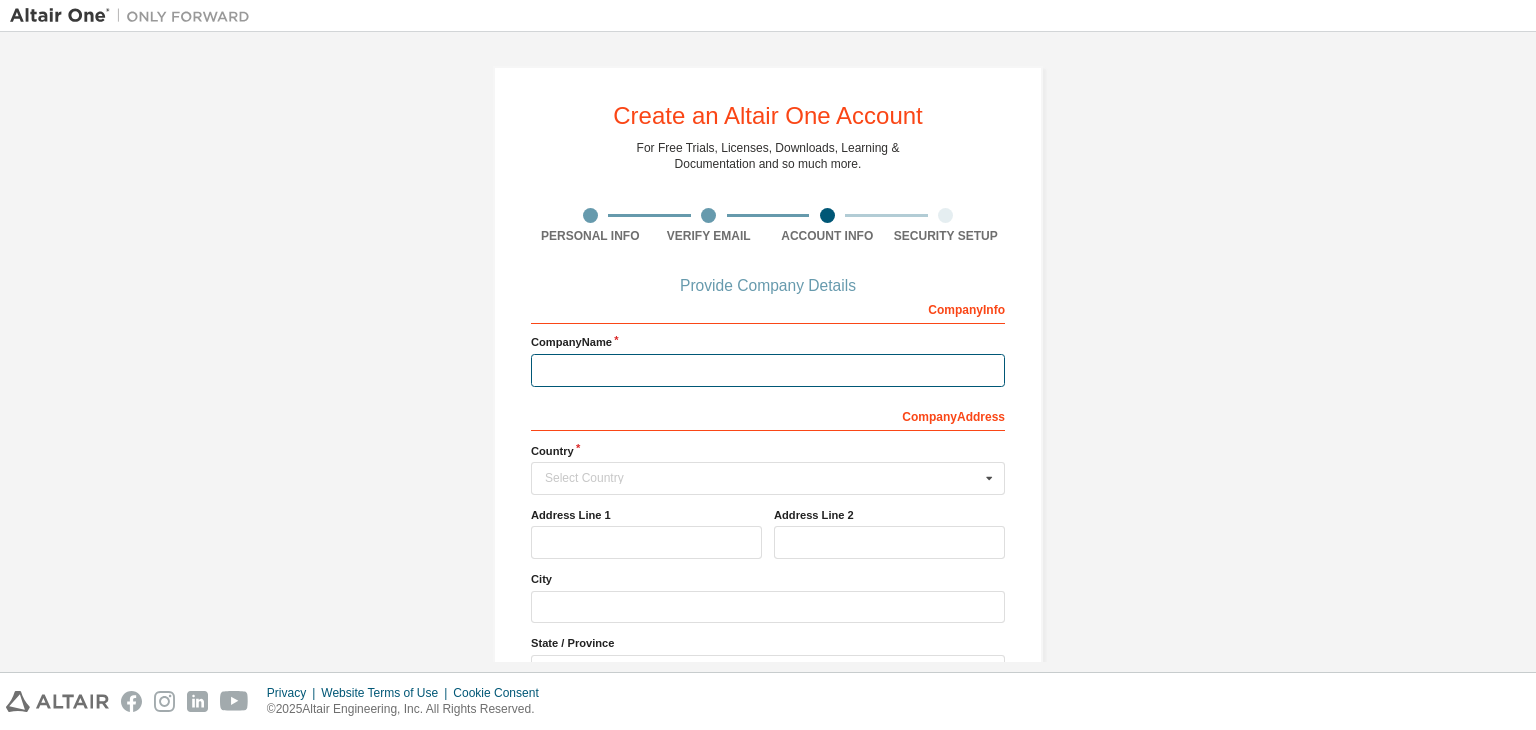 click at bounding box center (768, 370) 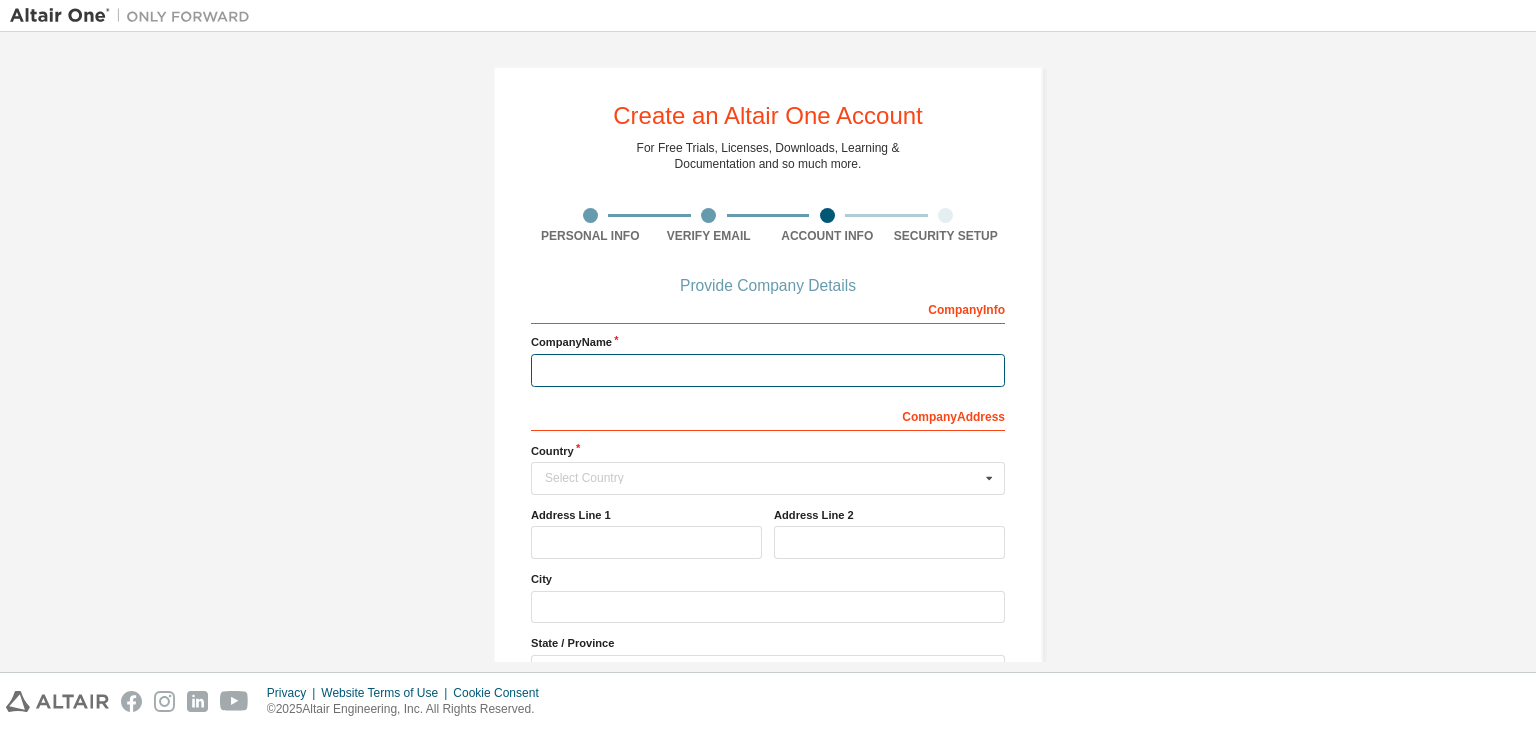type on "**********" 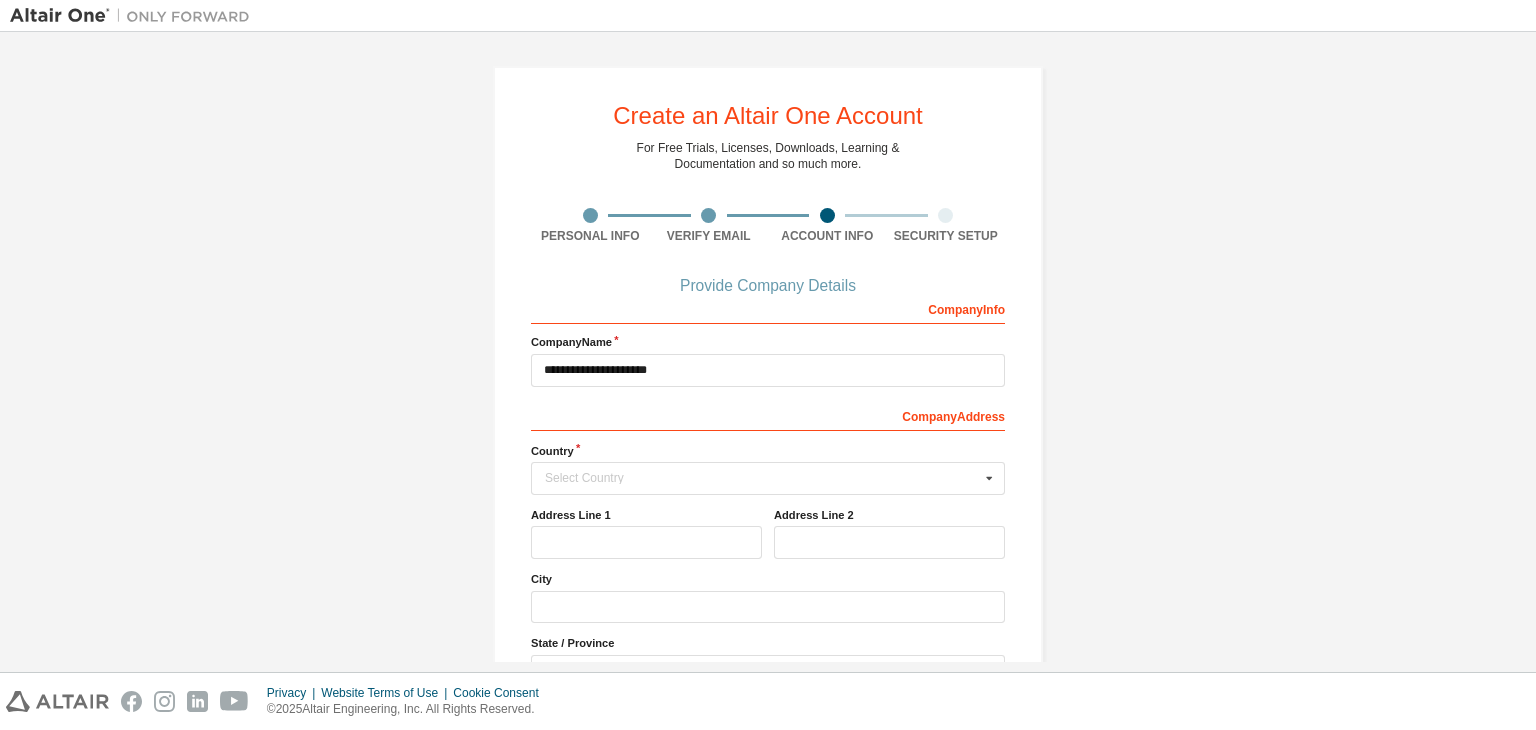 type 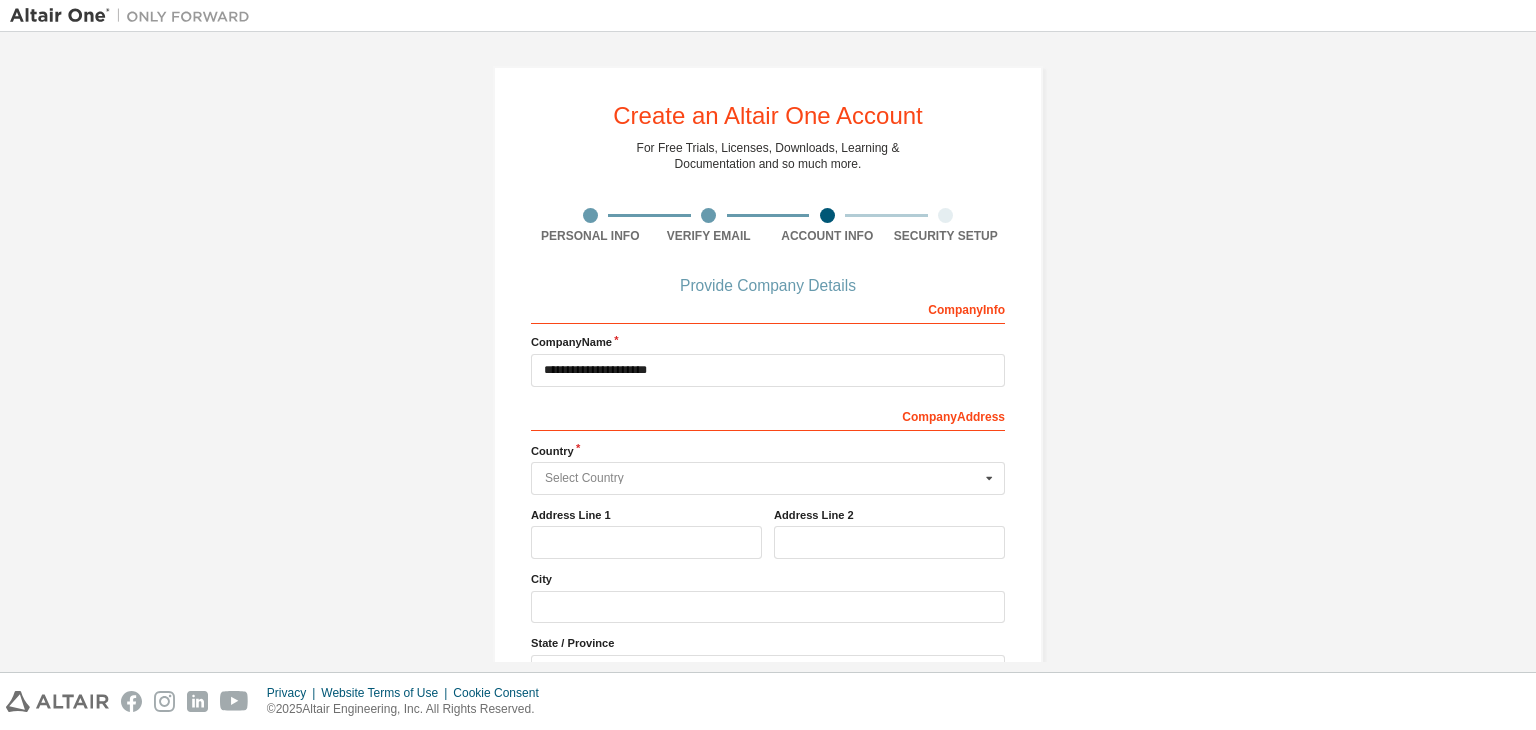 type on "*****" 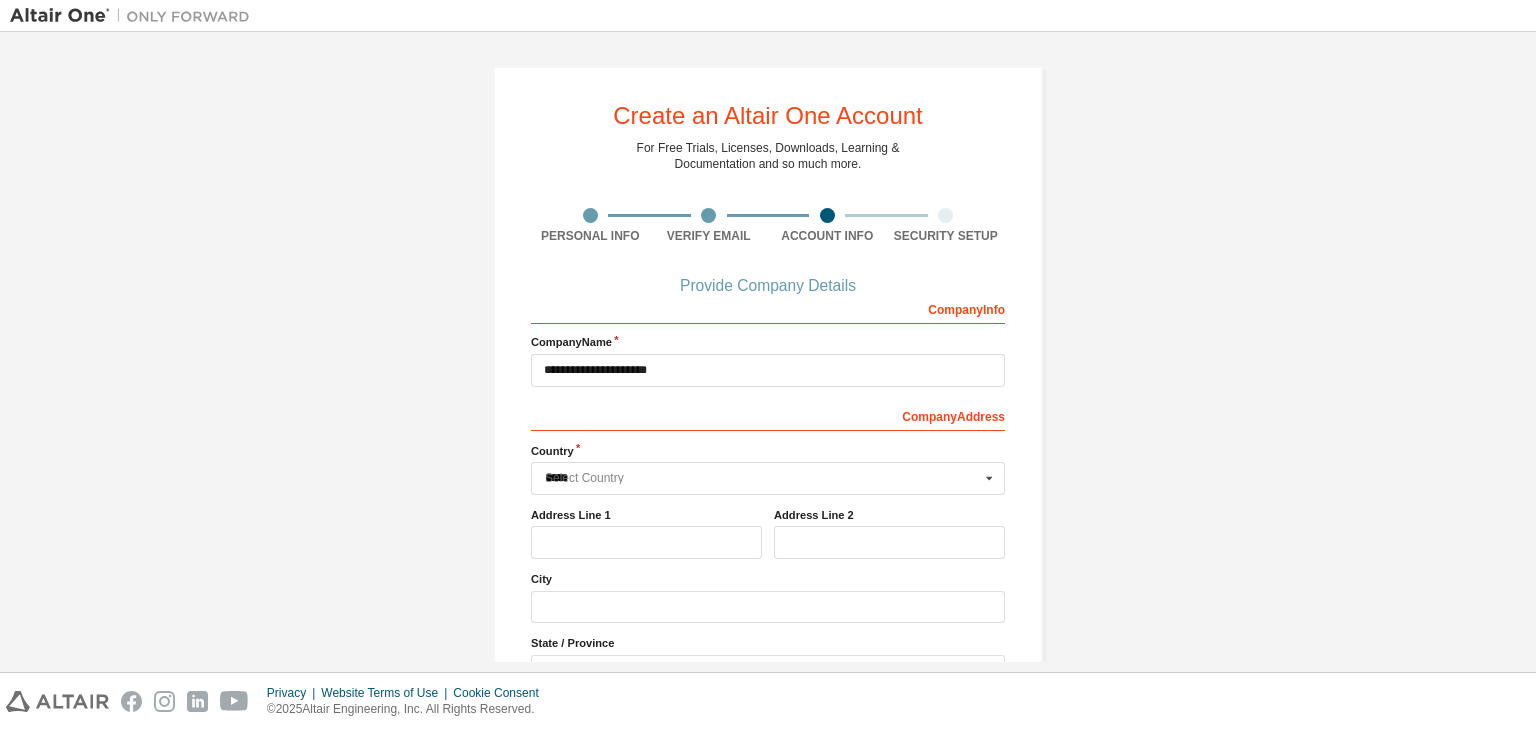 type on "**********" 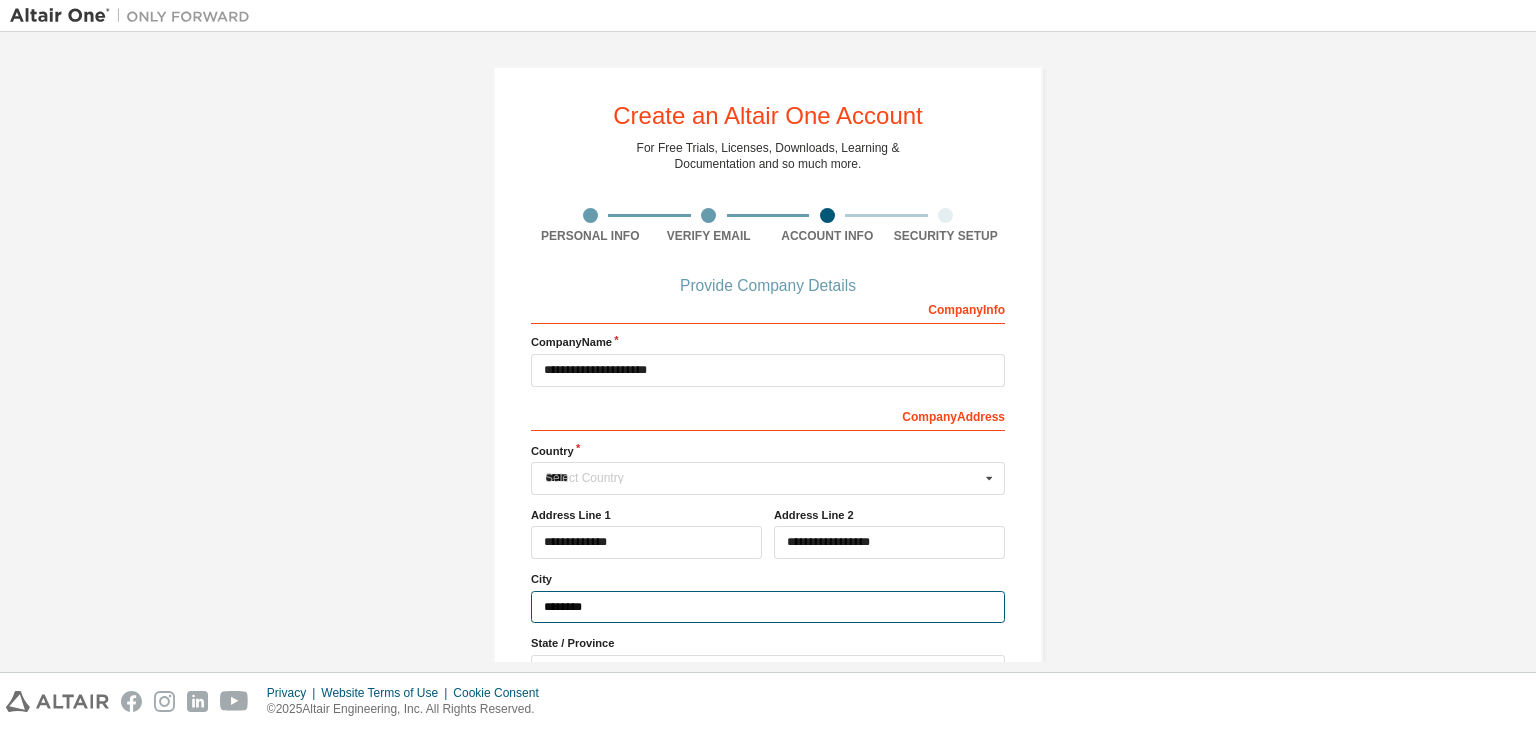 type on "******" 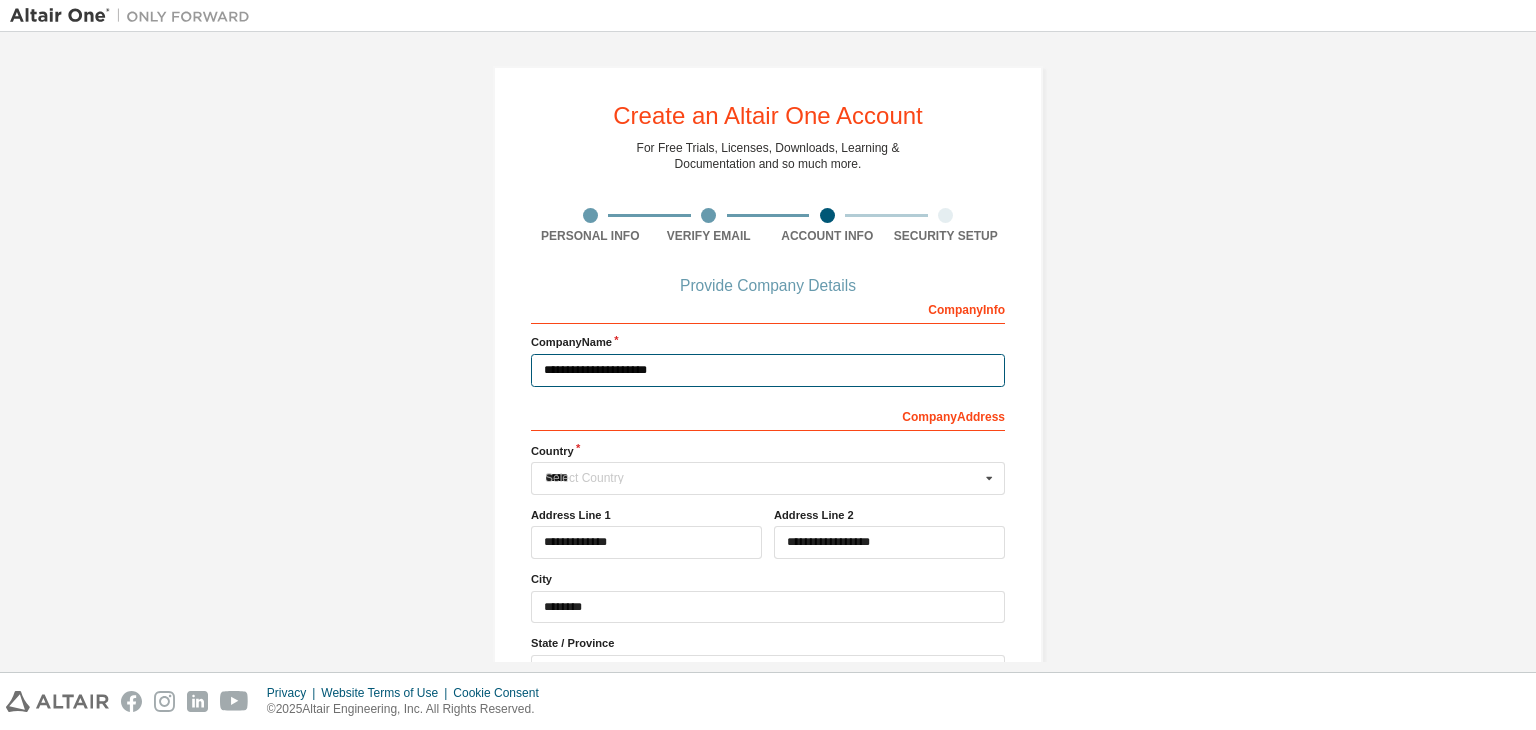 type 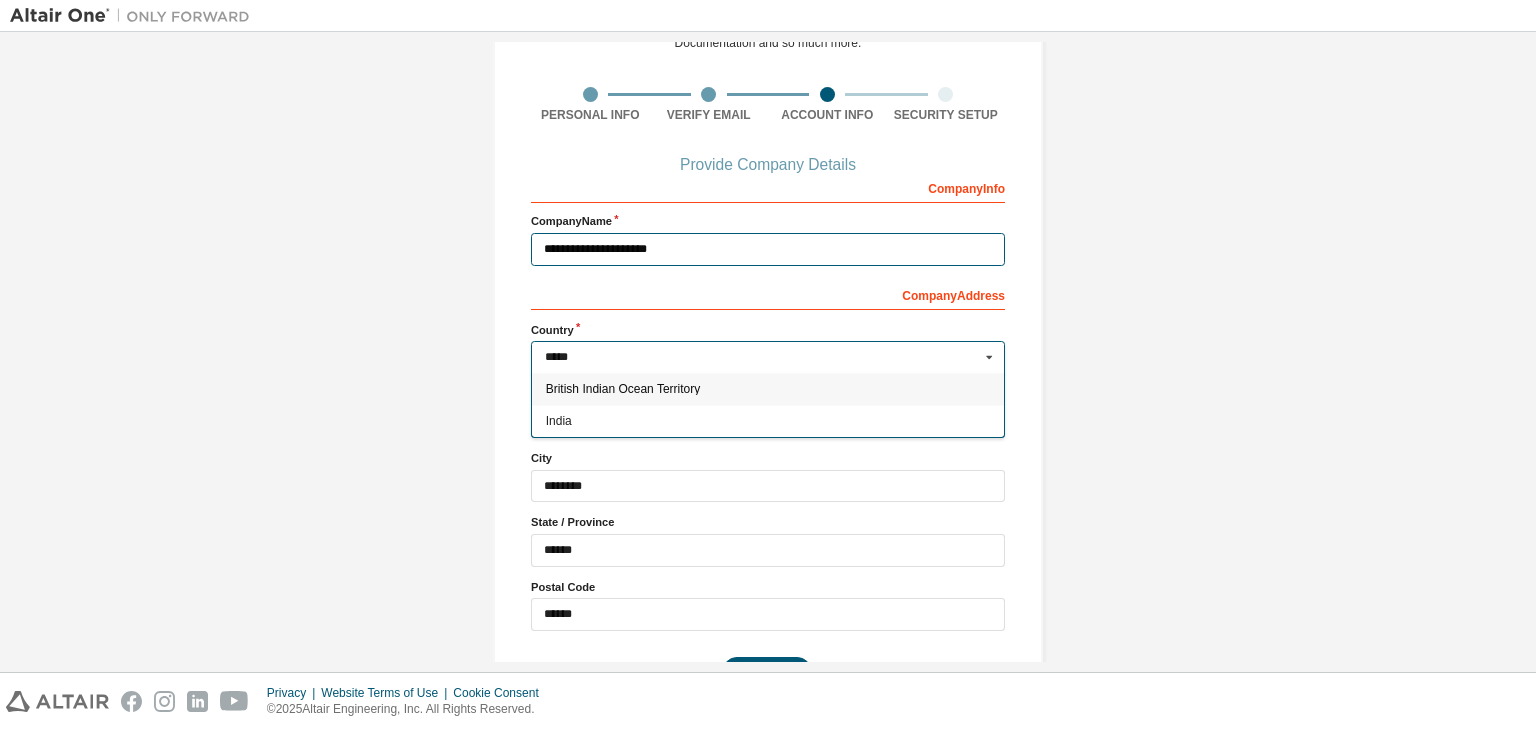 scroll, scrollTop: 143, scrollLeft: 0, axis: vertical 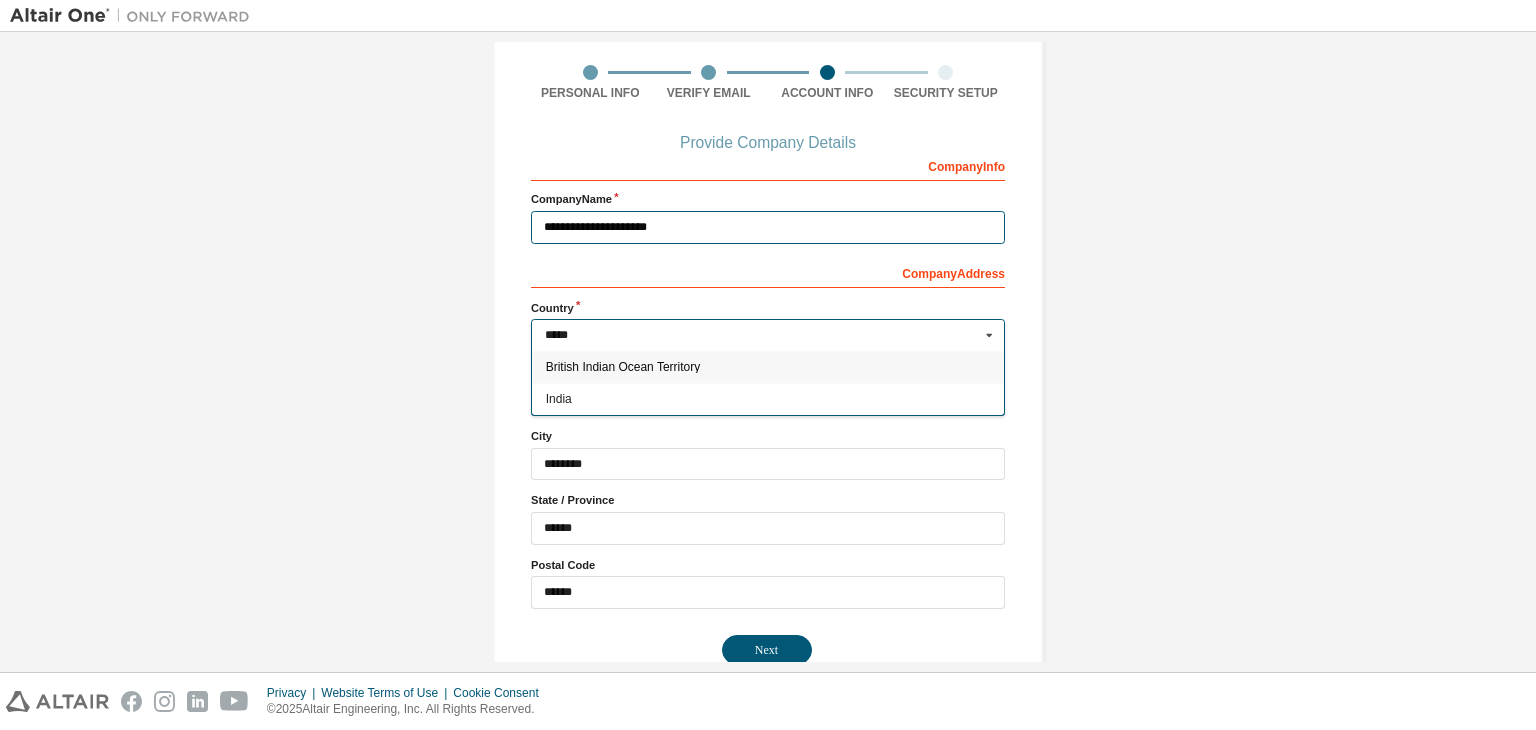 click on "*****" at bounding box center [769, 335] 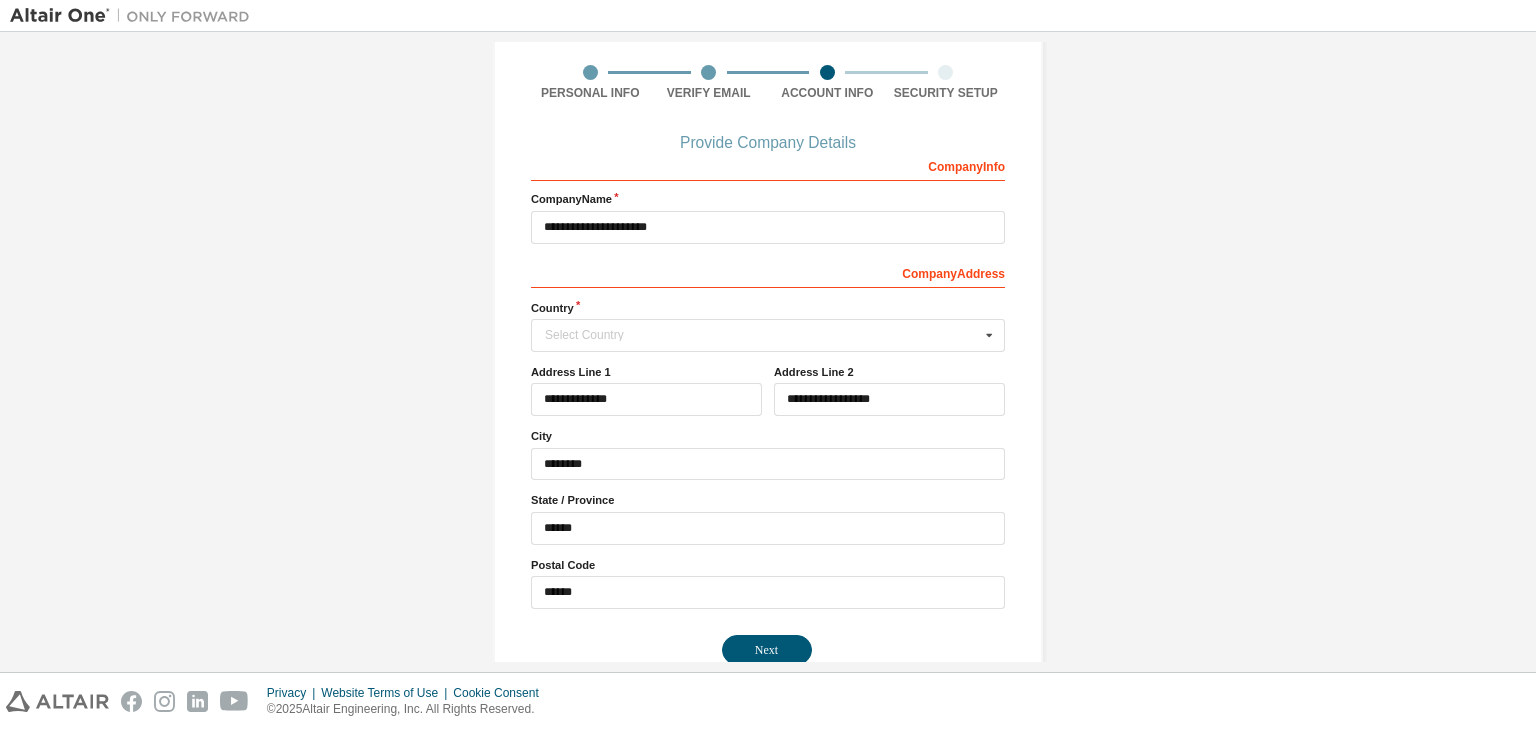 click on "**********" at bounding box center [768, 301] 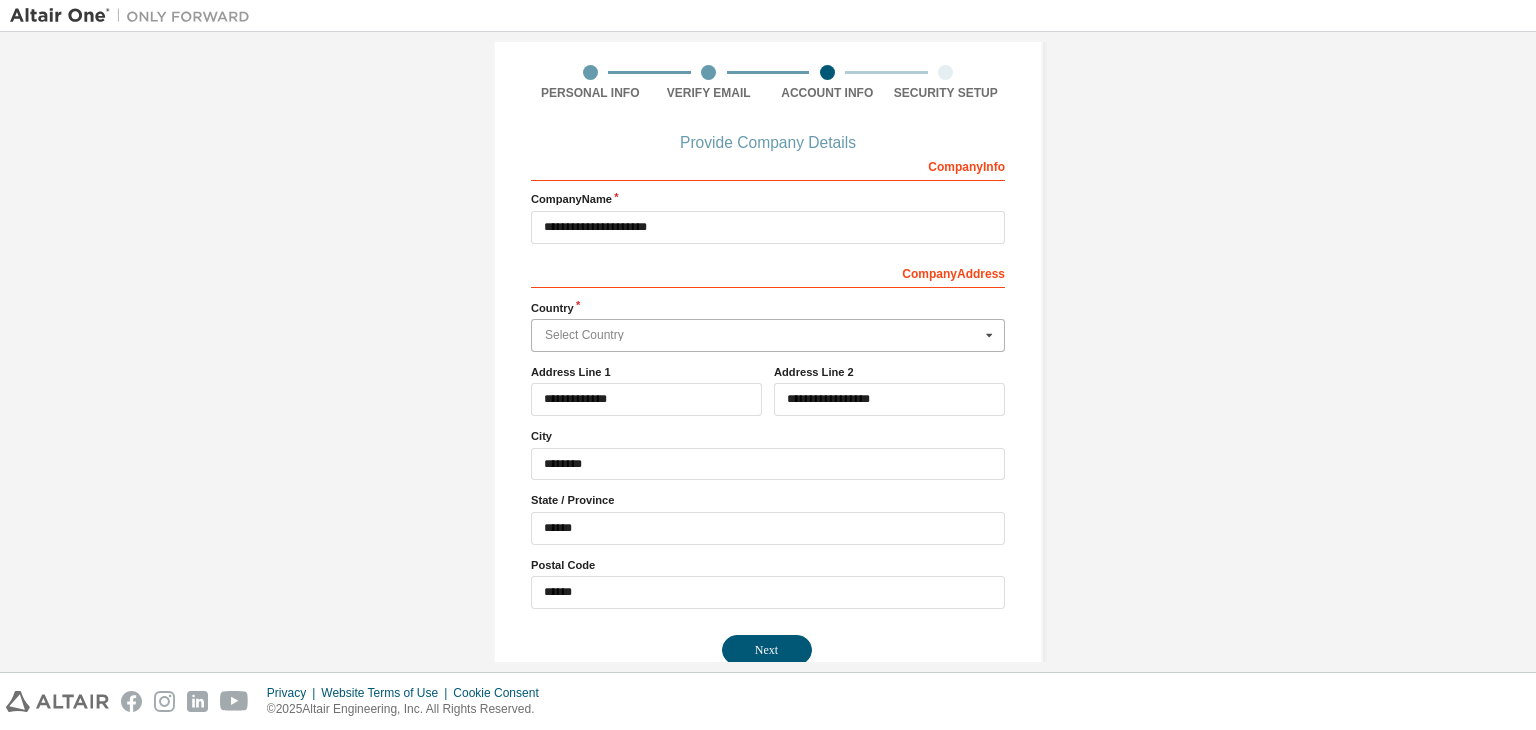 click at bounding box center [769, 335] 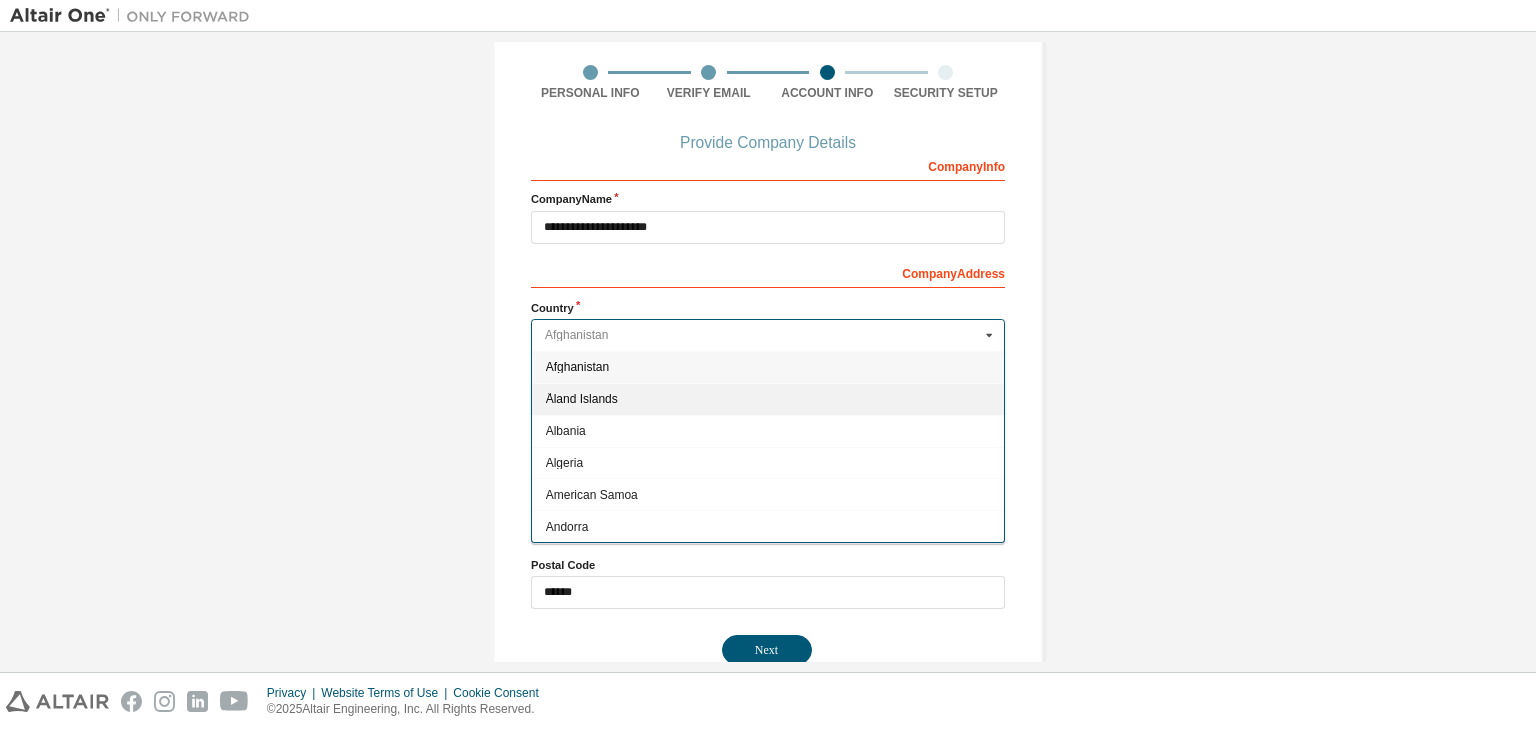 type on "*****" 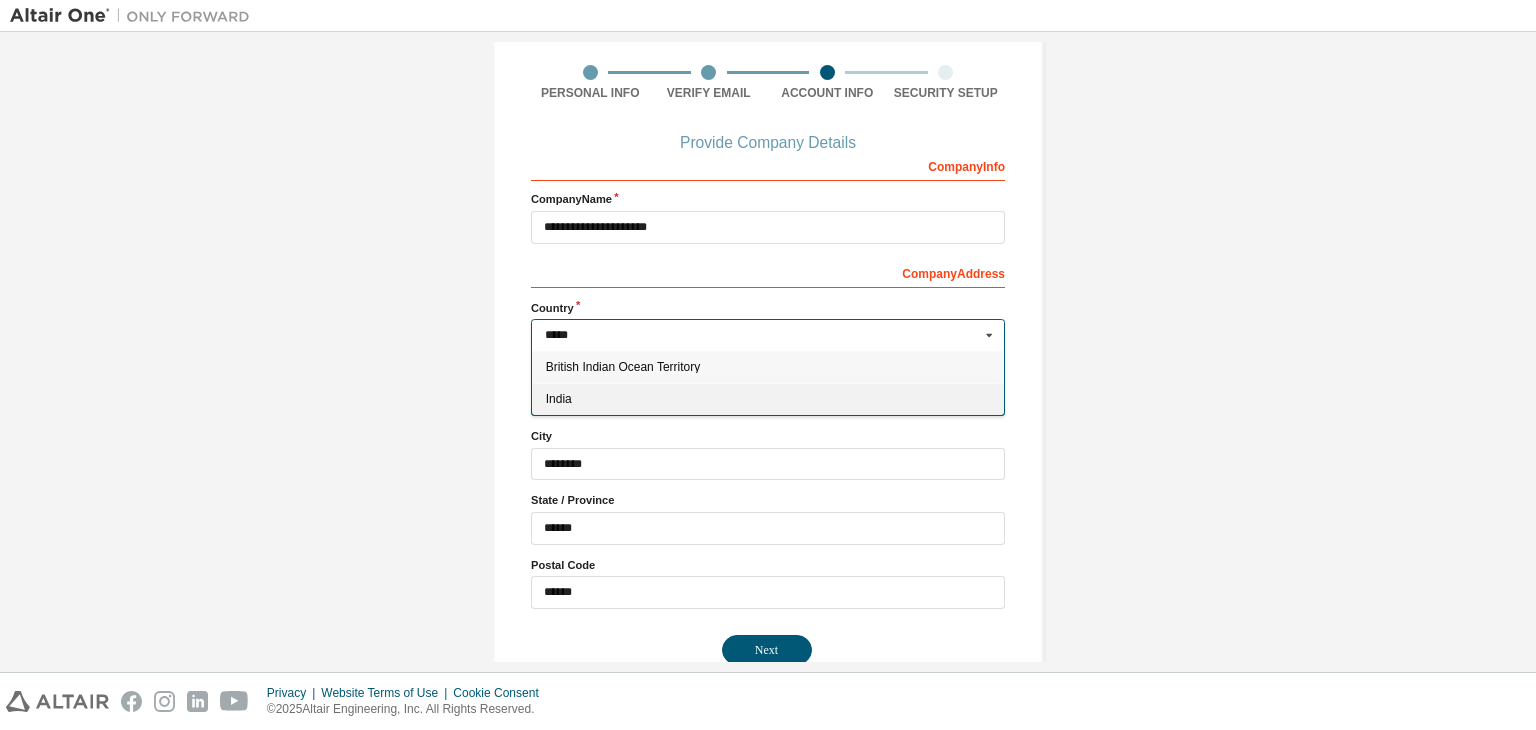 click on "India" at bounding box center (768, 399) 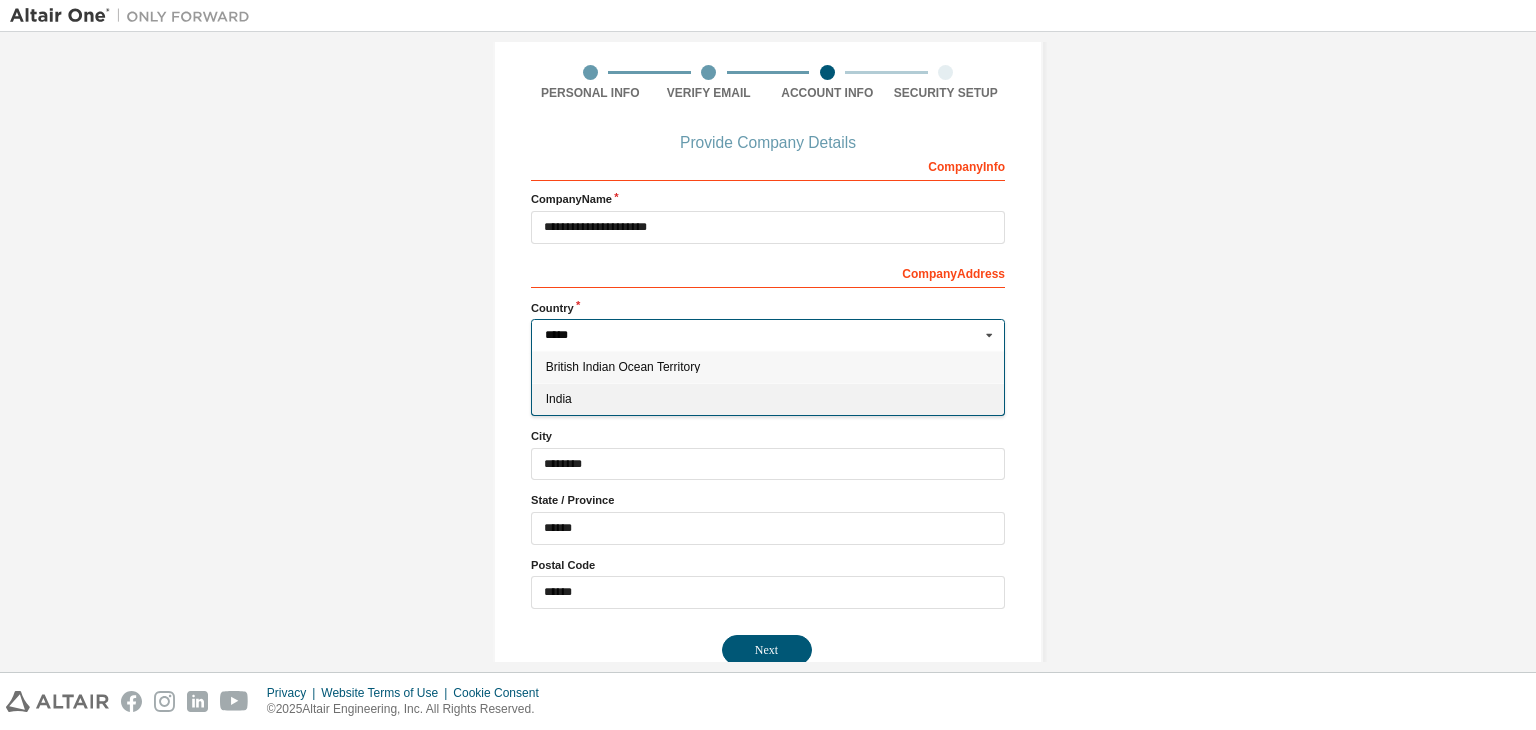 type on "***" 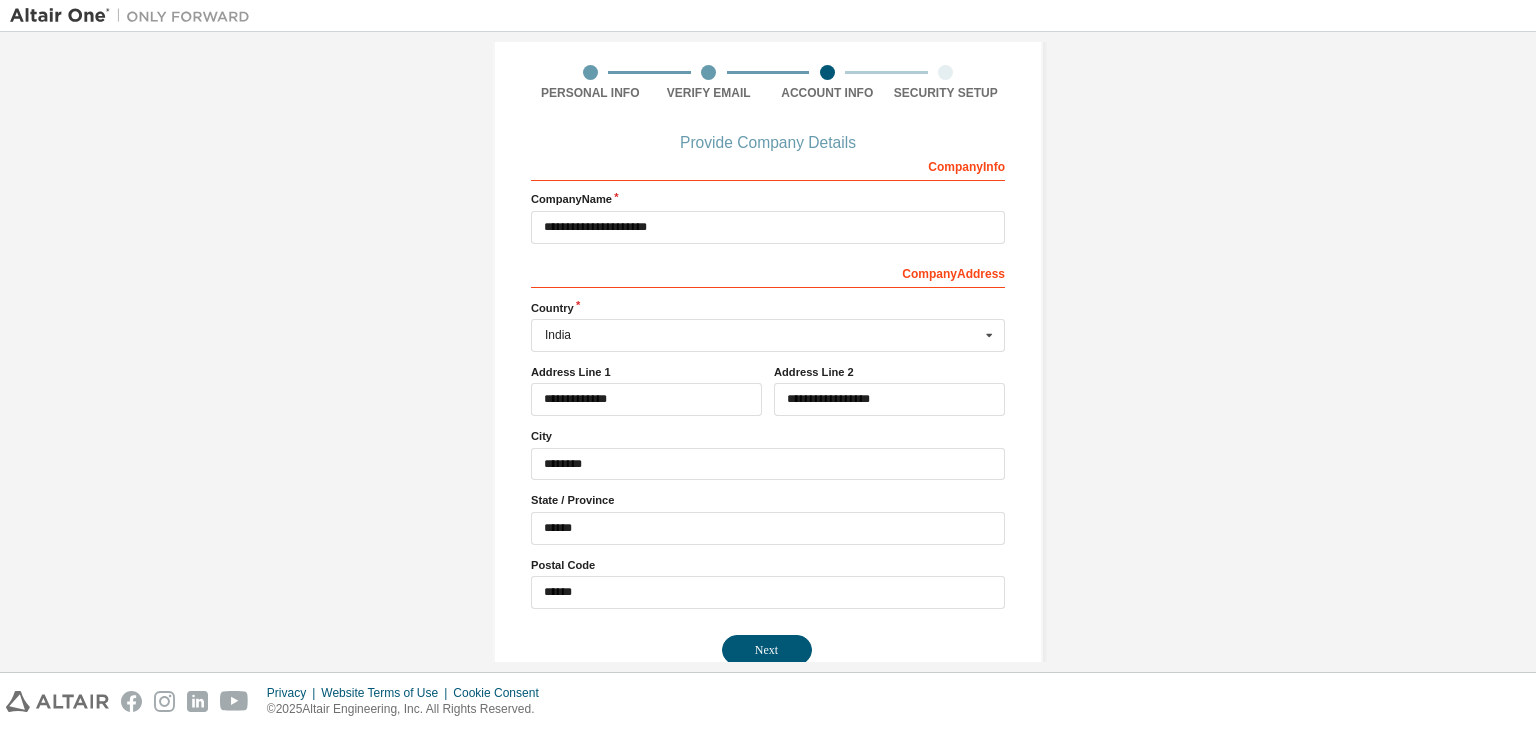 scroll, scrollTop: 180, scrollLeft: 0, axis: vertical 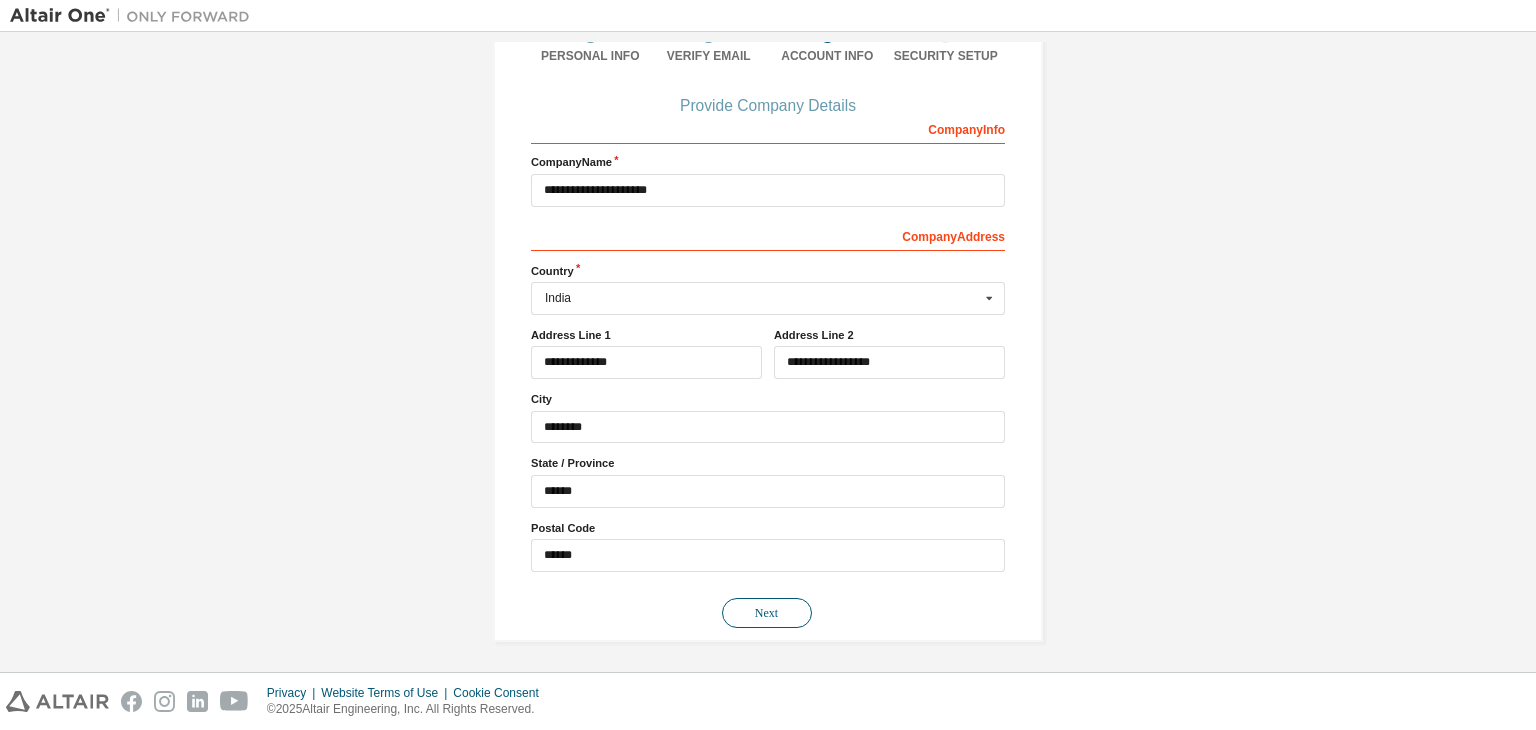 click on "Next" at bounding box center (767, 613) 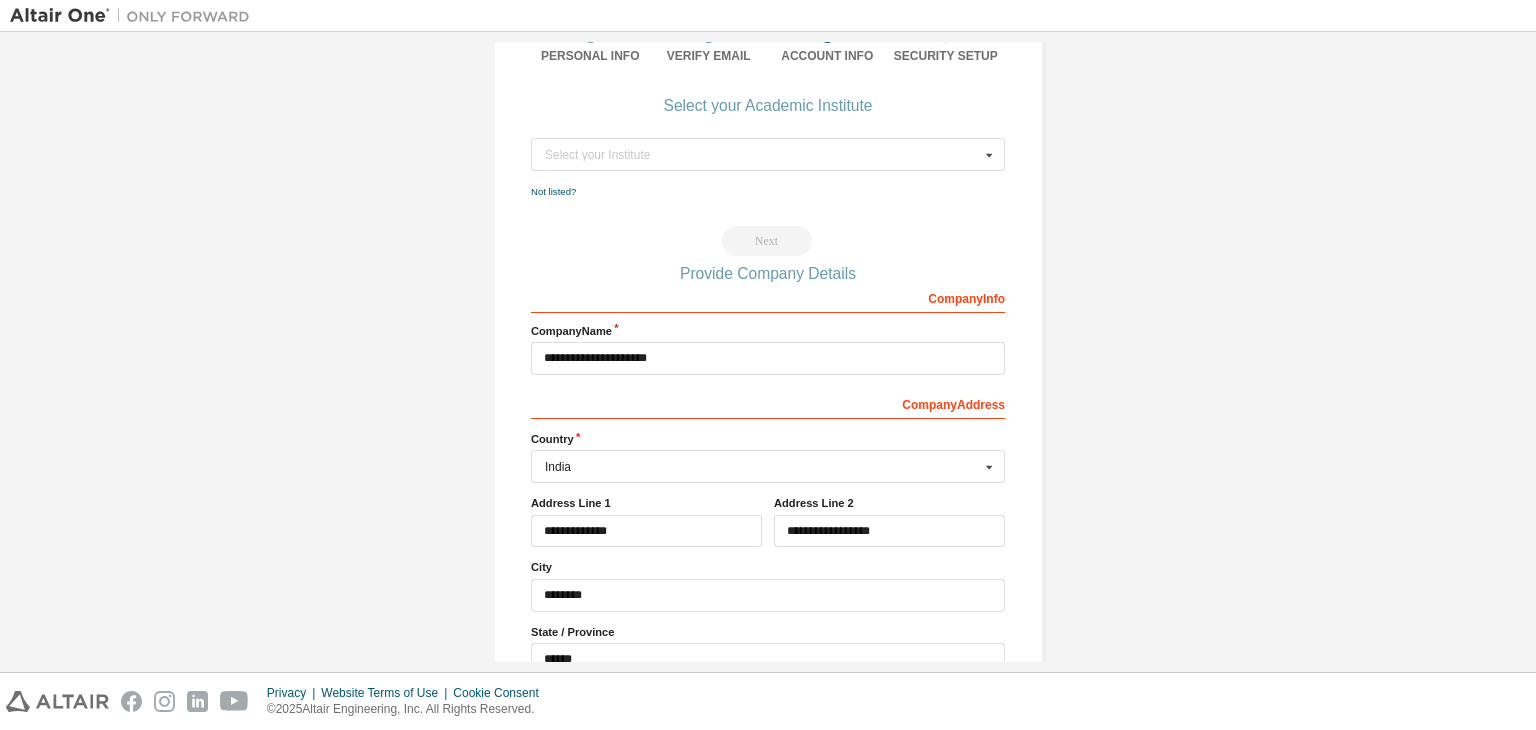 scroll, scrollTop: 0, scrollLeft: 0, axis: both 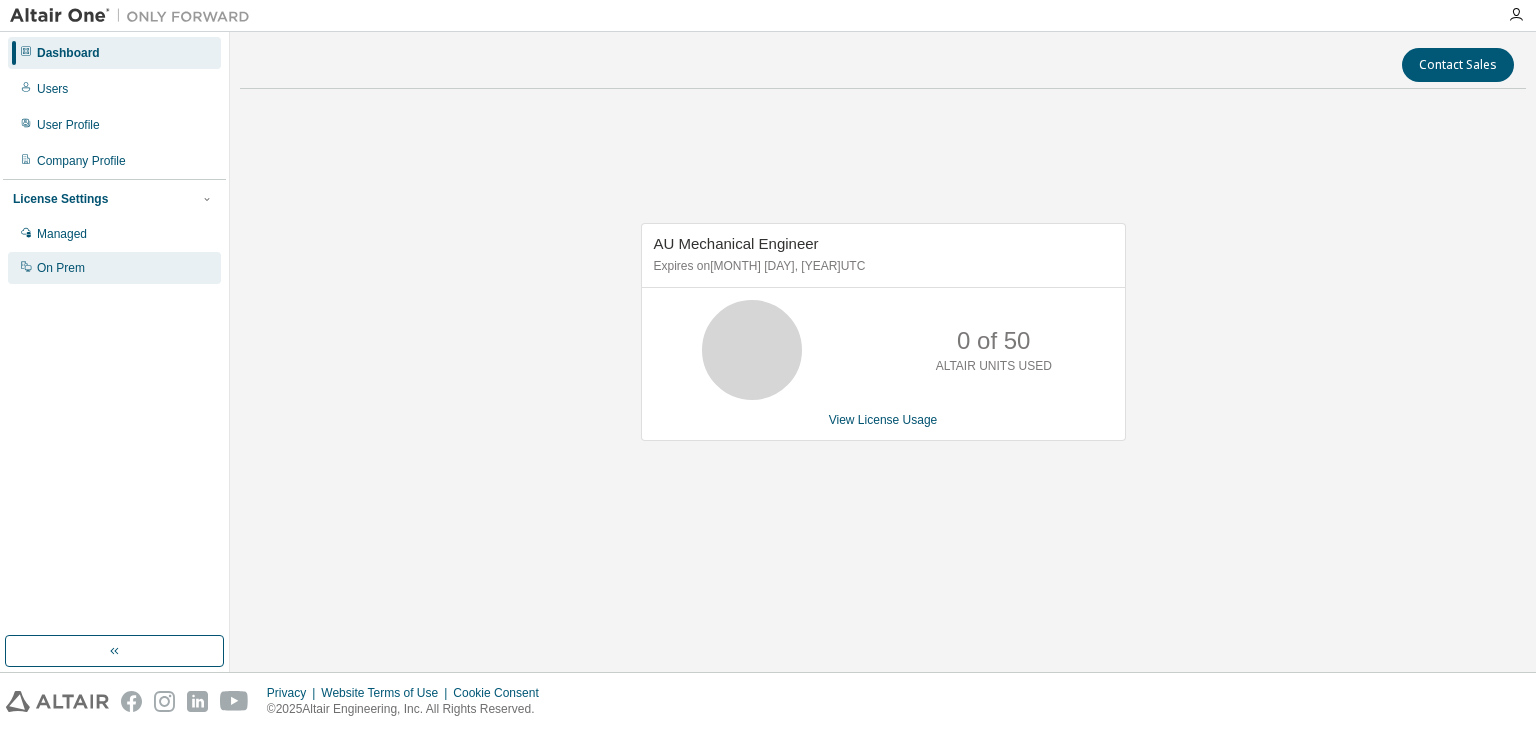 click on "On Prem" at bounding box center [61, 268] 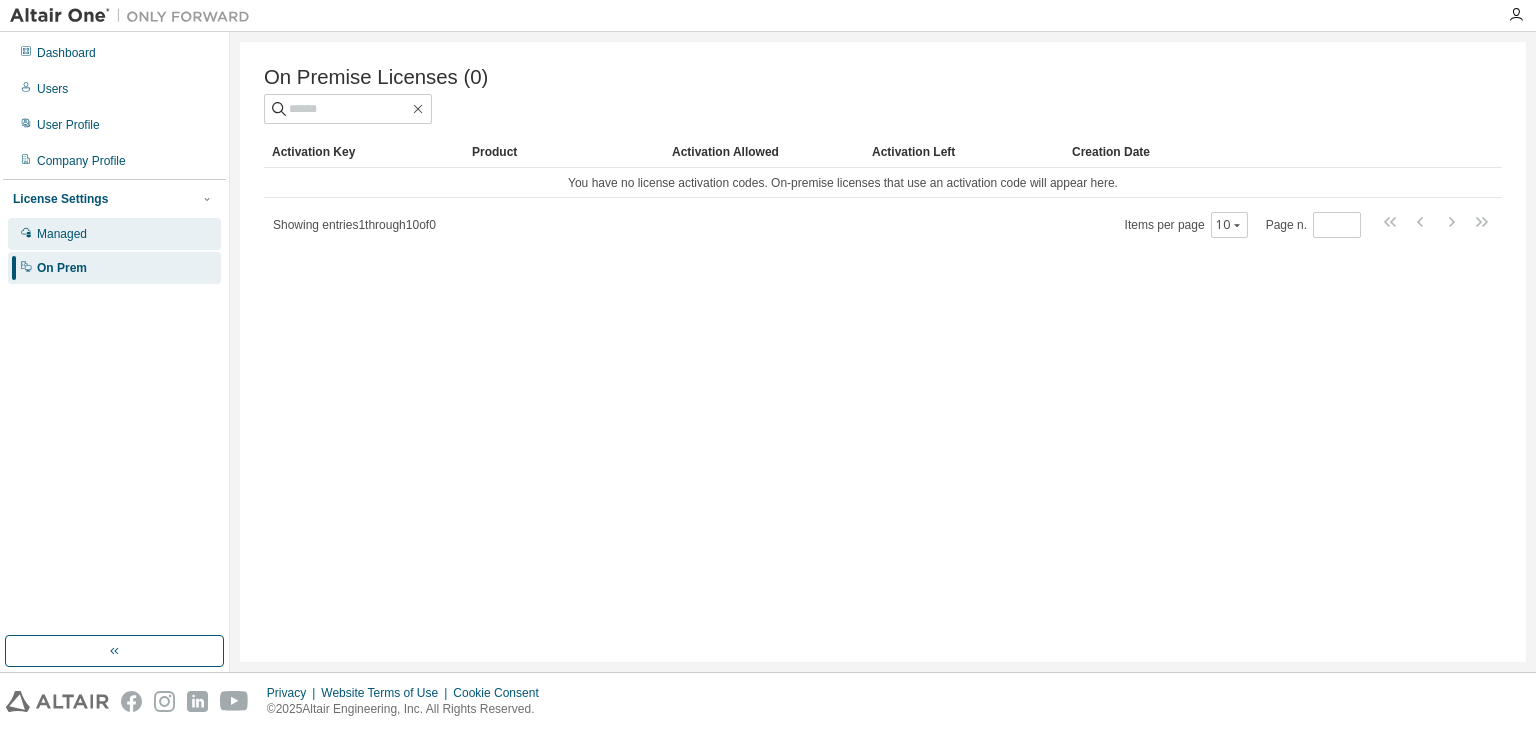 click on "Managed" at bounding box center (114, 234) 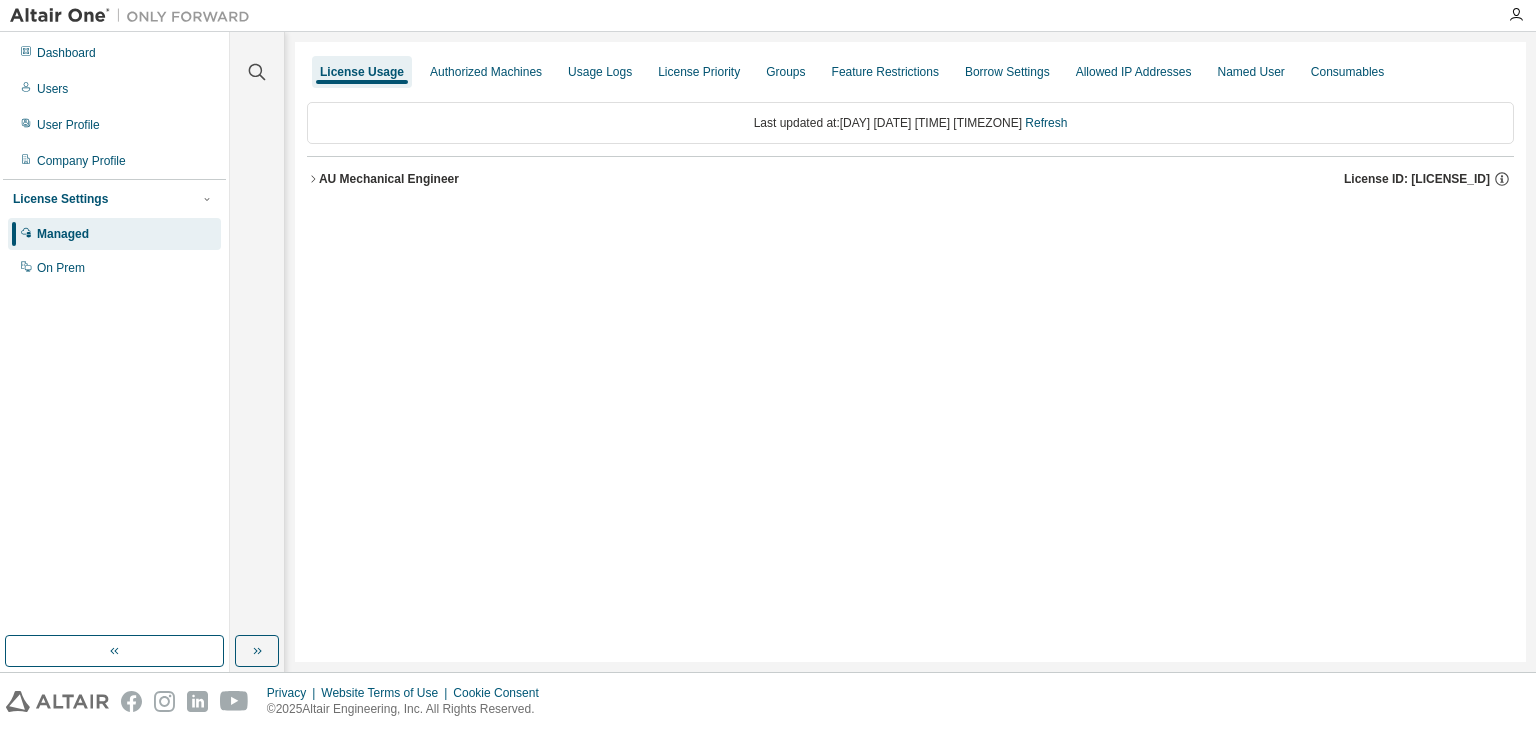 click 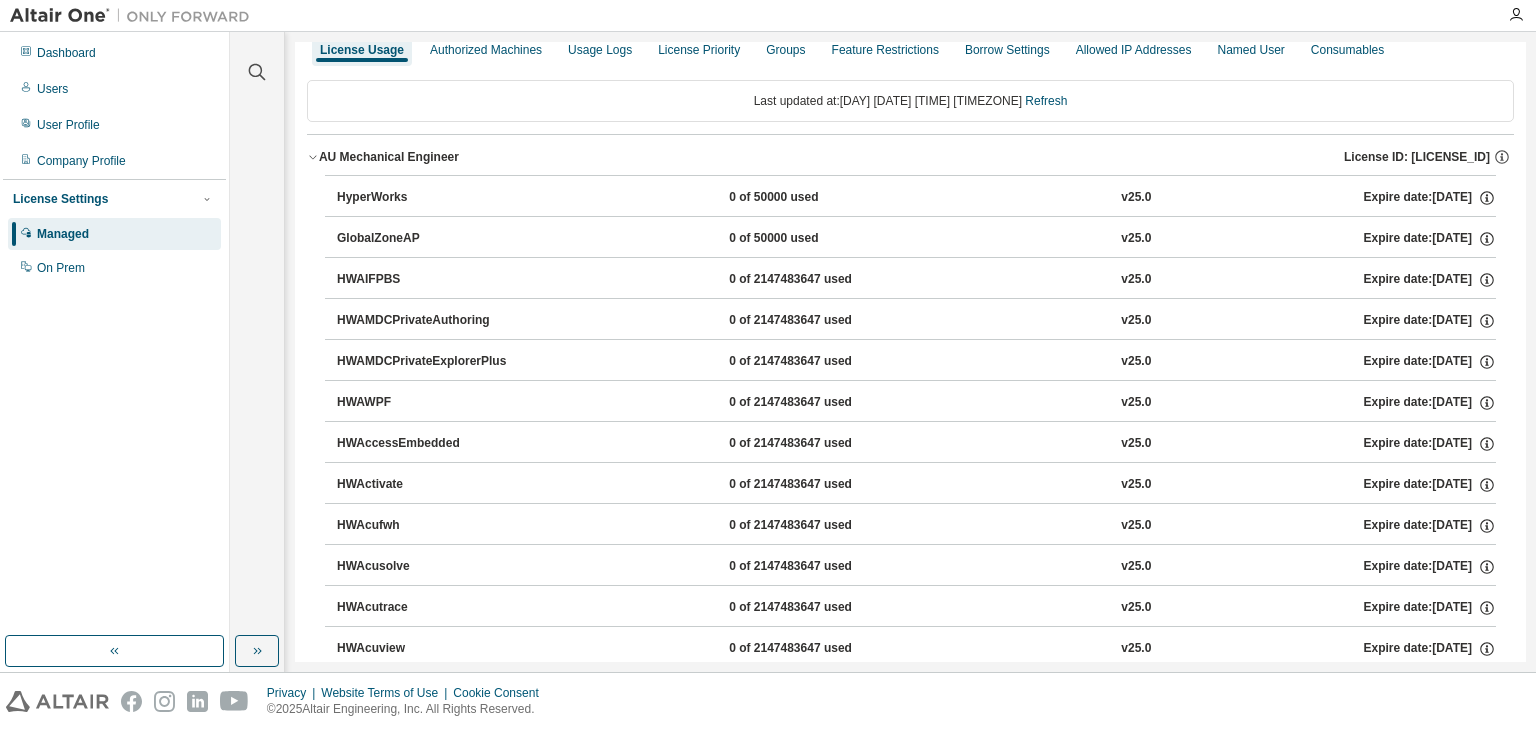 scroll, scrollTop: 0, scrollLeft: 0, axis: both 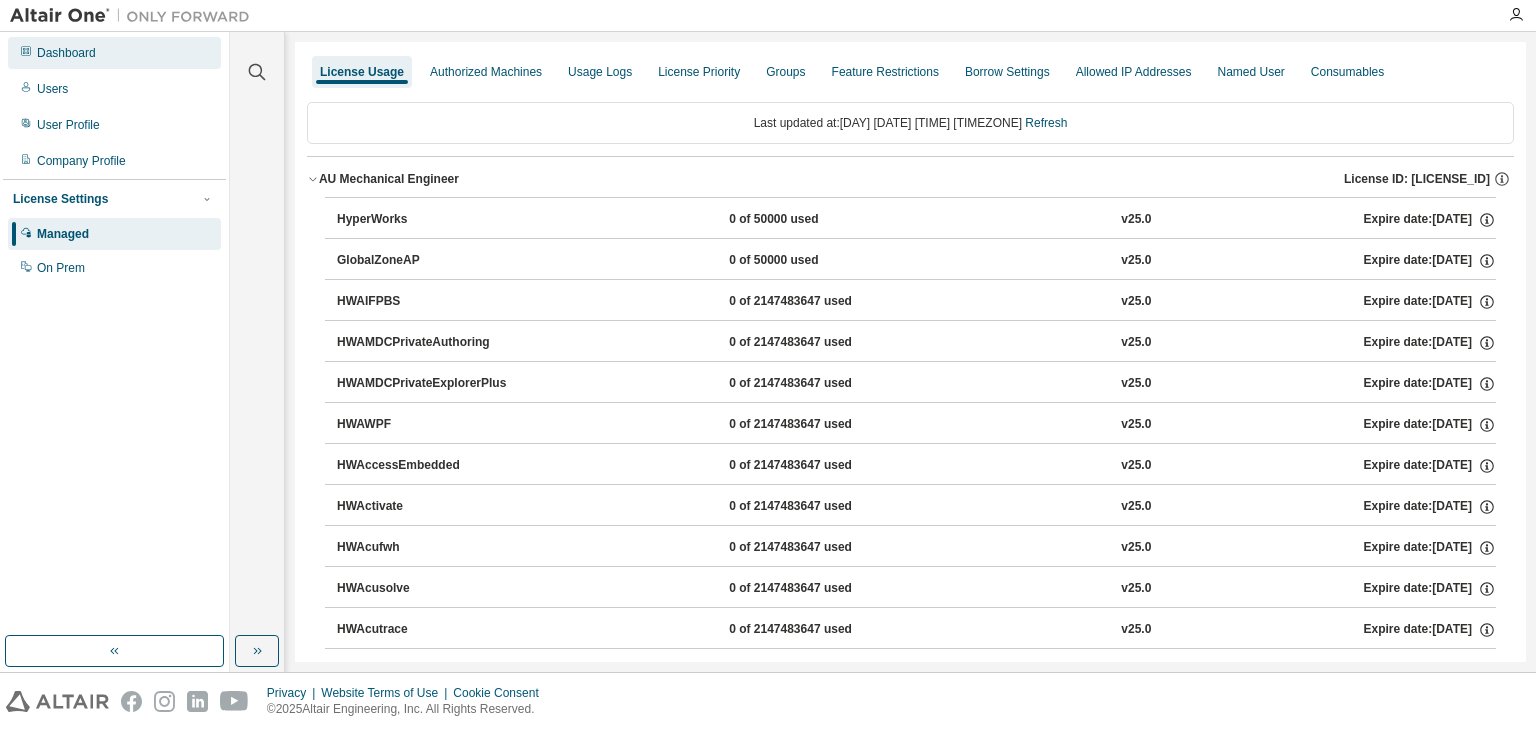 click on "Dashboard" at bounding box center [66, 53] 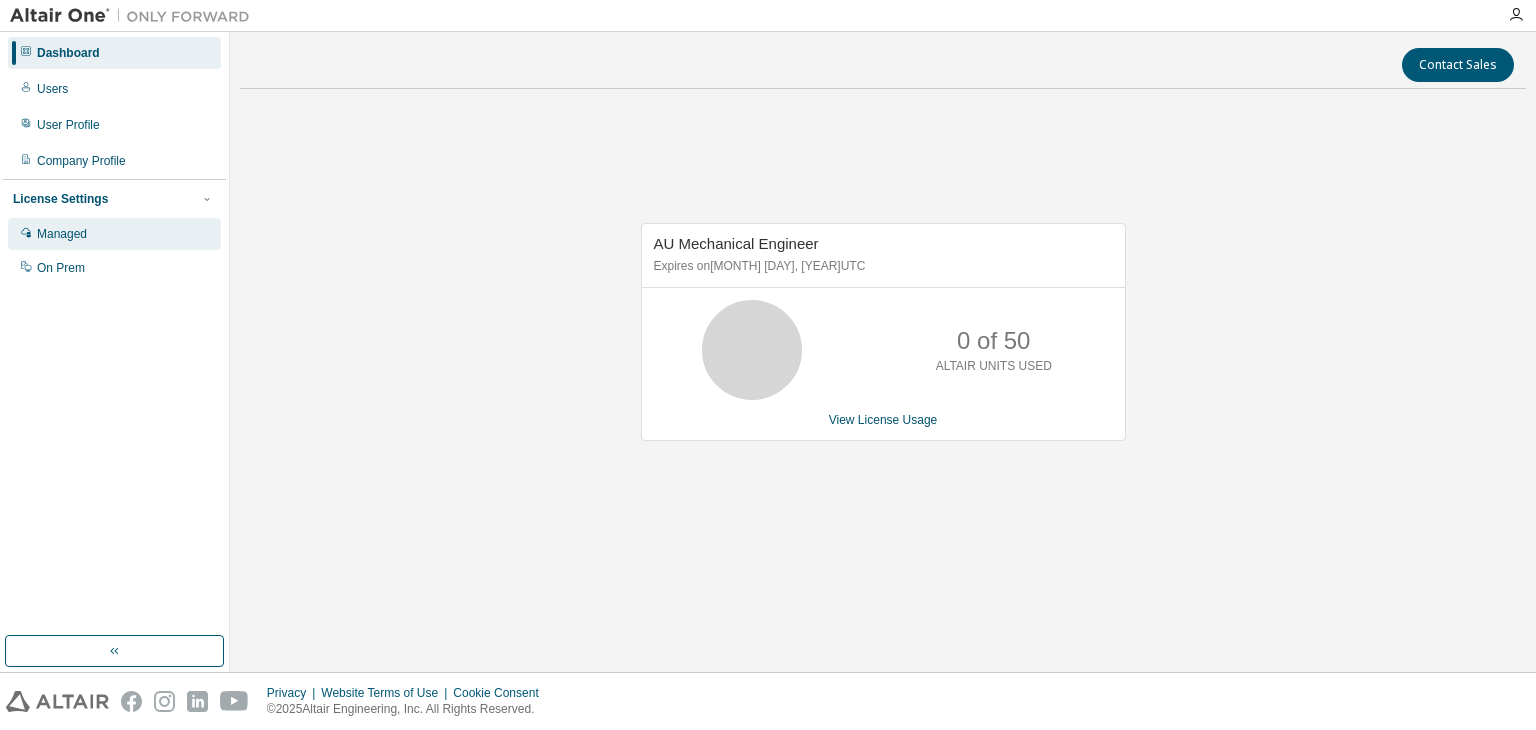 click on "Managed" at bounding box center (62, 234) 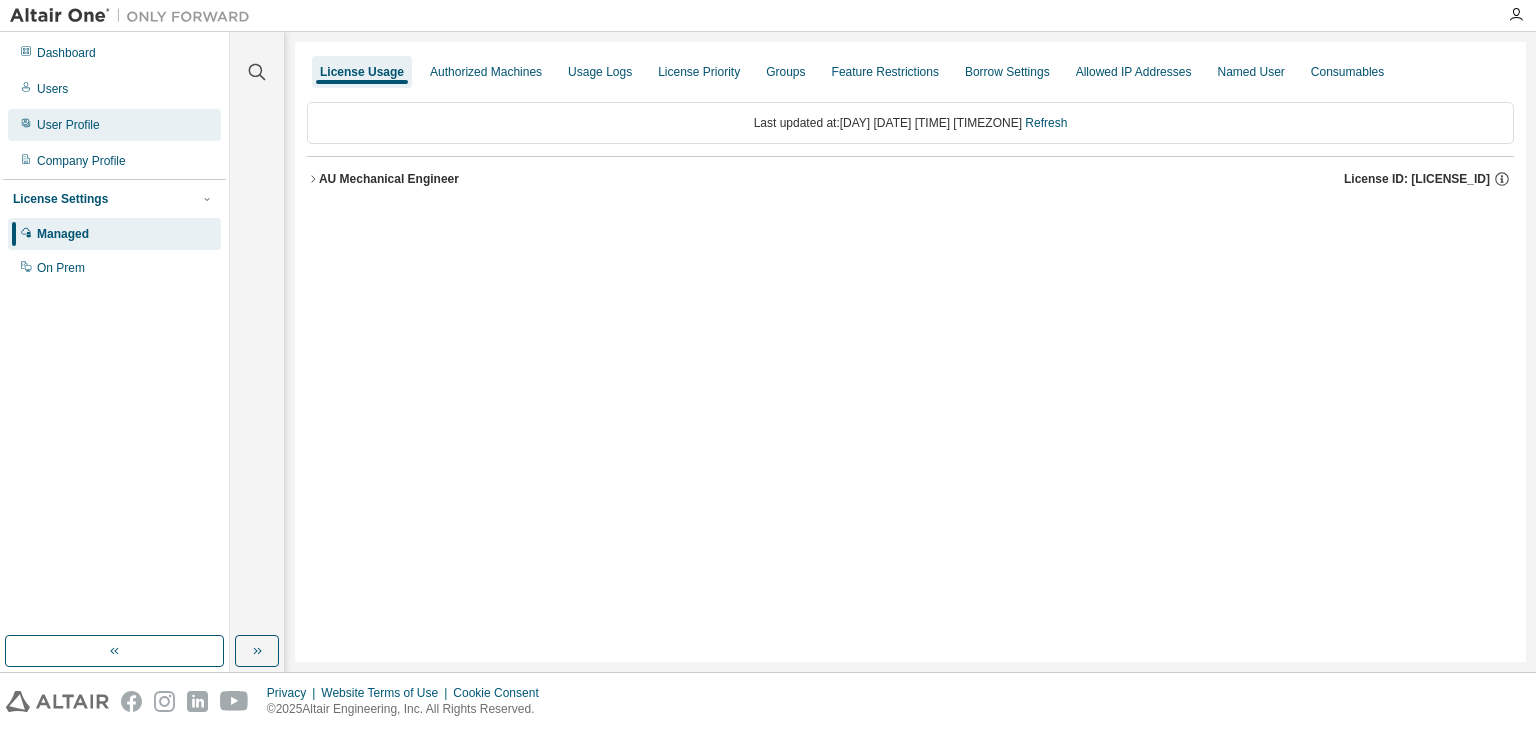 click on "User Profile" at bounding box center [68, 125] 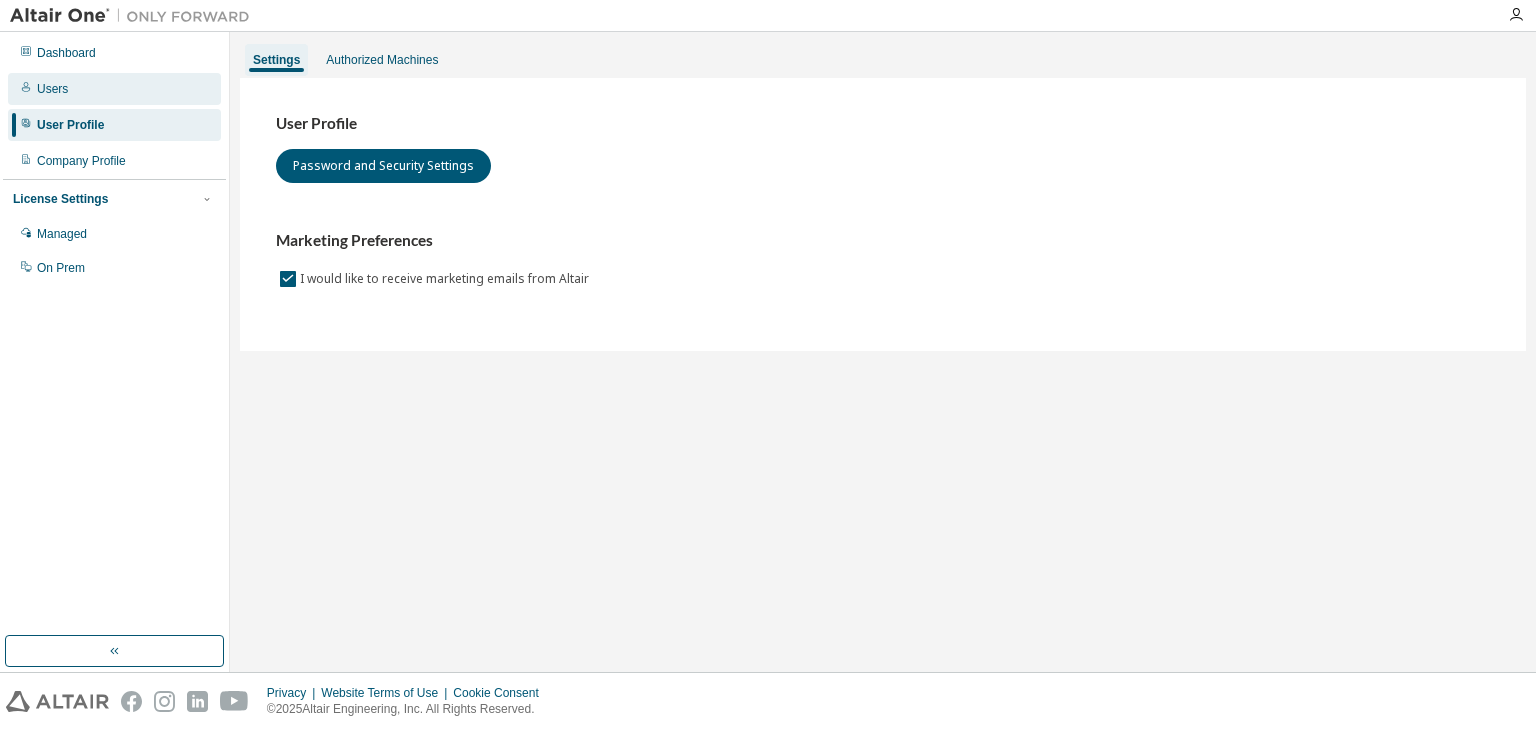 click on "Users" at bounding box center (52, 89) 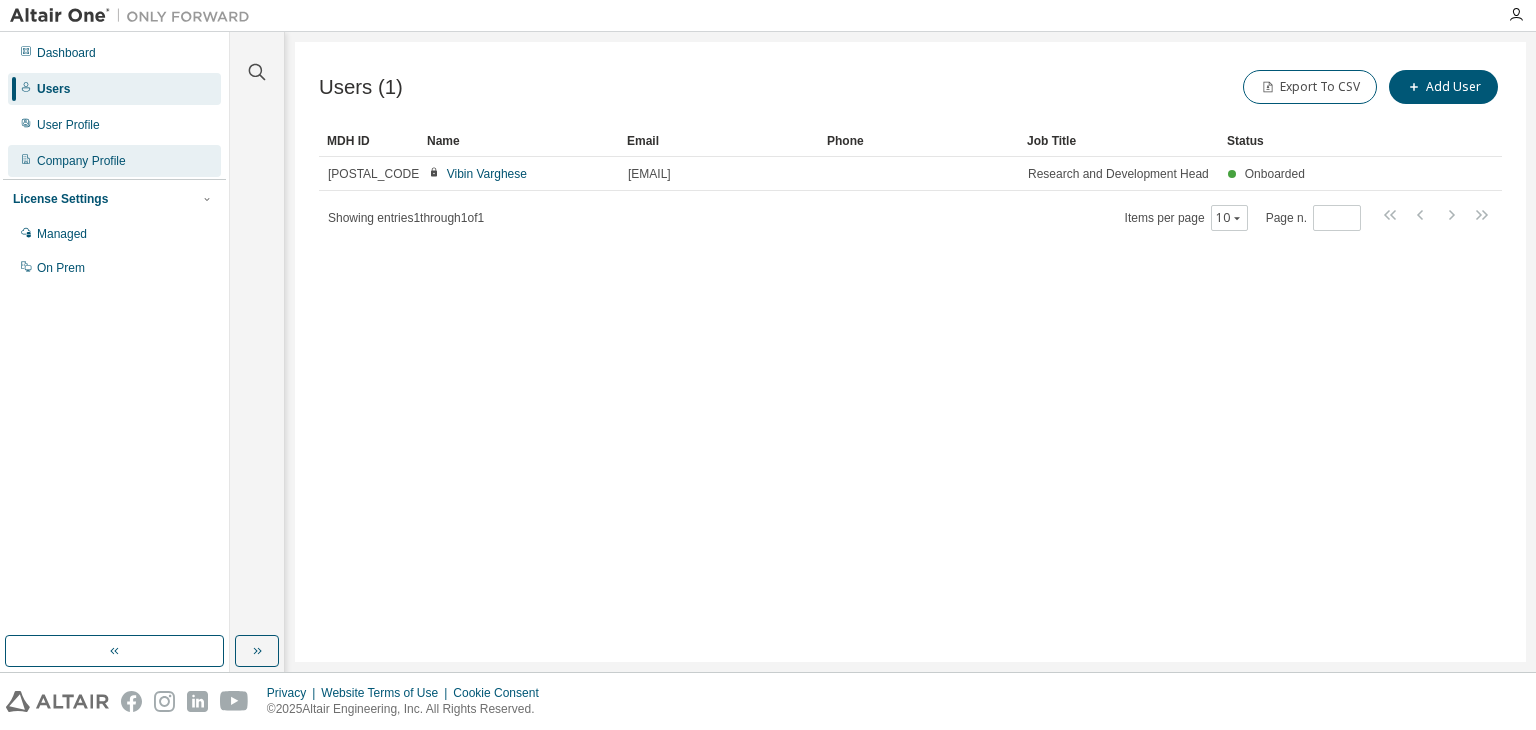 click on "Company Profile" at bounding box center [81, 161] 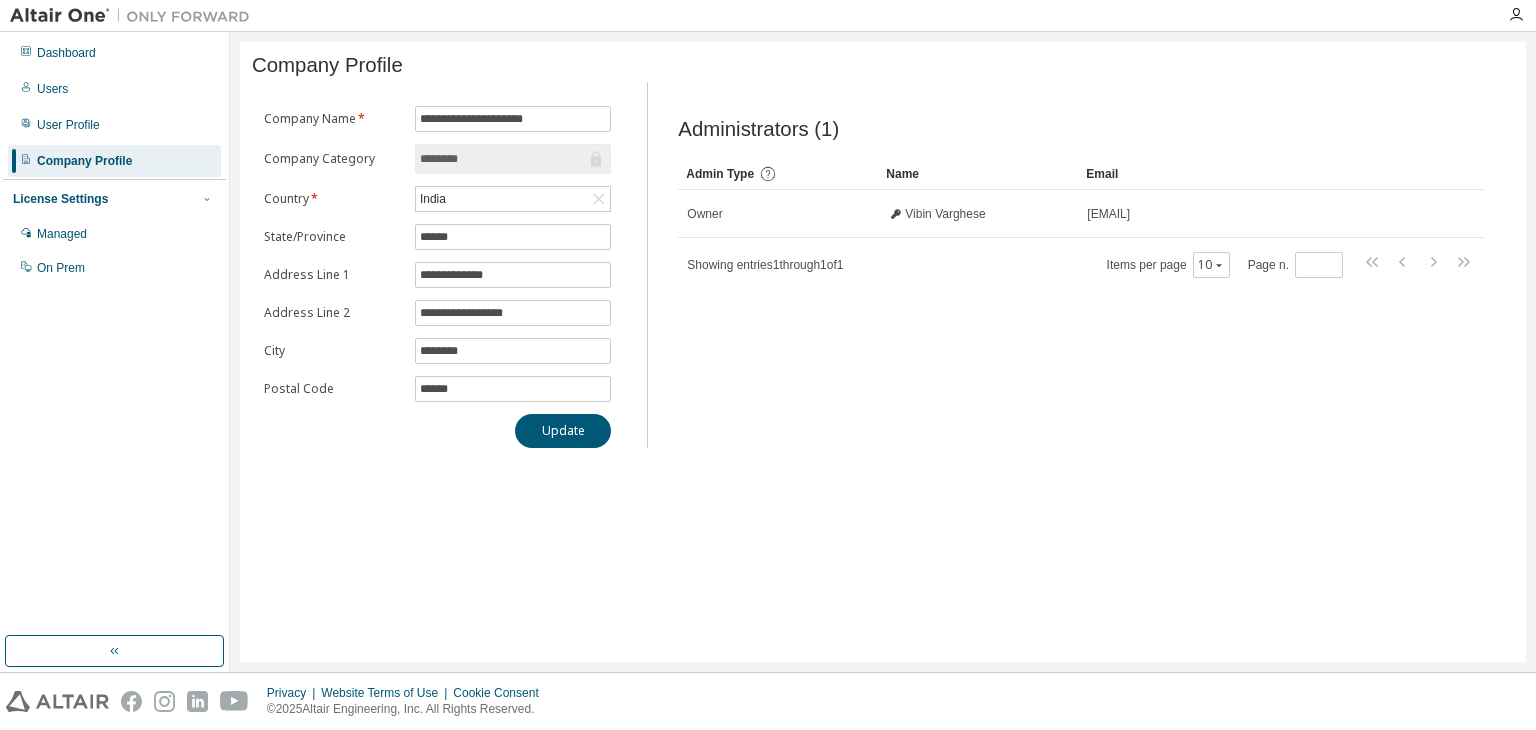 click on "********" at bounding box center [503, 159] 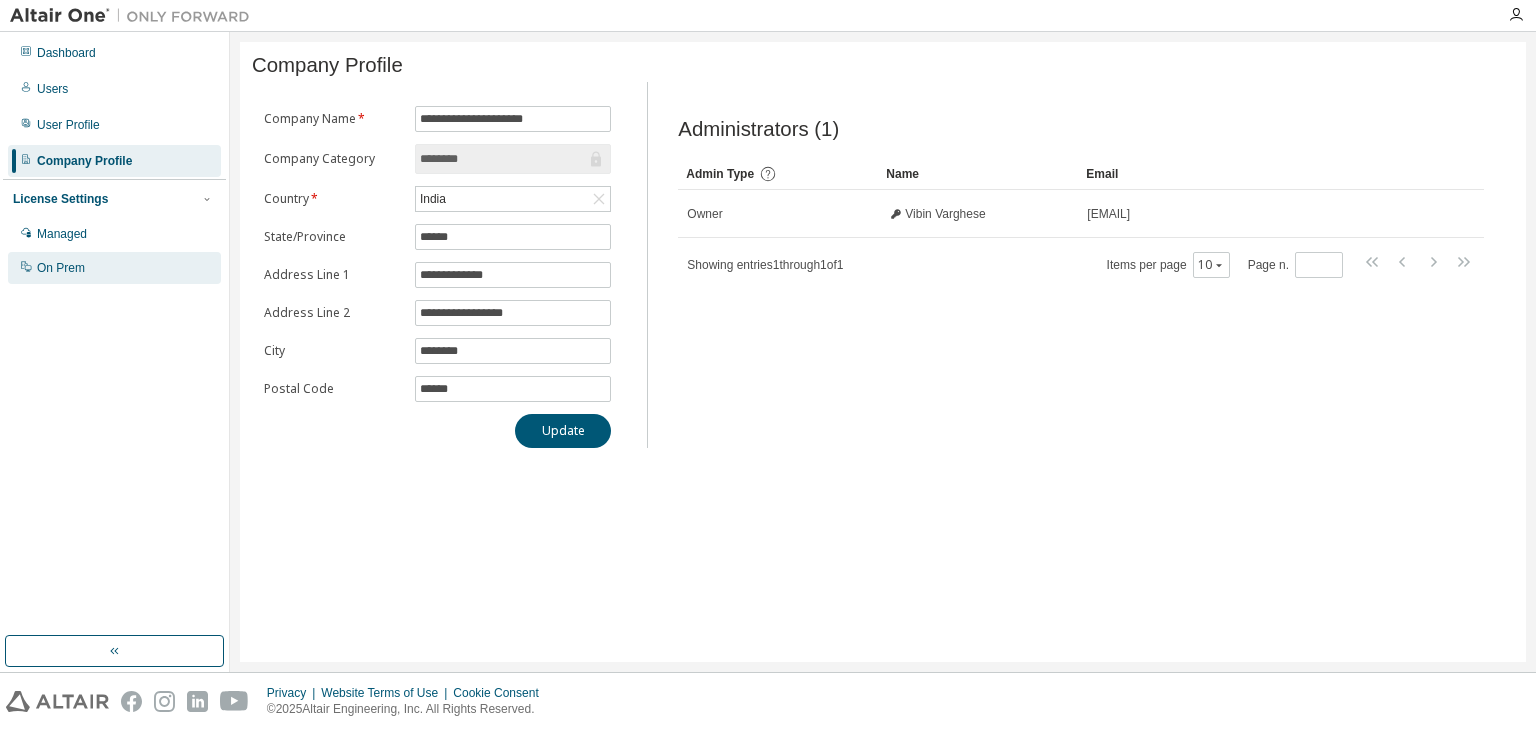 click on "On Prem" at bounding box center [61, 268] 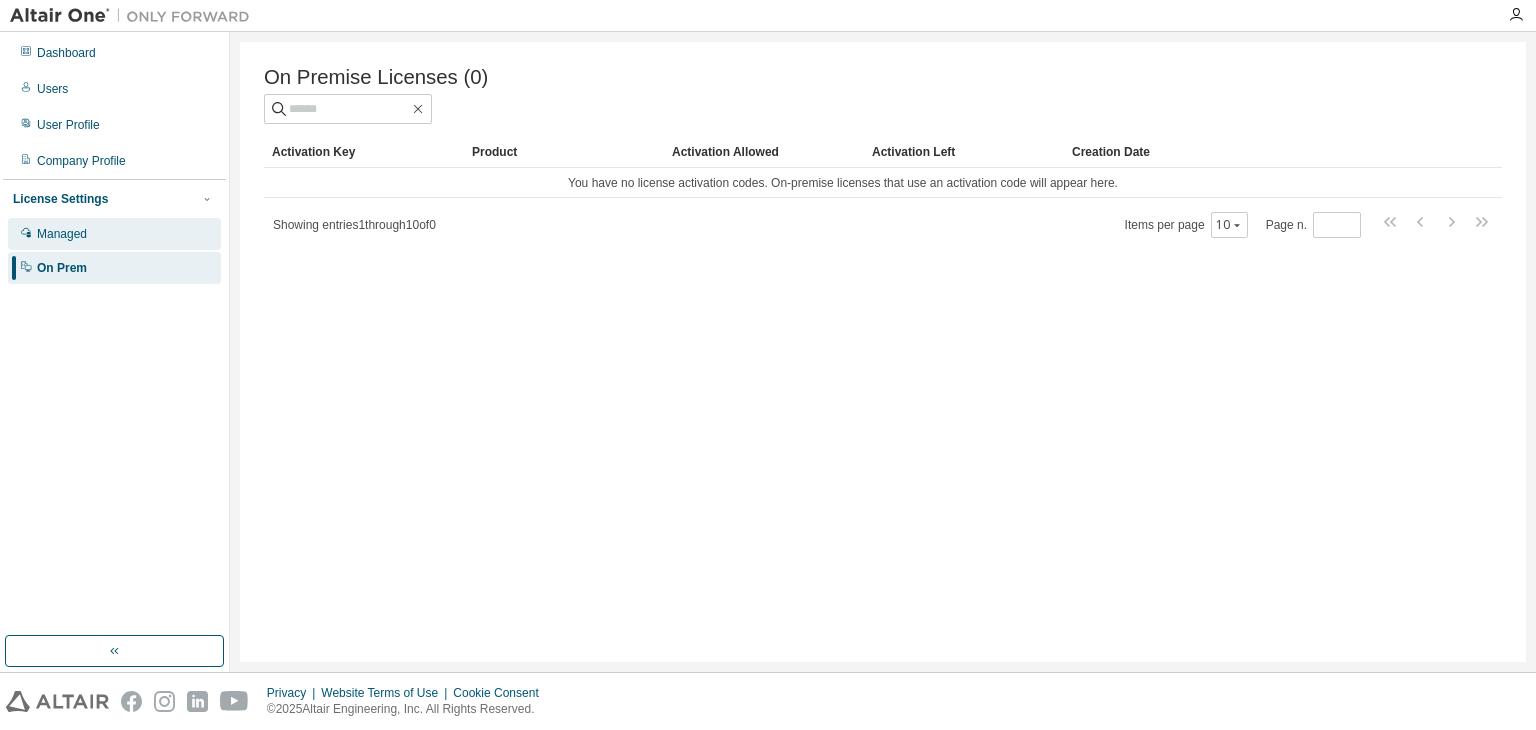 click on "Managed" at bounding box center (62, 234) 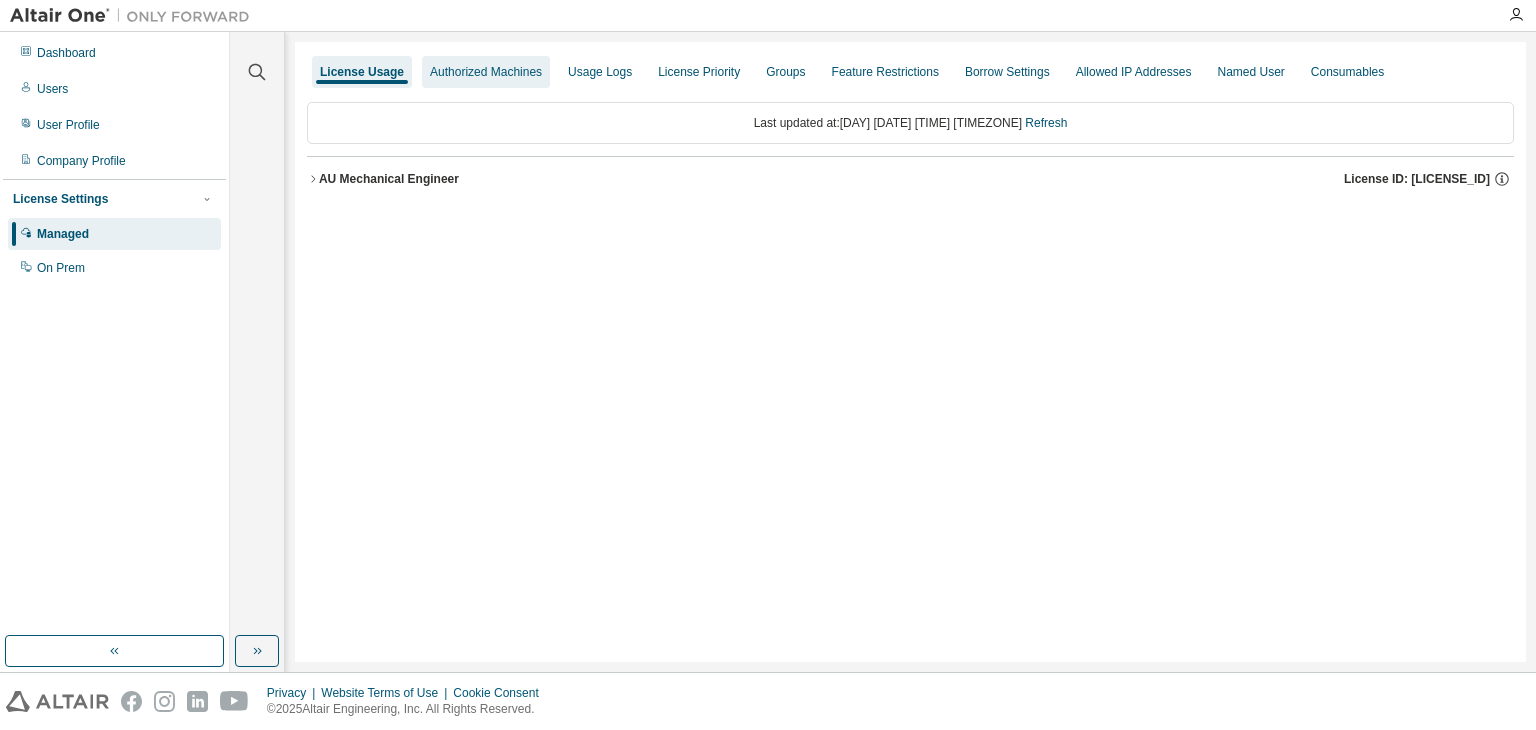click on "Authorized Machines" at bounding box center (486, 72) 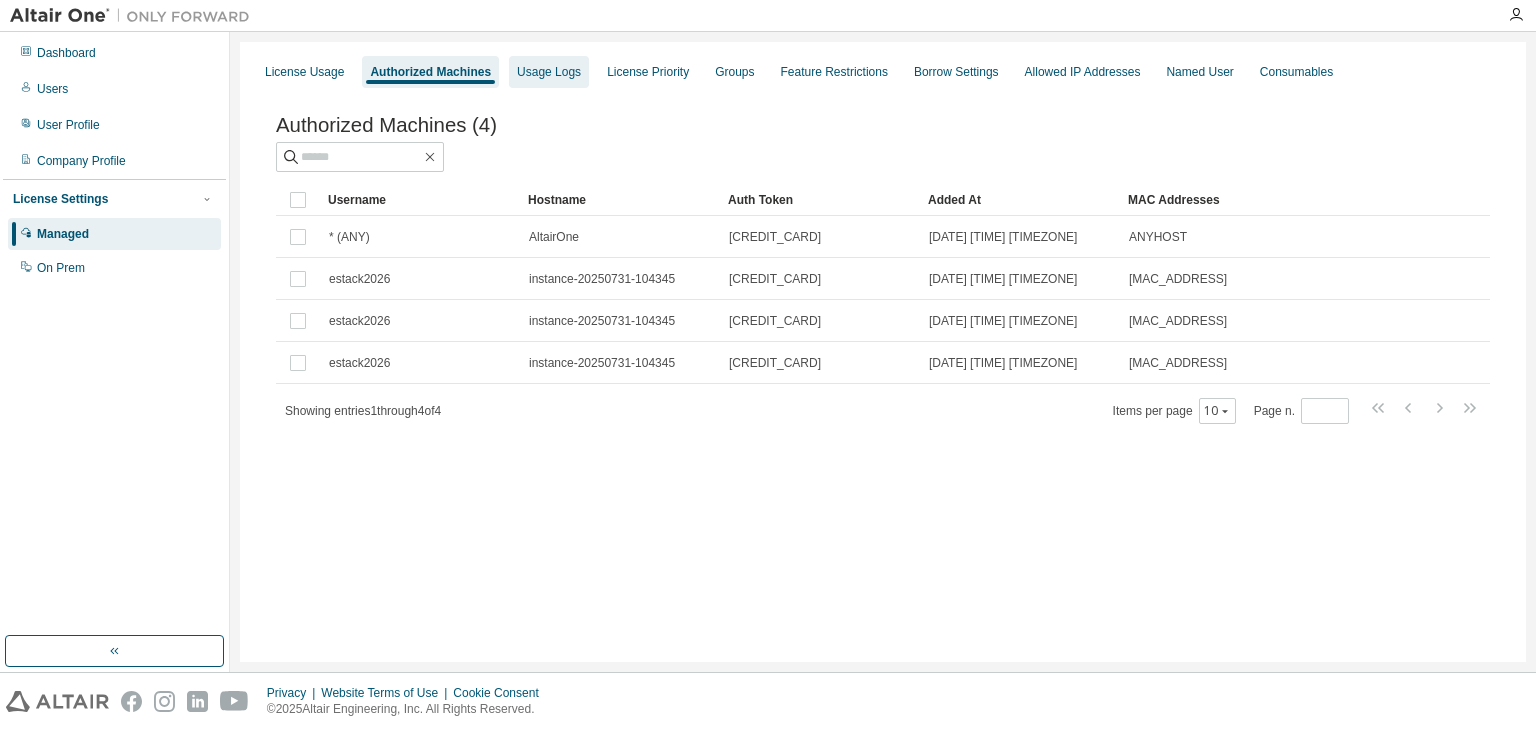 click on "Usage Logs" at bounding box center (549, 72) 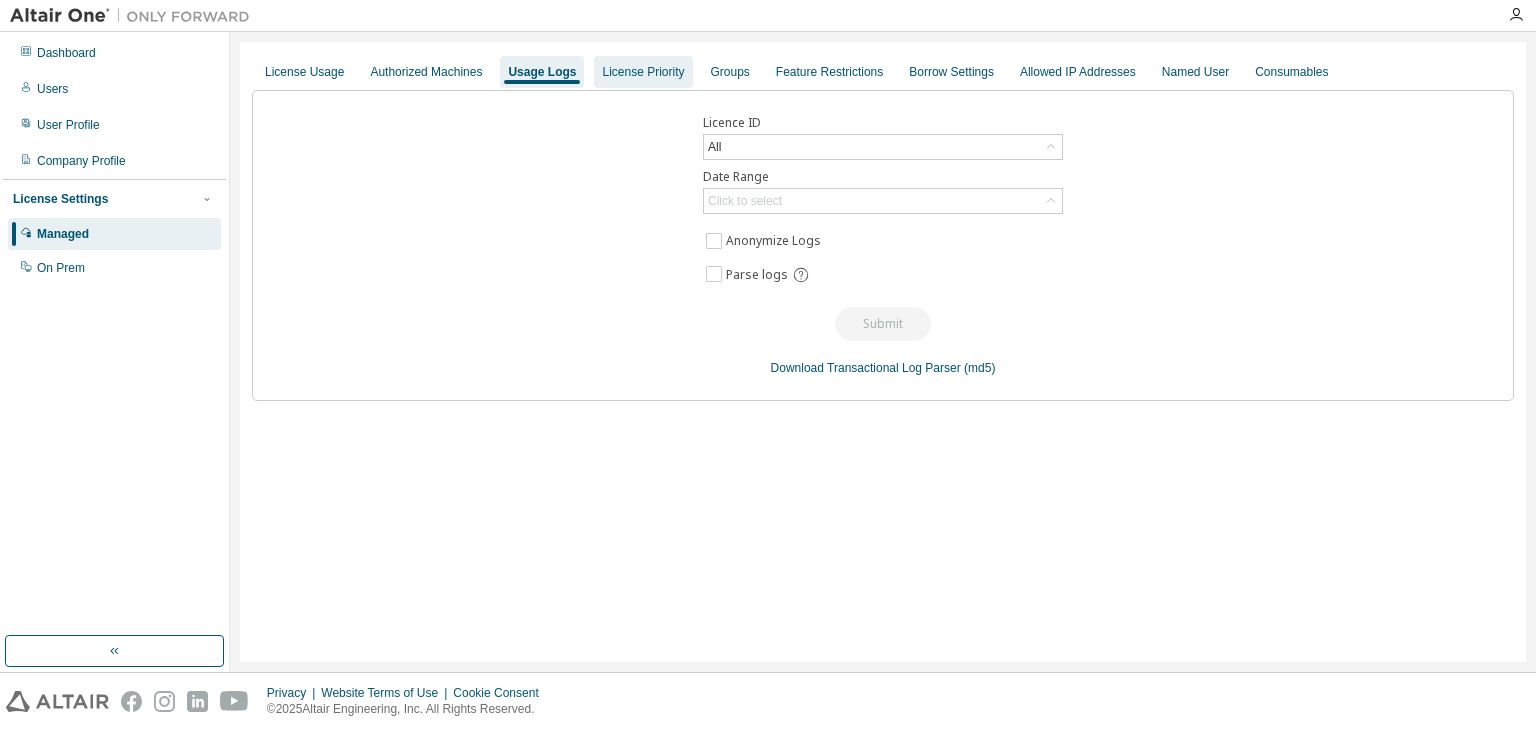 click on "License Priority" at bounding box center [643, 72] 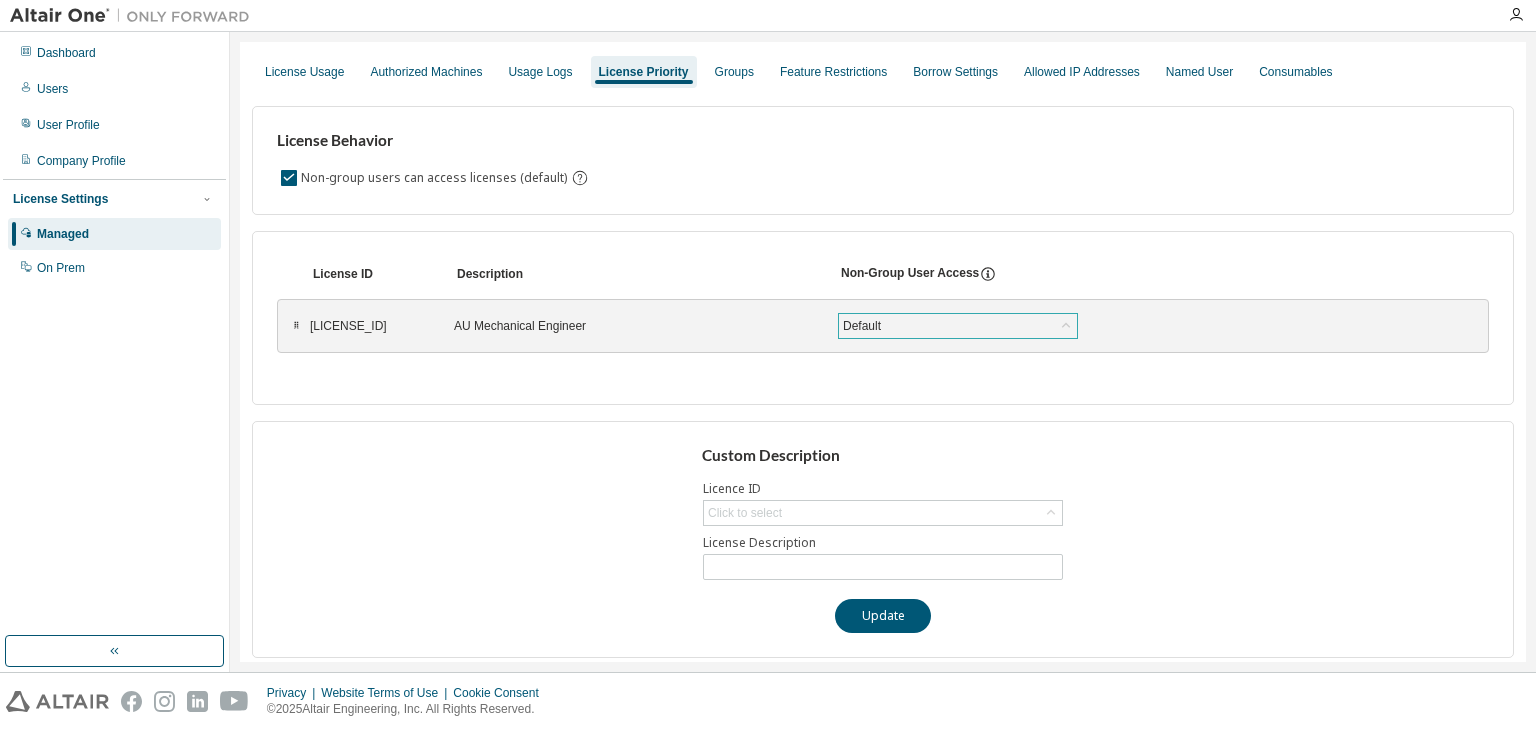 click on "Default" at bounding box center (958, 326) 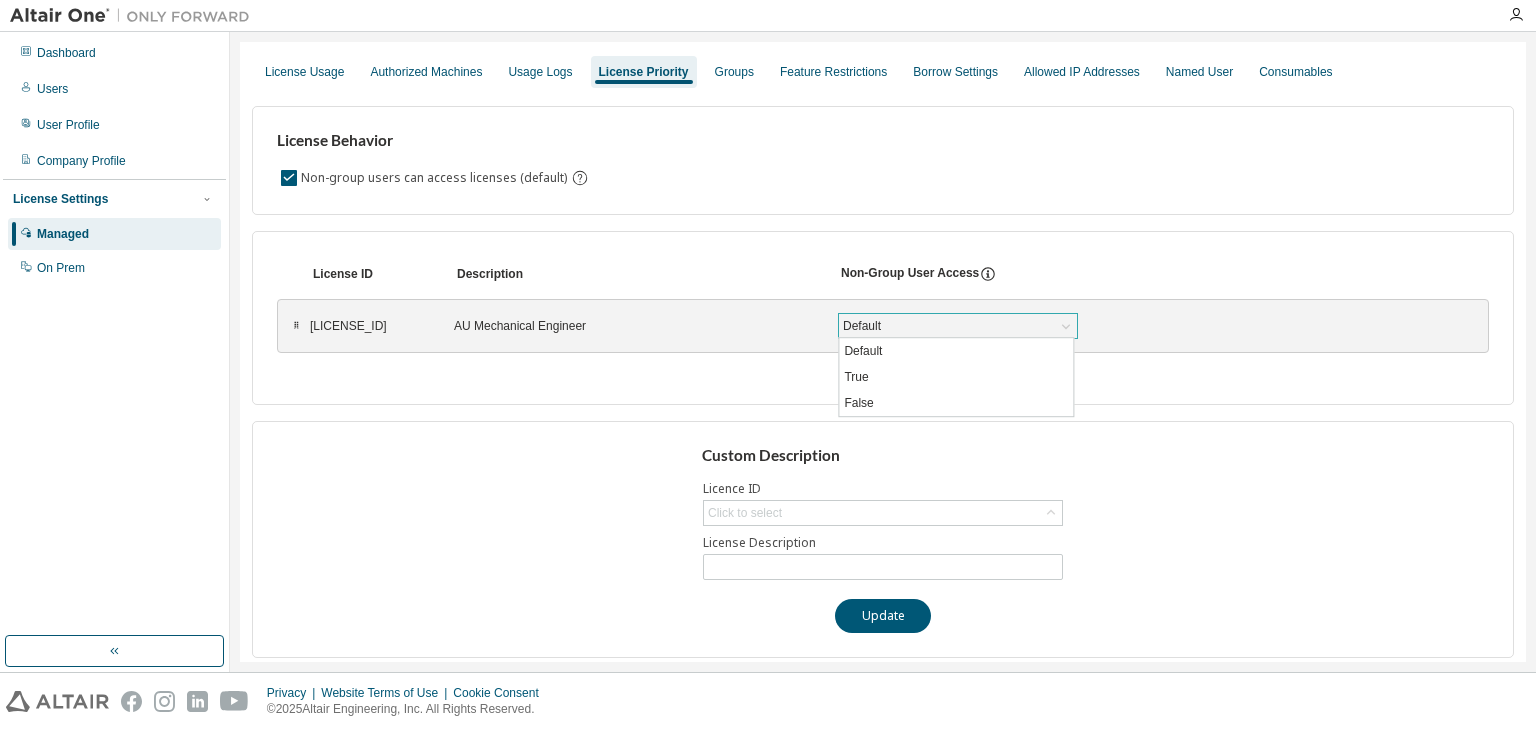 click on "Default" at bounding box center (958, 326) 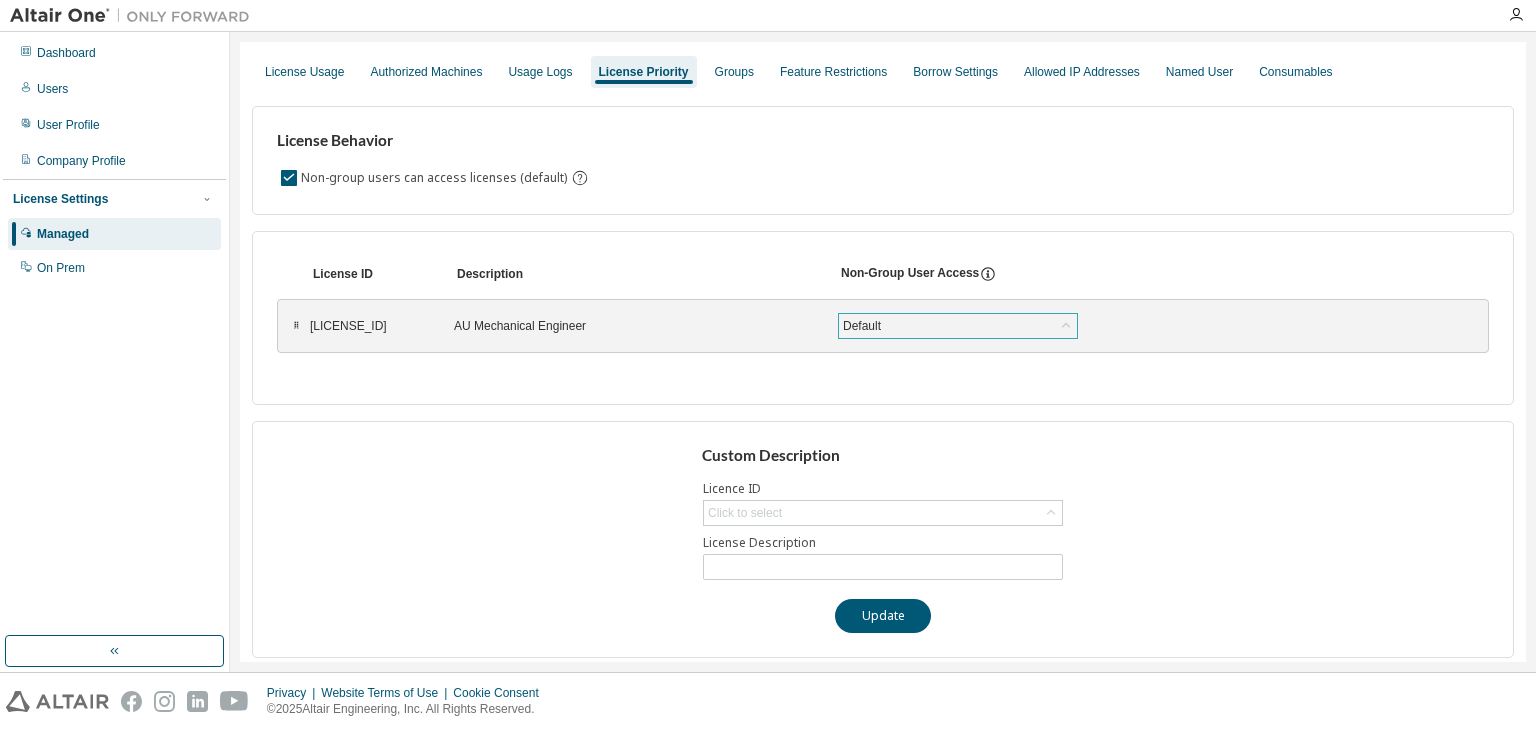 click on "Default" at bounding box center [958, 326] 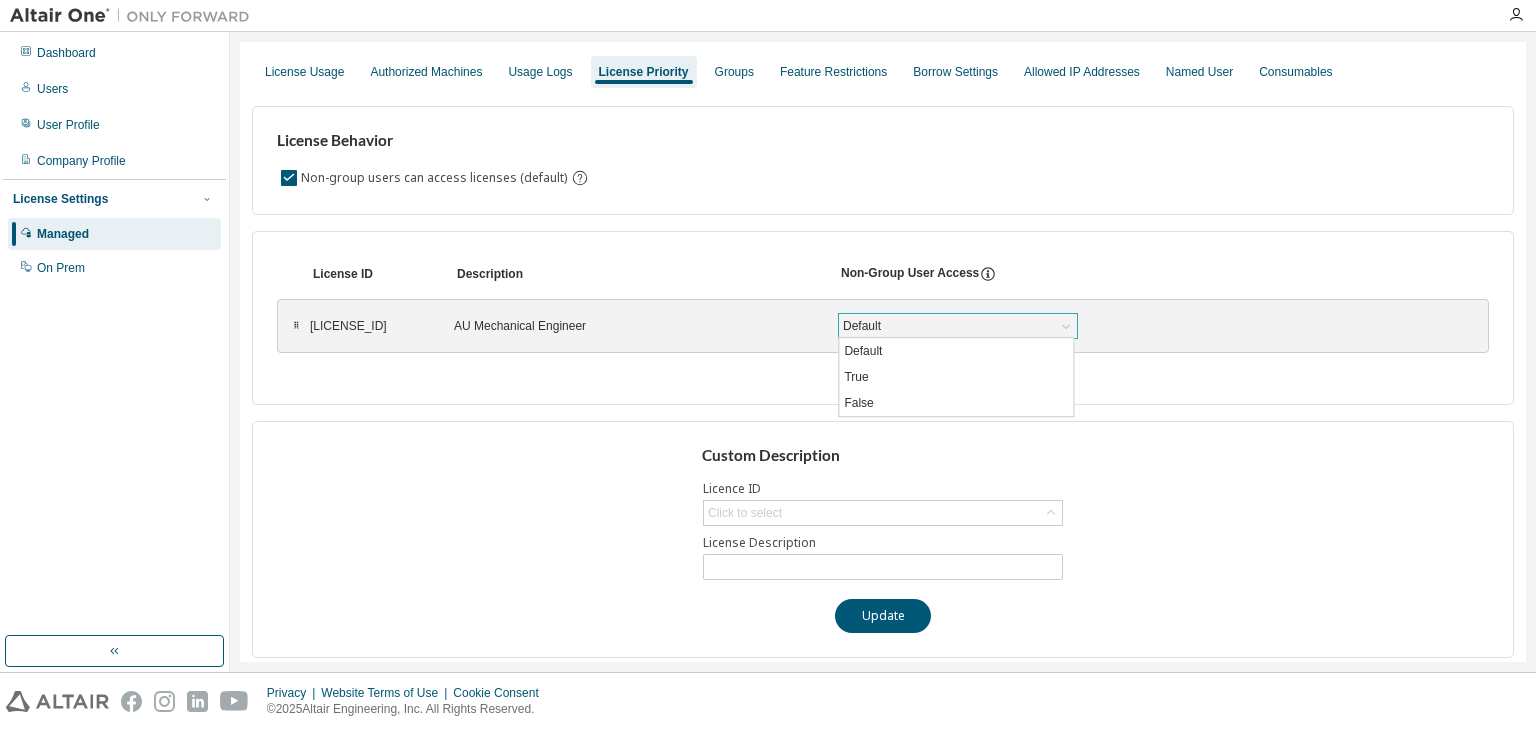 click on "Default" at bounding box center [958, 326] 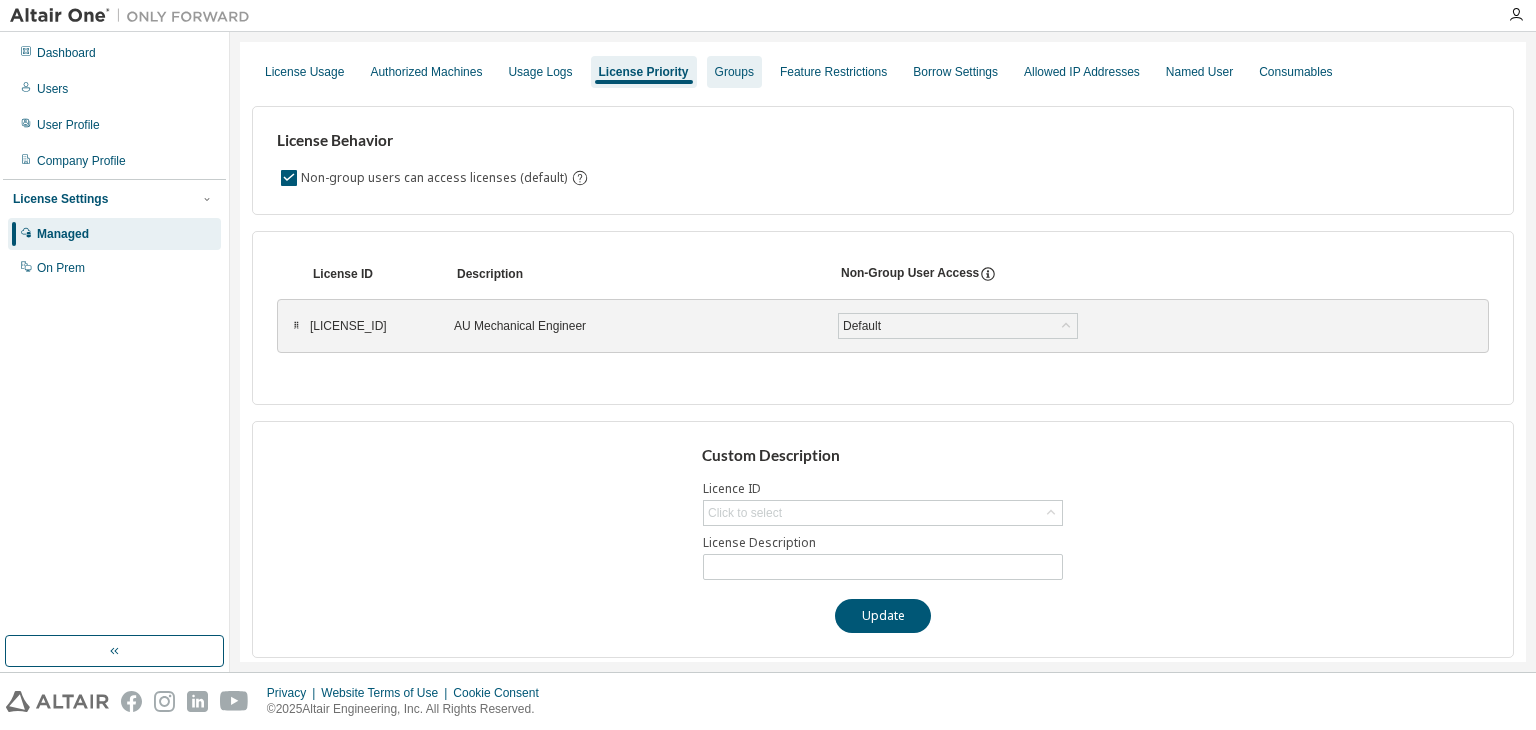 click on "Groups" at bounding box center [734, 72] 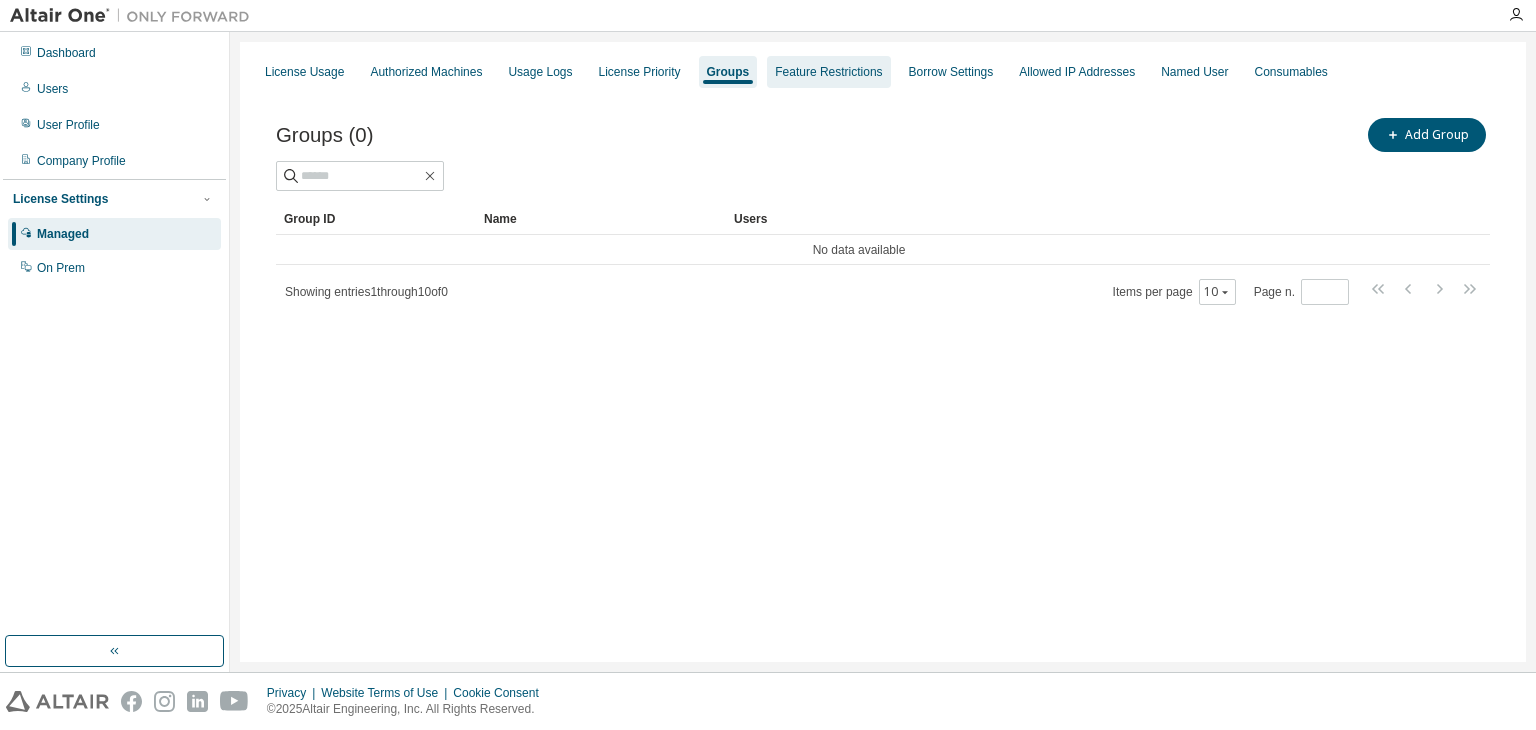 click on "Feature Restrictions" at bounding box center [828, 72] 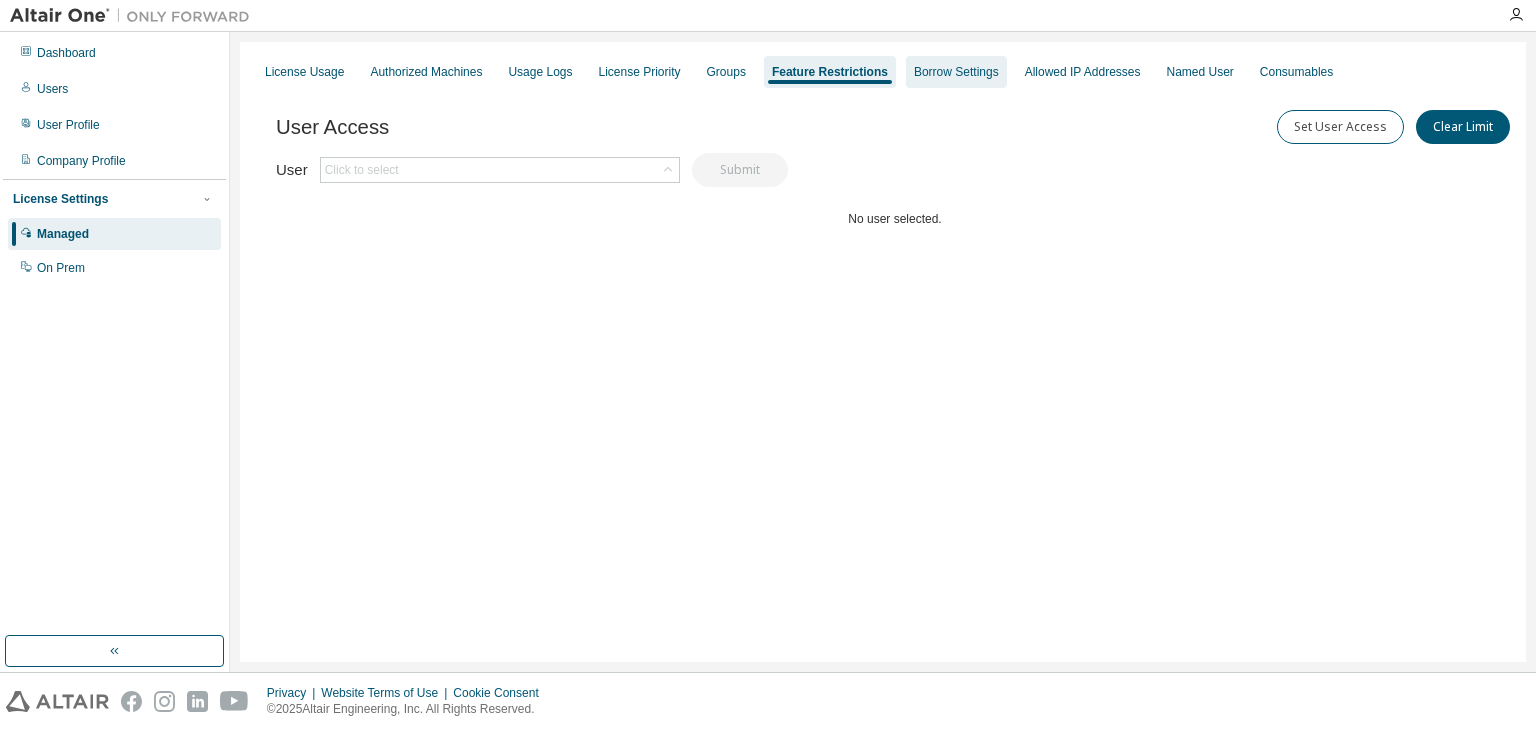 click on "Borrow Settings" at bounding box center (956, 72) 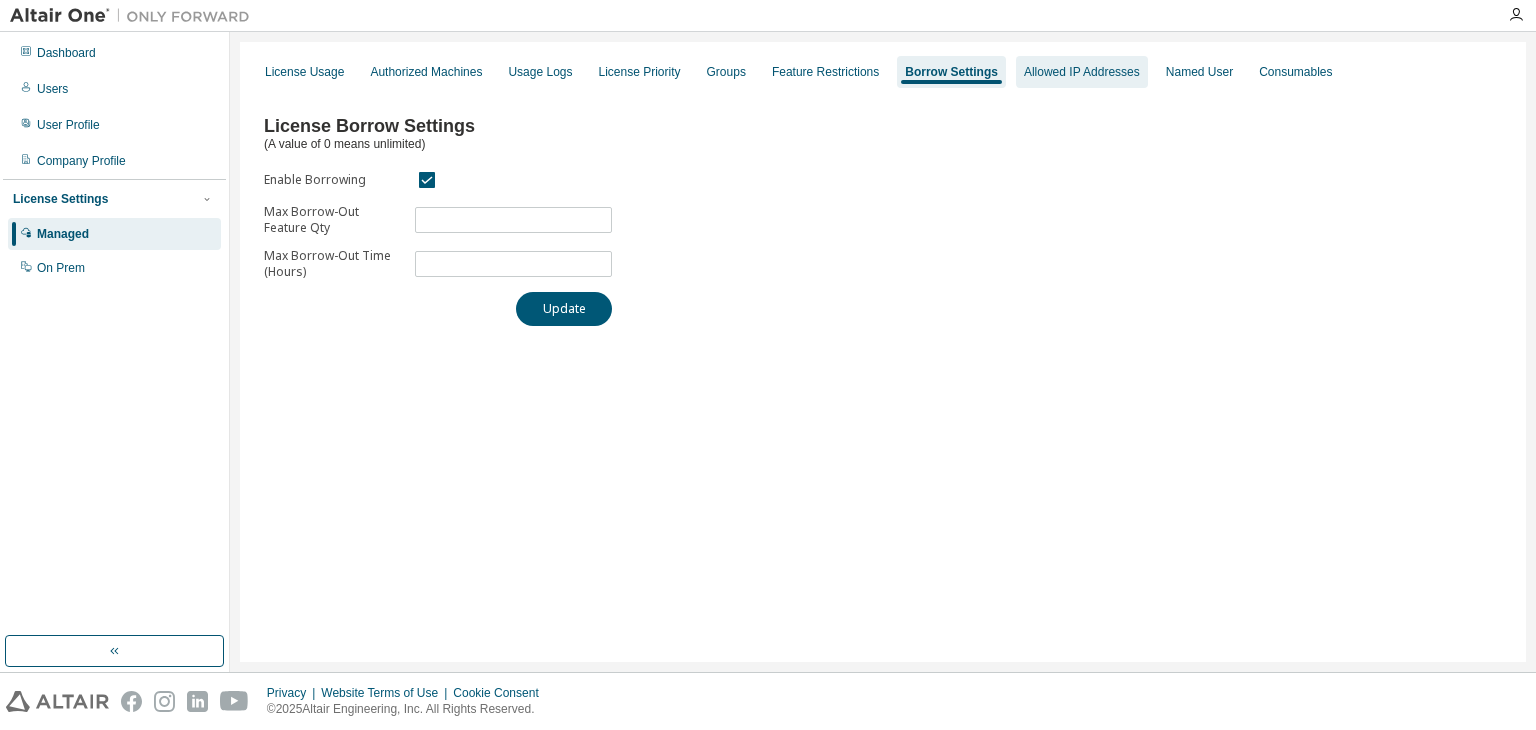 click on "Allowed IP Addresses" at bounding box center (1082, 72) 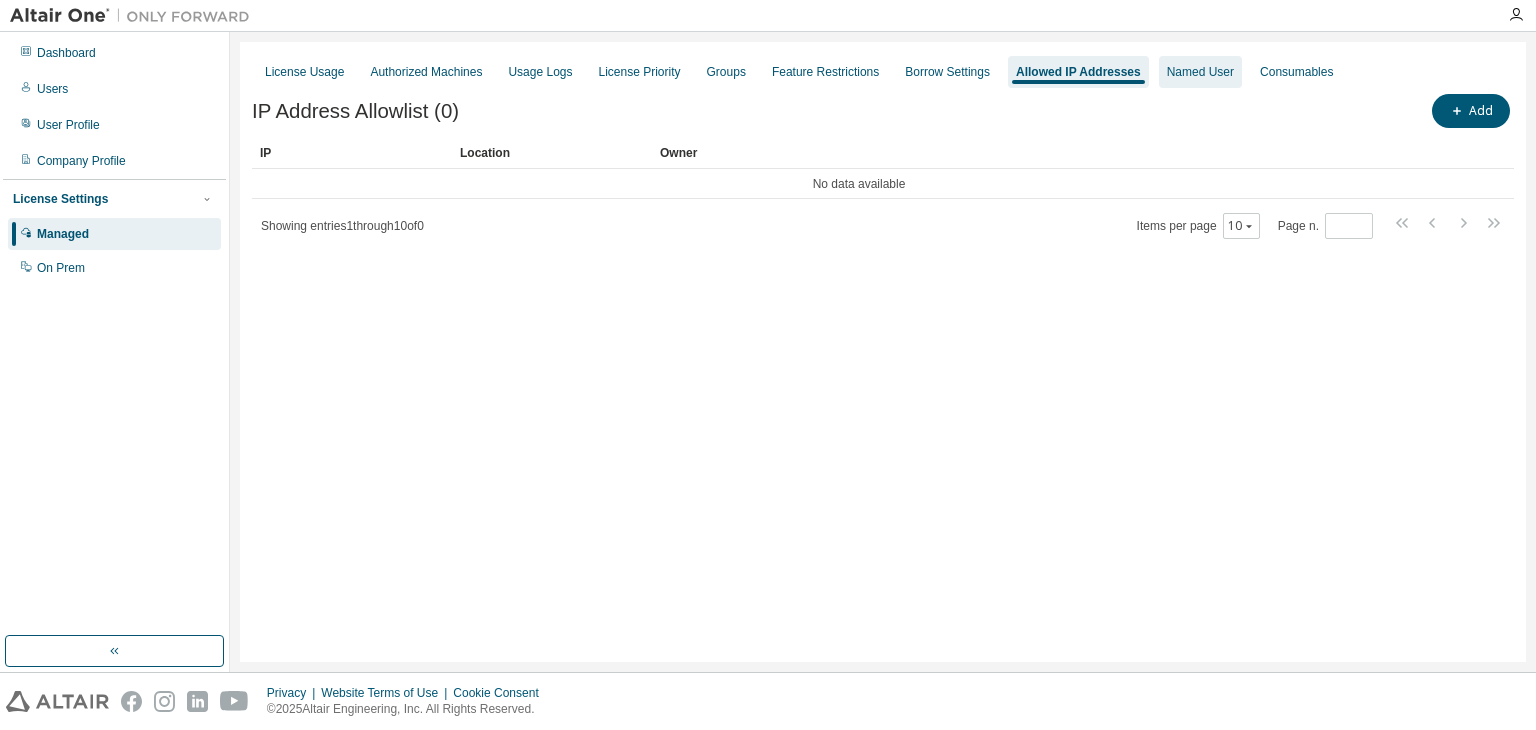 click on "Named User" at bounding box center [1200, 72] 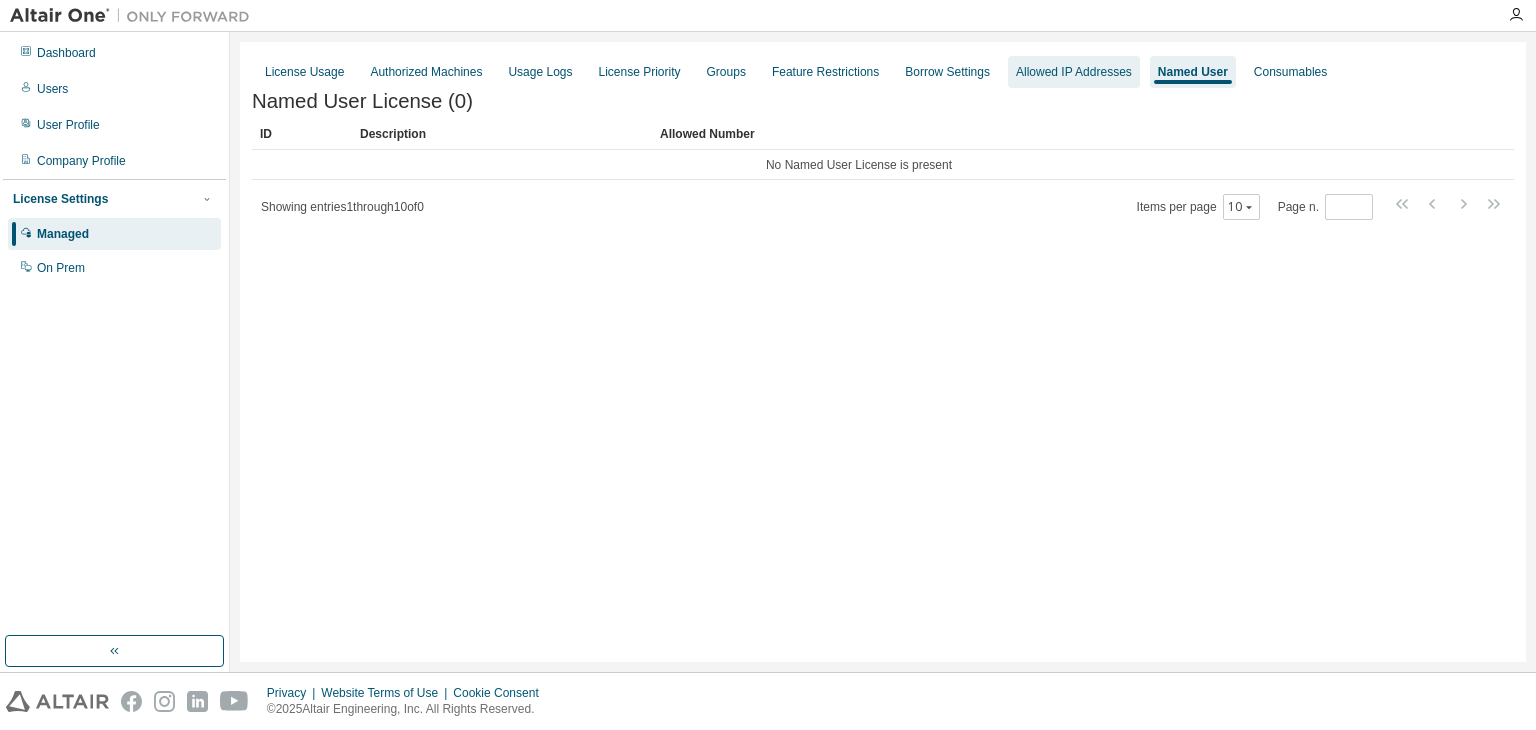click on "Allowed IP Addresses" at bounding box center (1074, 72) 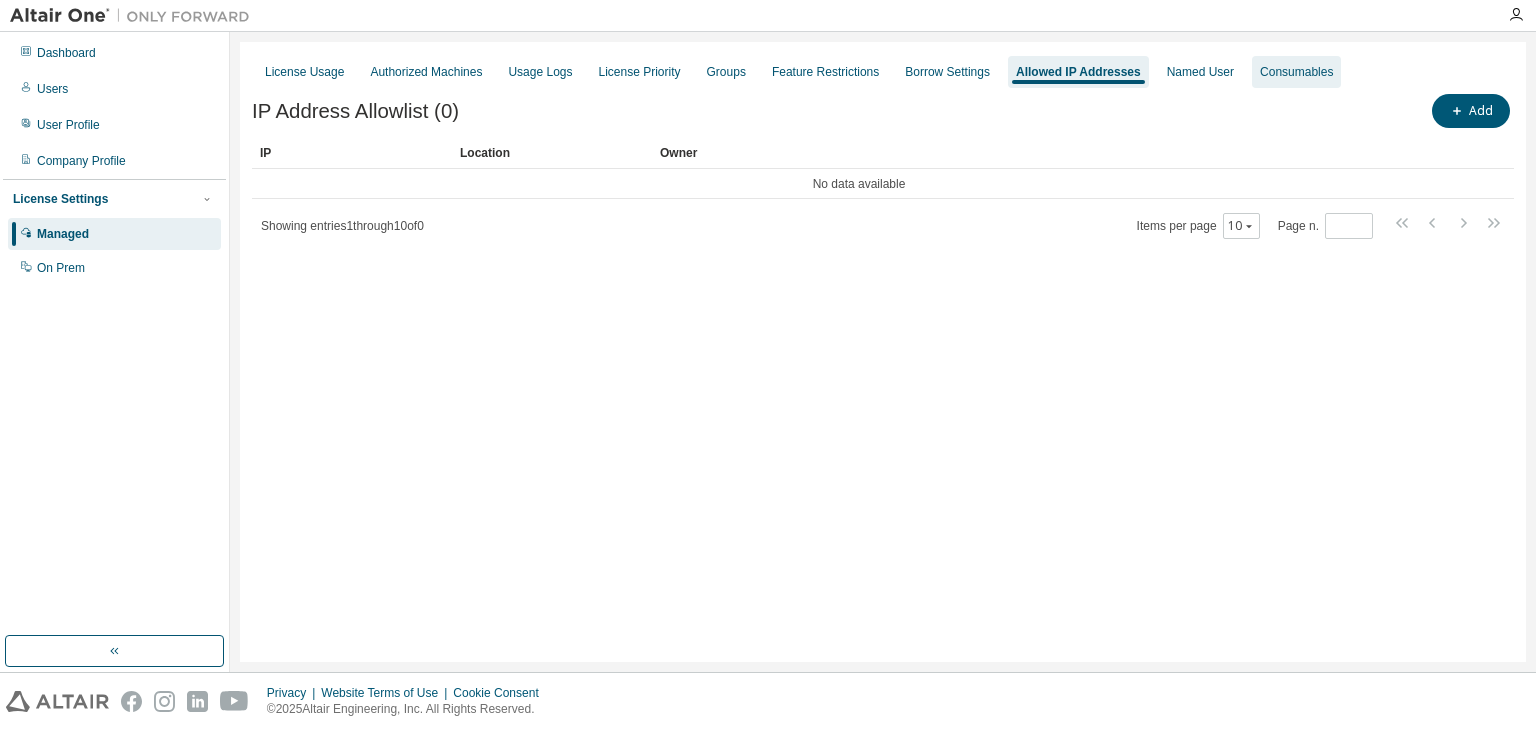 click on "Consumables" at bounding box center (1296, 72) 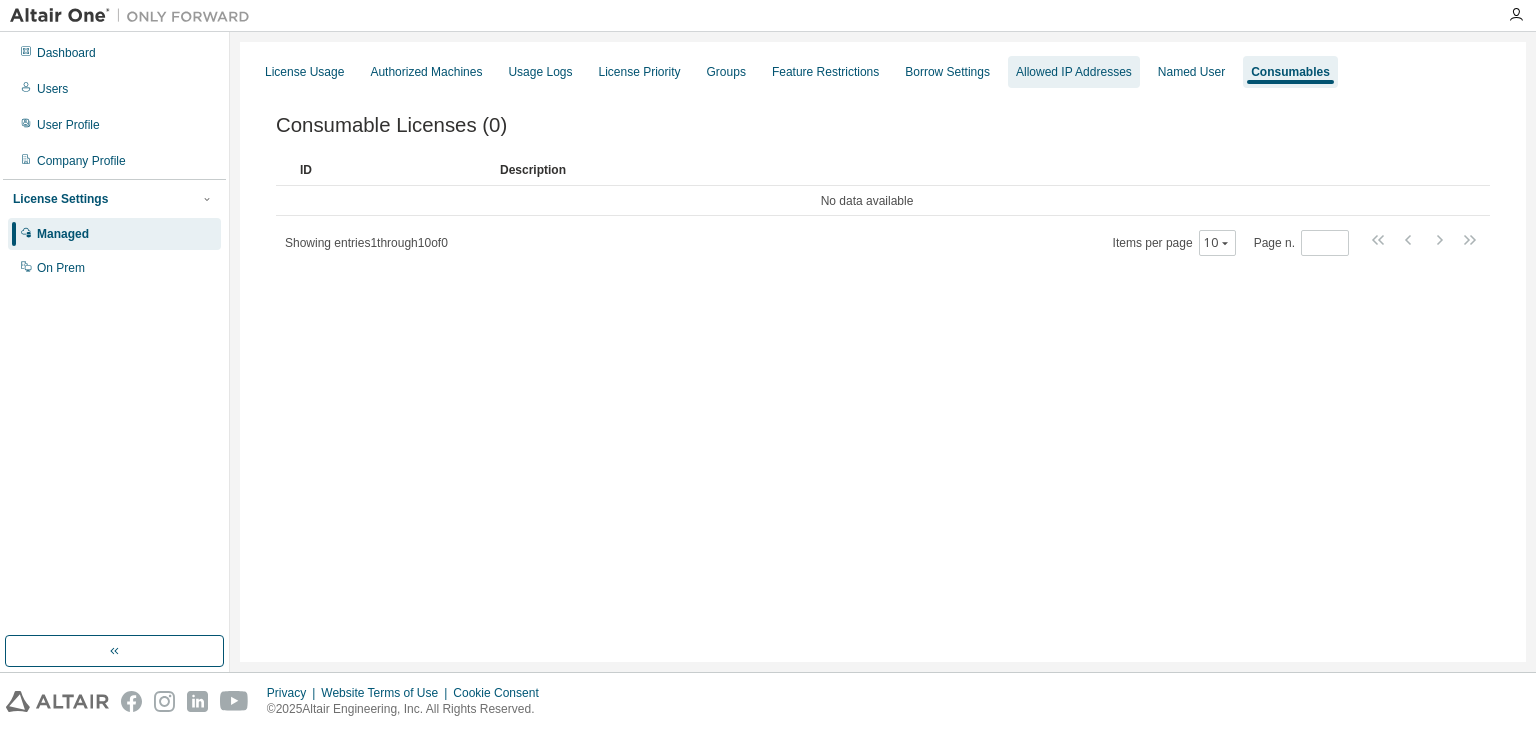click on "Allowed IP Addresses" at bounding box center (1074, 72) 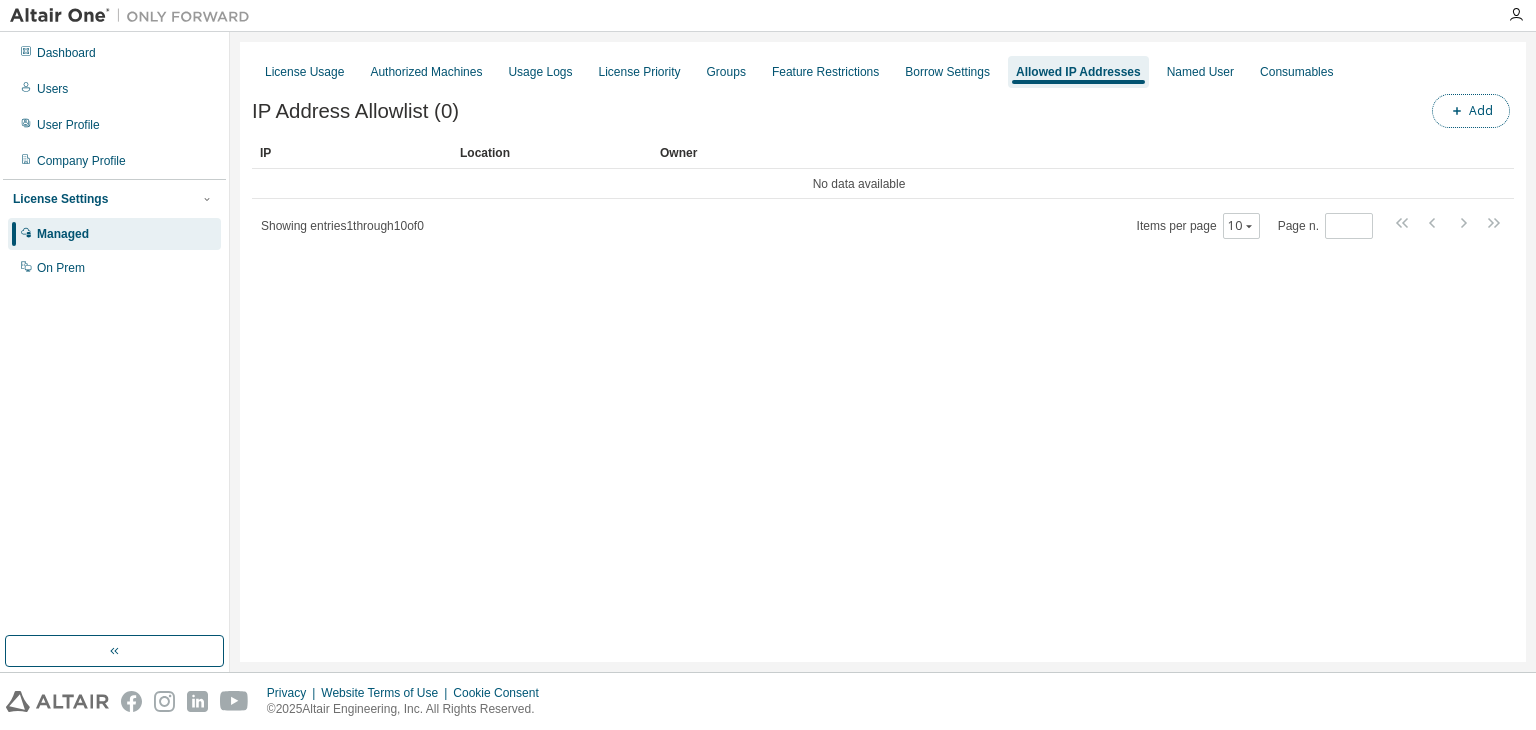 click on "Add" at bounding box center [1471, 111] 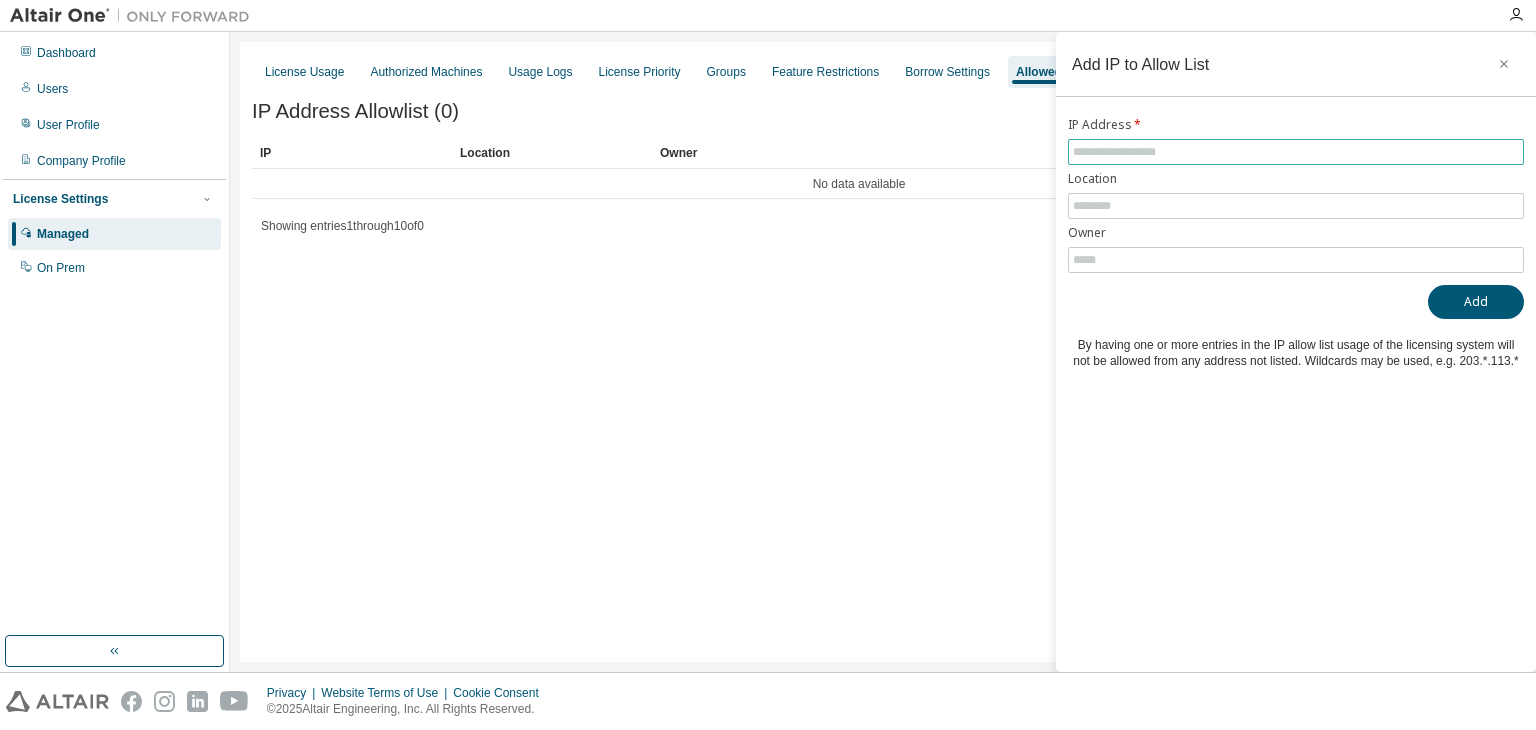 click at bounding box center (1296, 152) 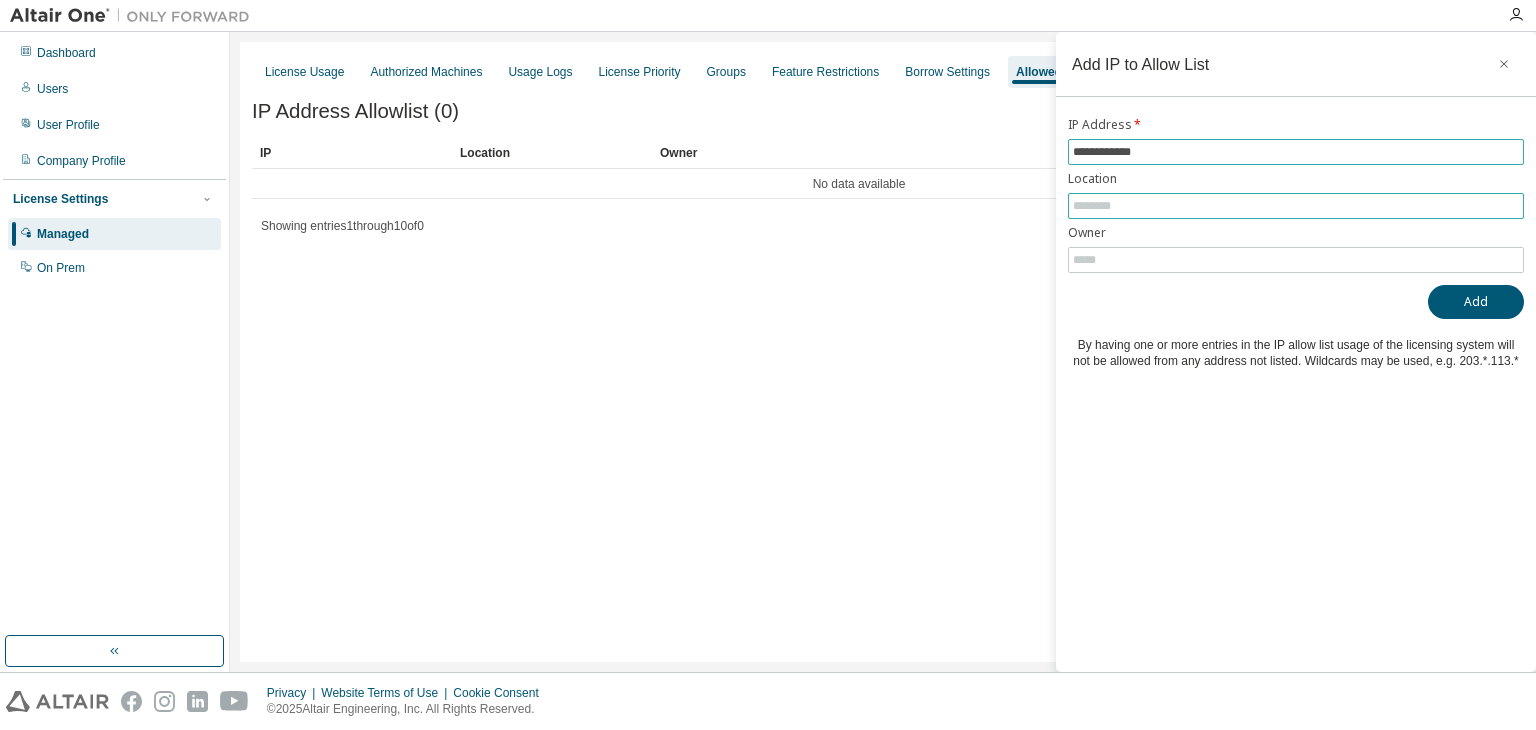 type on "**********" 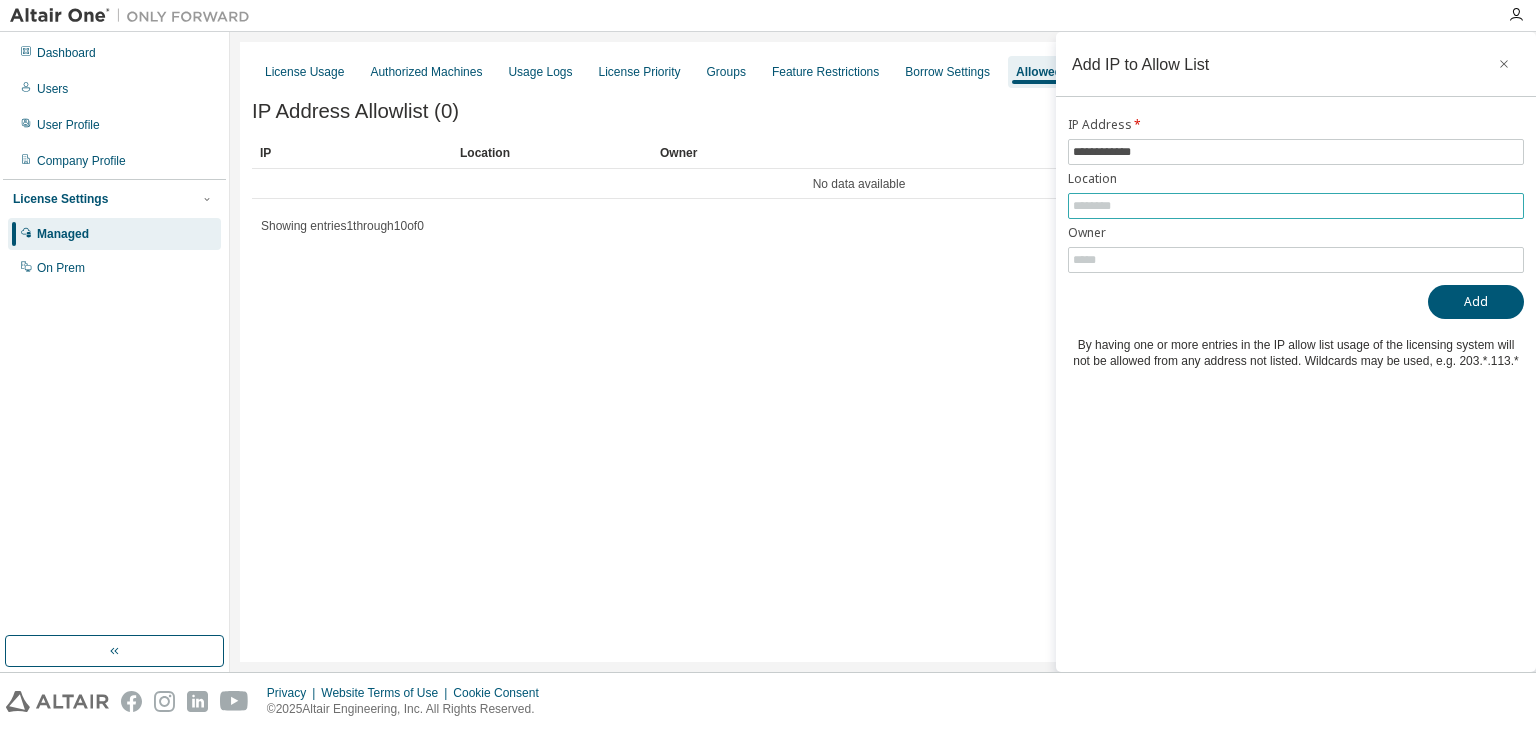 click at bounding box center (1296, 206) 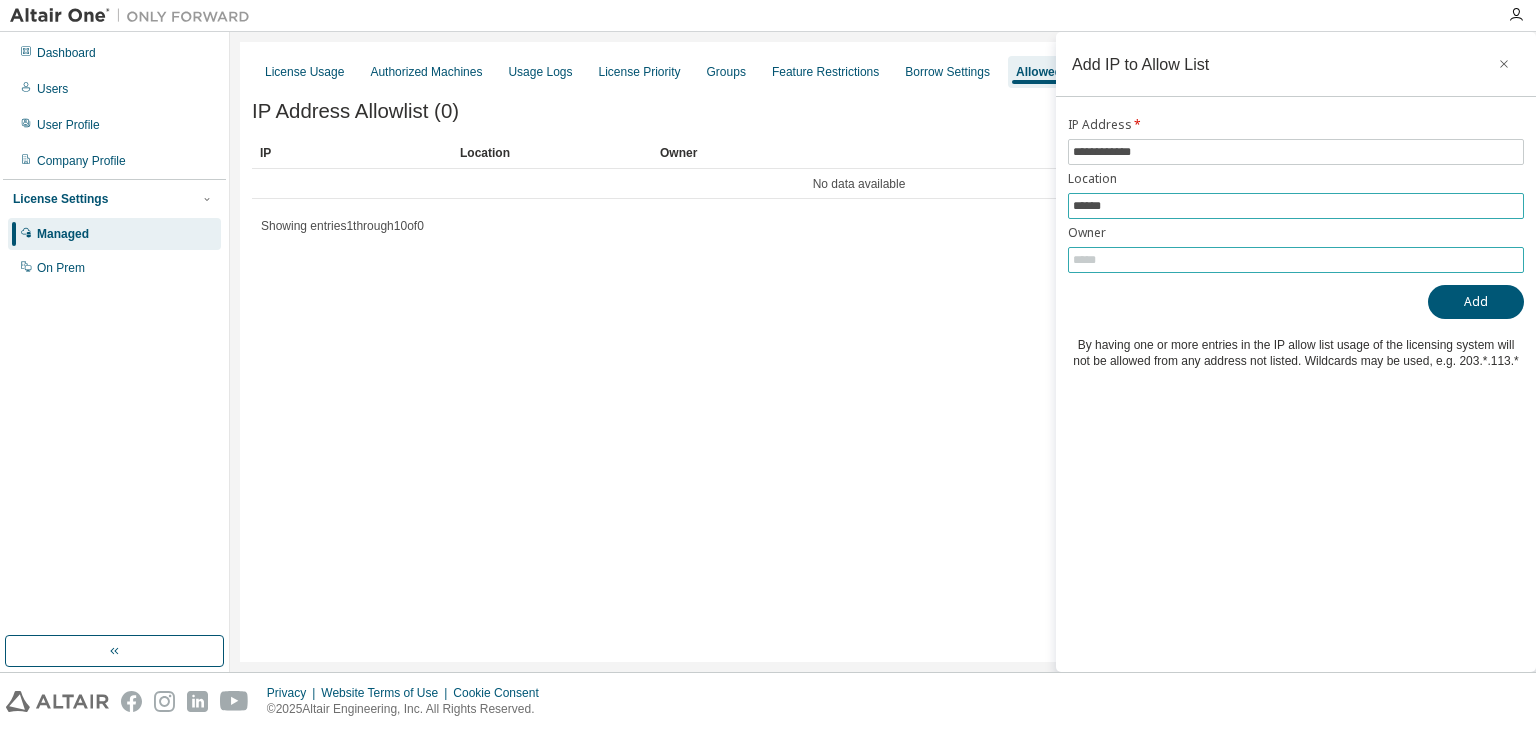 type on "******" 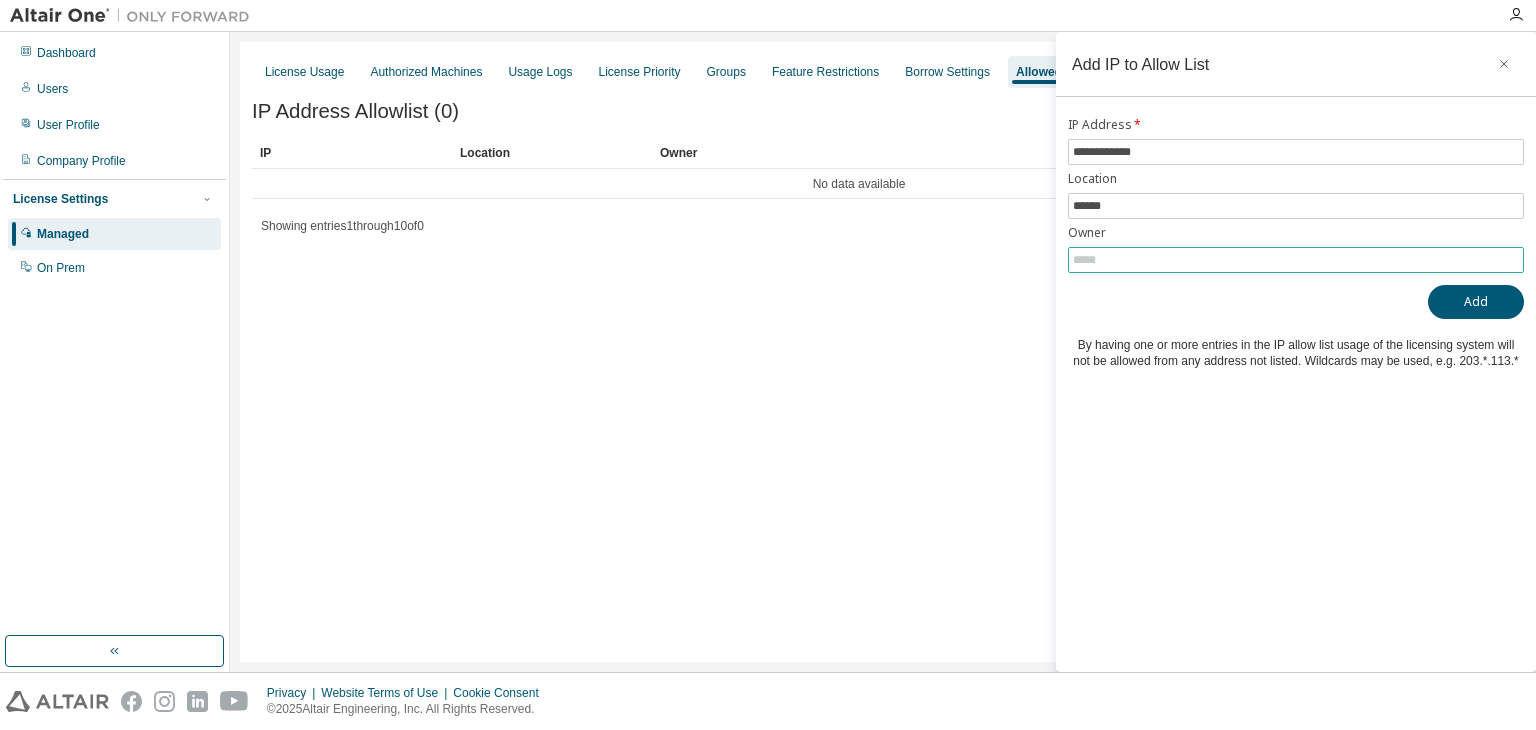 click at bounding box center (1296, 260) 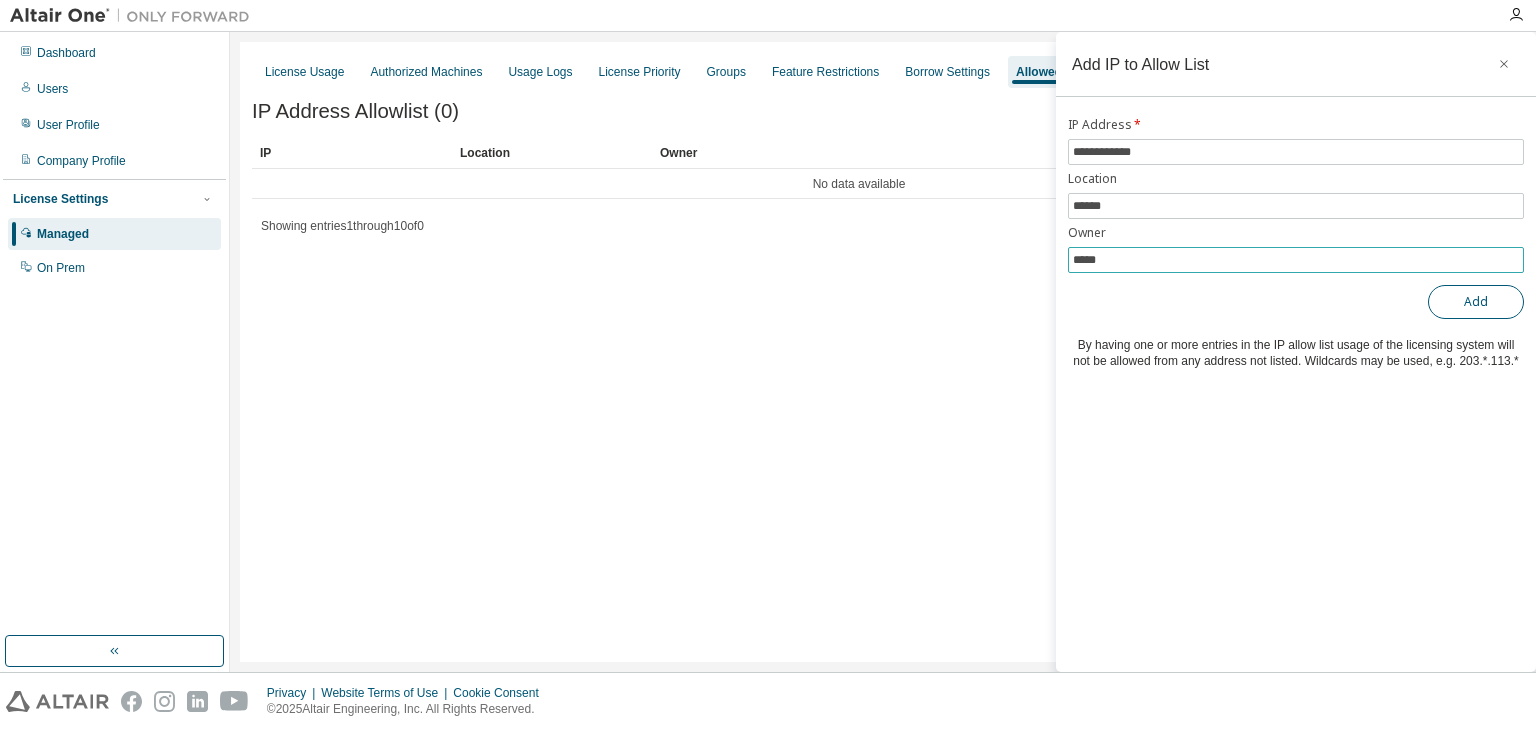 type on "*****" 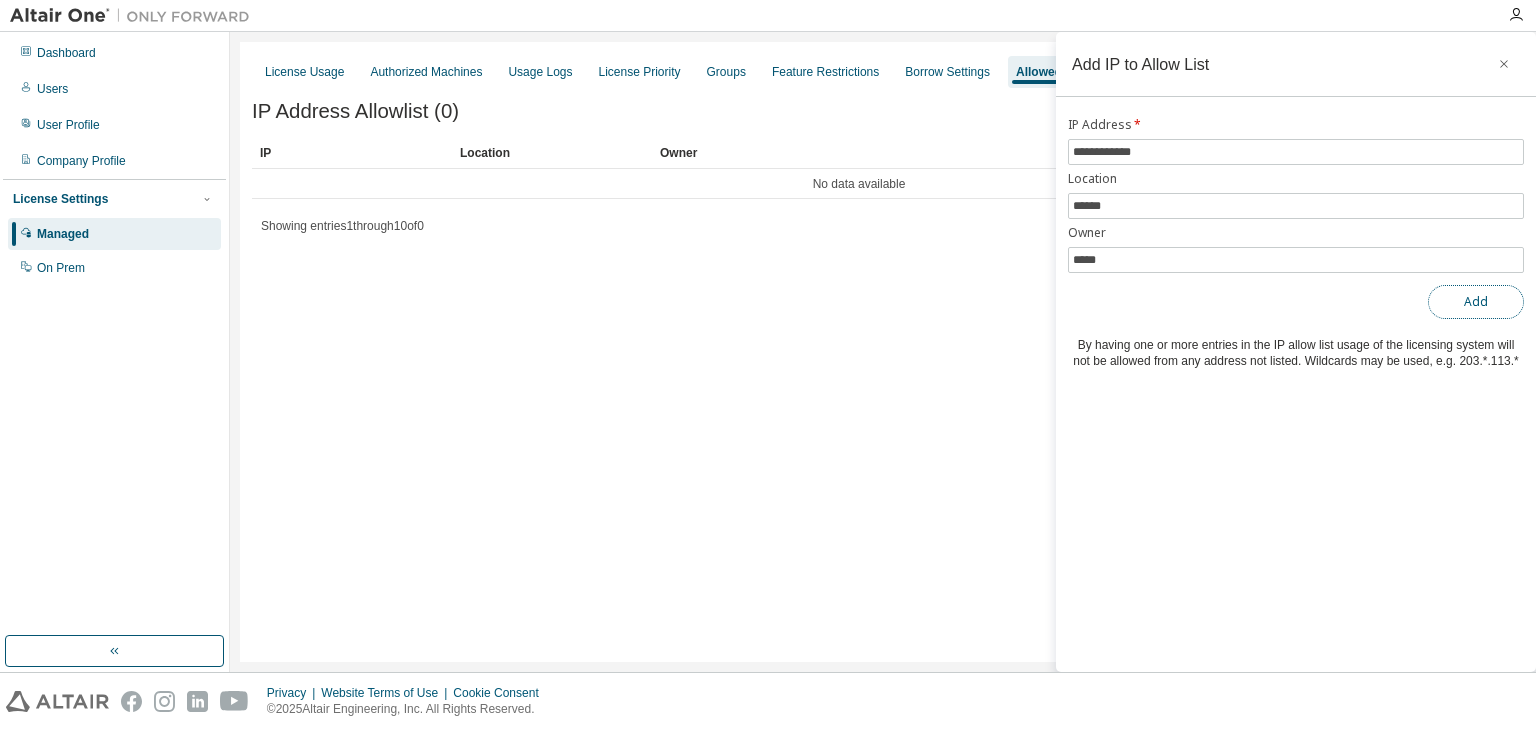 click on "Add" at bounding box center (1476, 302) 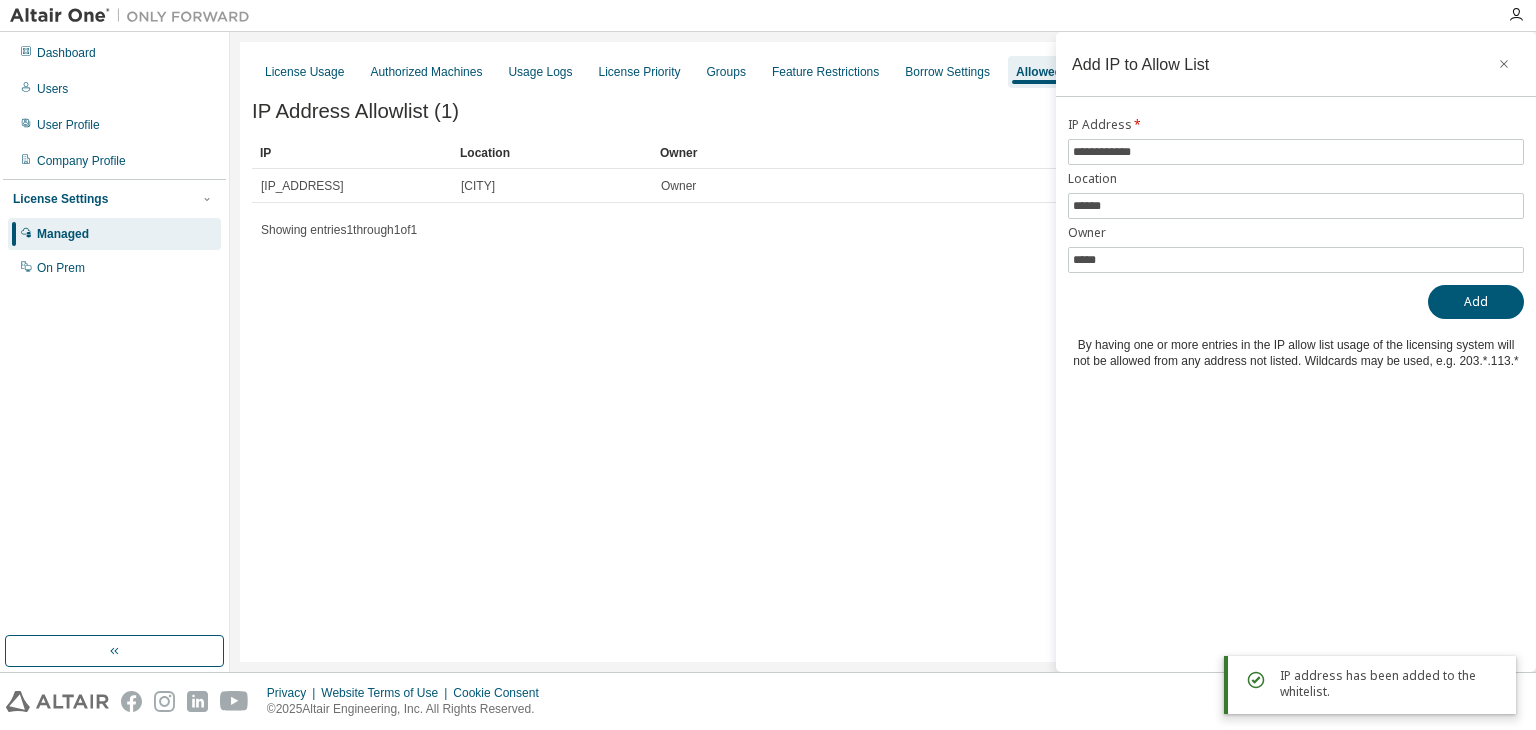 click on "License Usage Authorized Machines Usage Logs License Priority Groups Feature Restrictions Borrow Settings Allowed IP Addresses Named User Consumables IP Address Allowlist (1) Add Clear Load Save Save As Field Operator Value Select filter Select operand Add criteria Search IP Location Owner 34.93.231.58 Mumbai Owner Showing entries  1  through  1  of  1 Items per page 10 Page n. *" at bounding box center [883, 352] 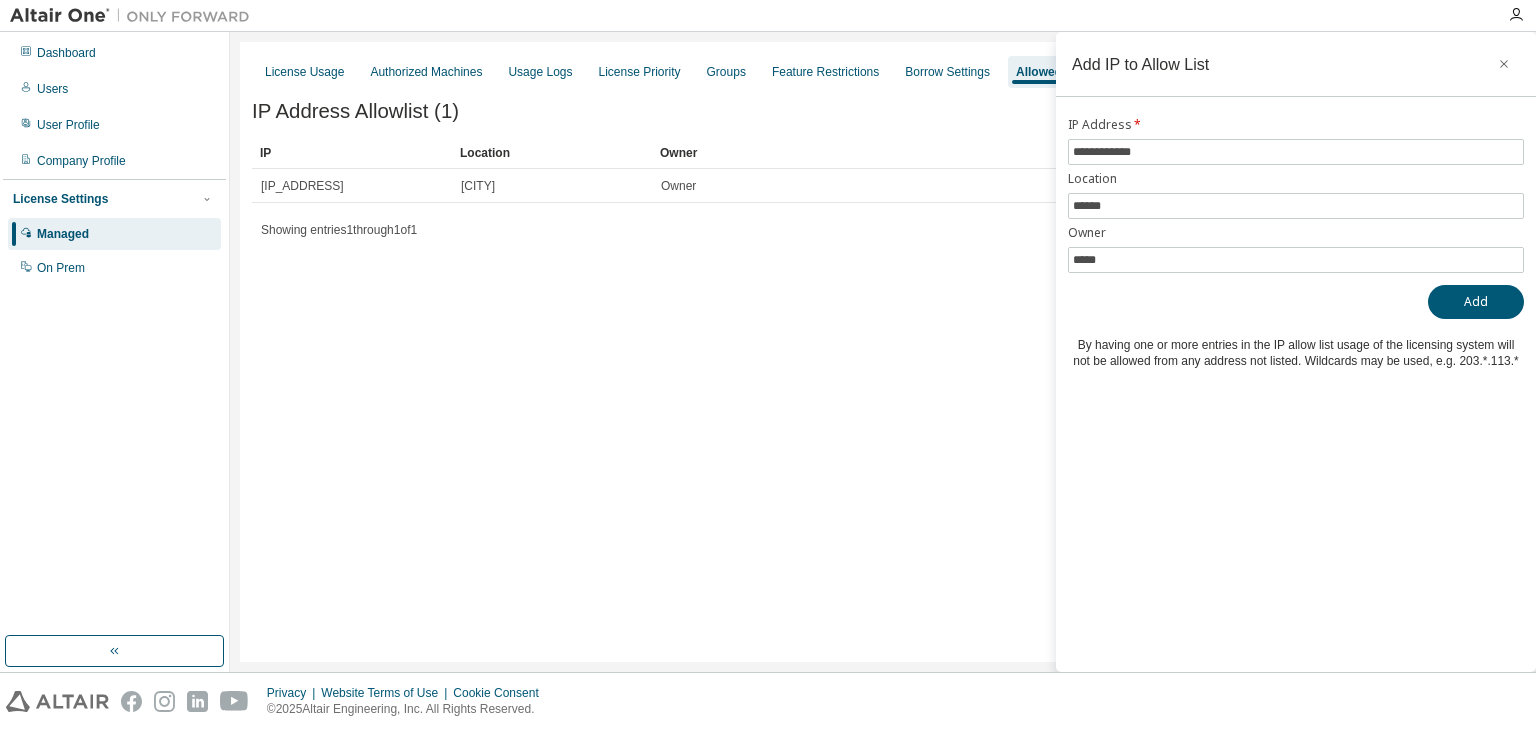 click on "License Usage Authorized Machines Usage Logs License Priority Groups Feature Restrictions Borrow Settings Allowed IP Addresses Named User Consumables IP Address Allowlist (1) Add Clear Load Save Save As Field Operator Value Select filter Select operand Add criteria Search IP Location Owner 34.93.231.58 Mumbai Owner Showing entries  1  through  1  of  1 Items per page 10 Page n. *" at bounding box center (883, 352) 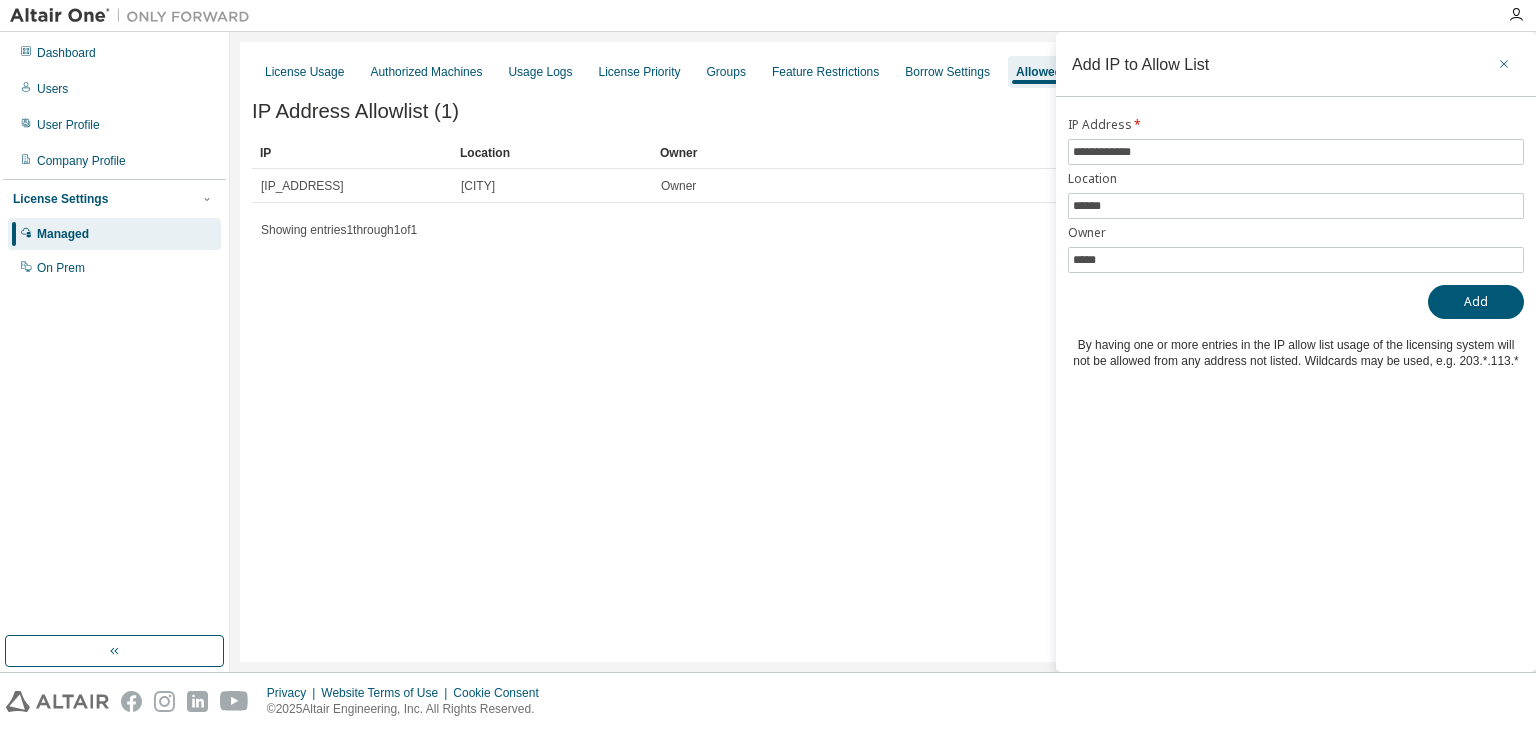 click 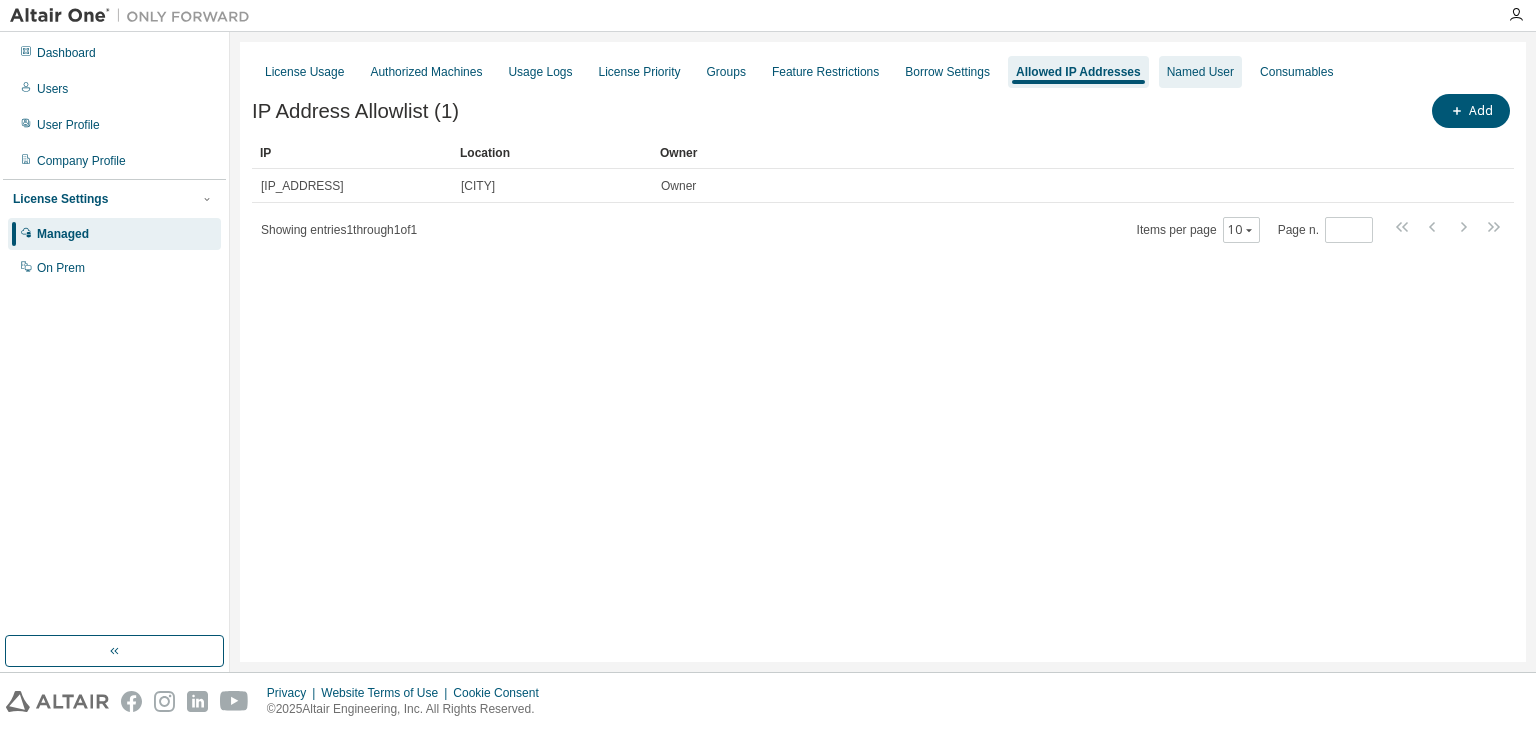 click on "Named User" at bounding box center (1200, 72) 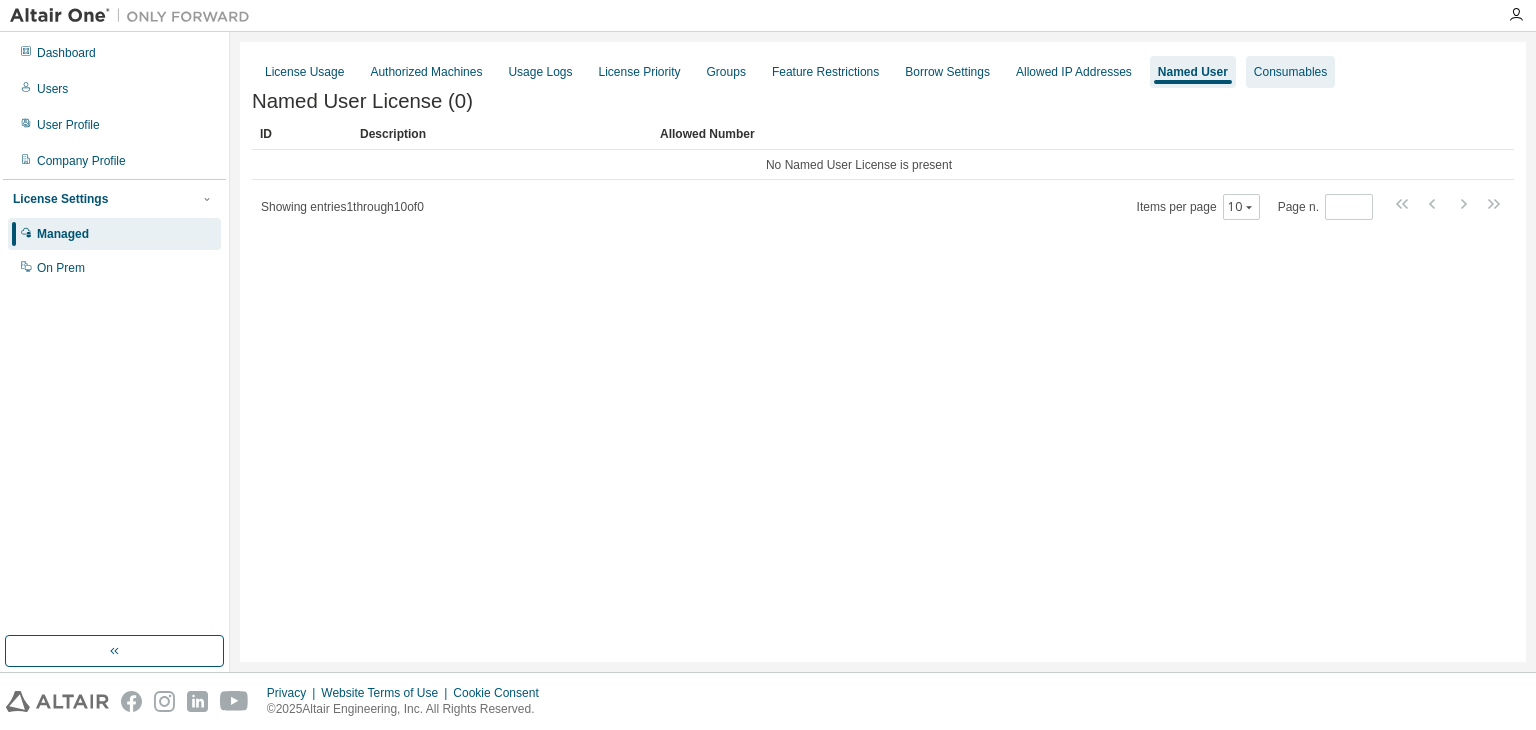 click on "Consumables" at bounding box center [1290, 72] 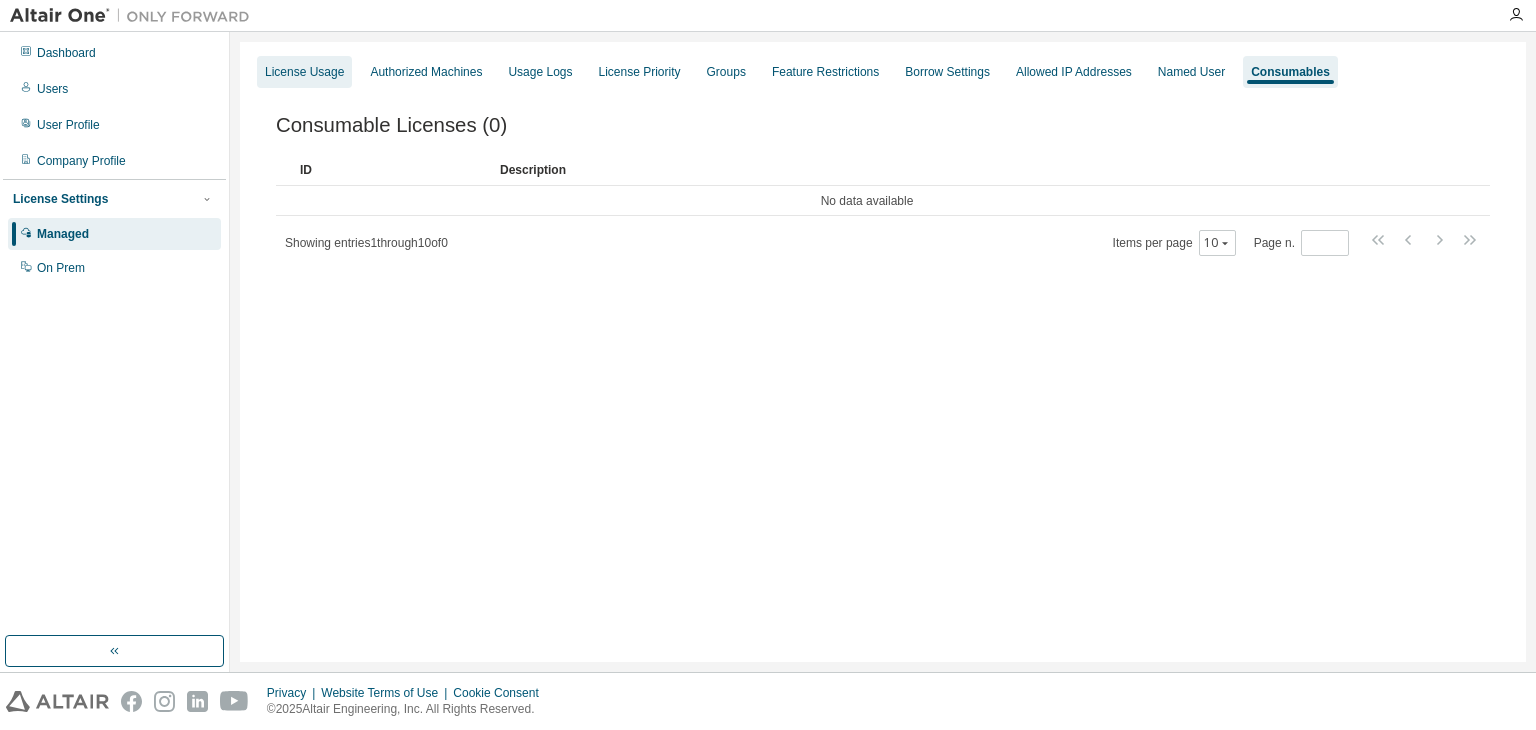 click on "License Usage" at bounding box center [304, 72] 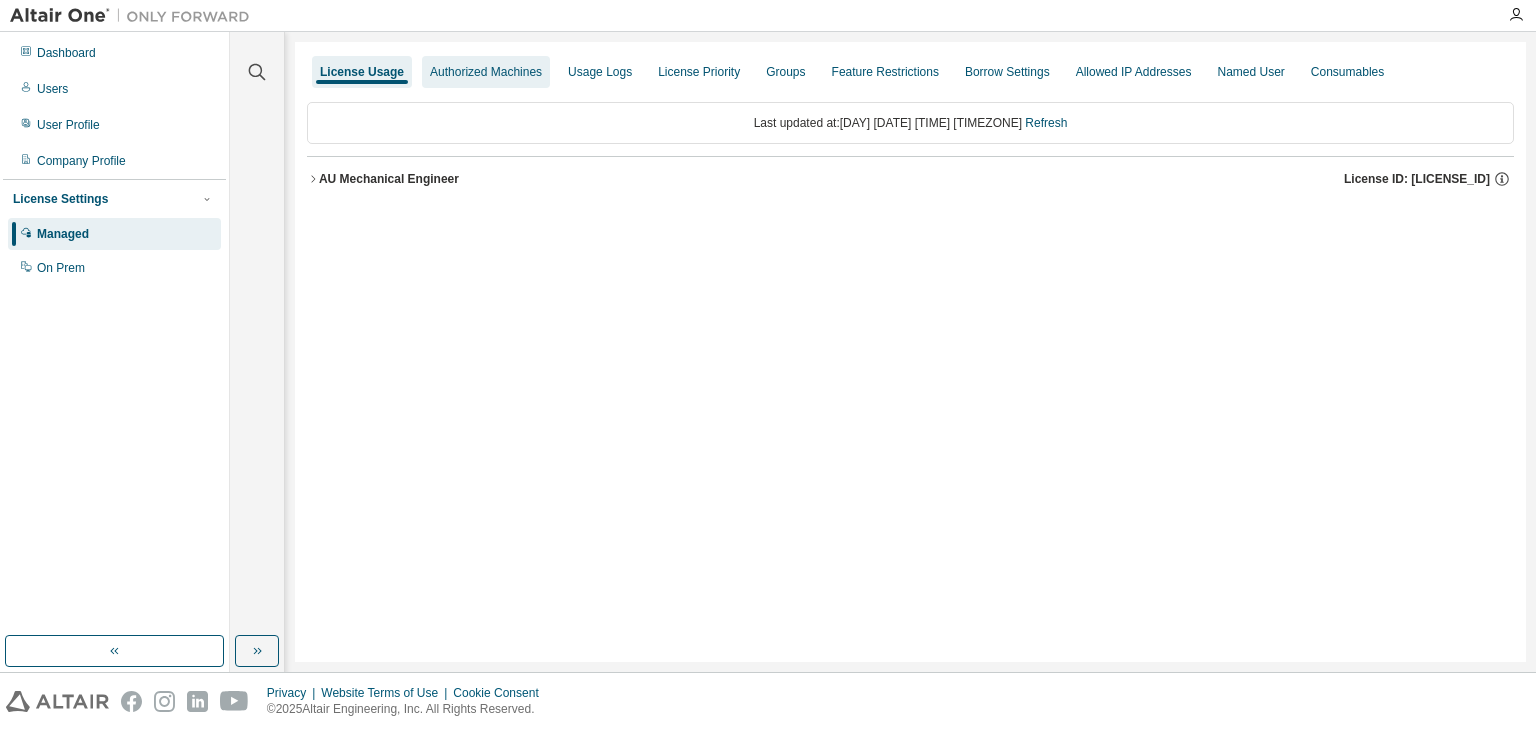 click on "Authorized Machines" at bounding box center [486, 72] 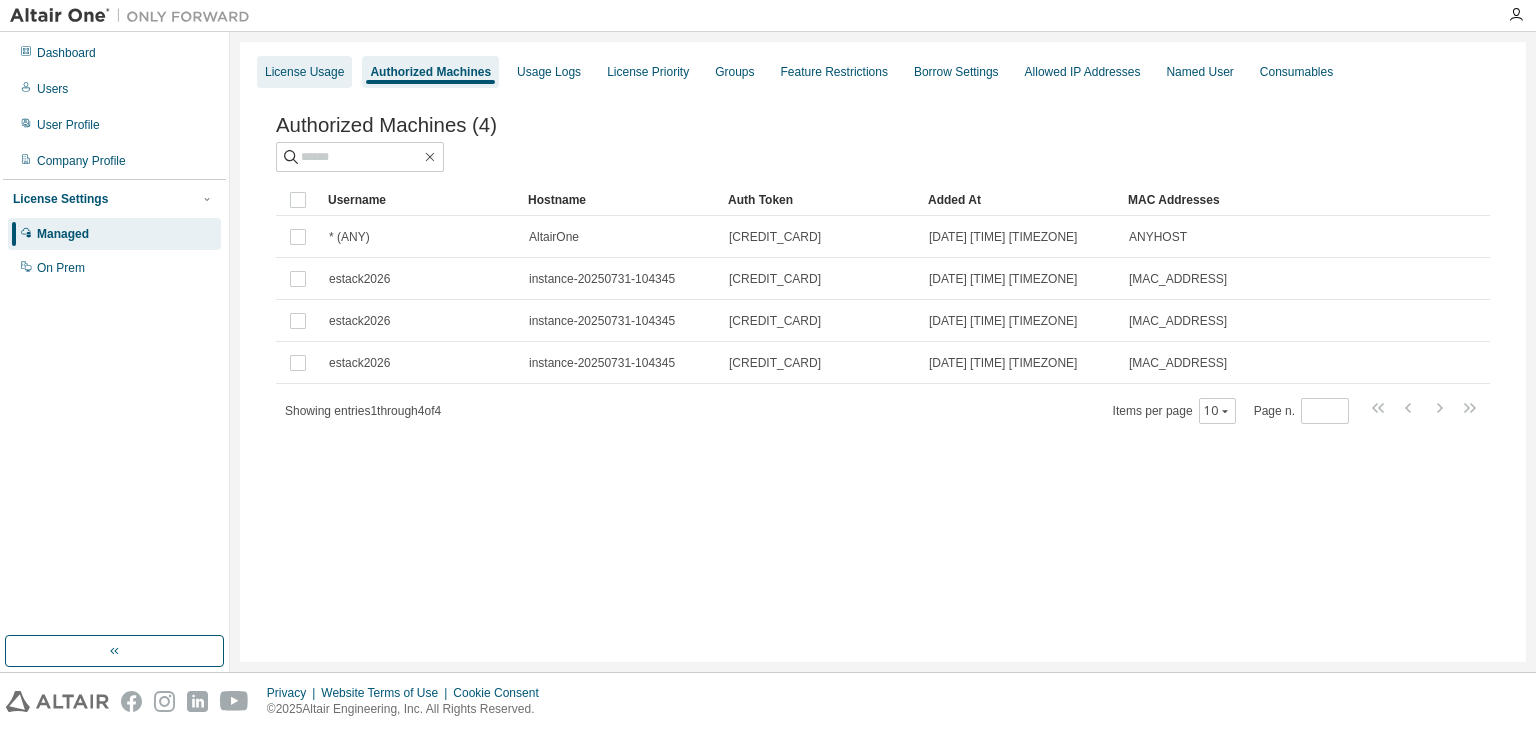 click on "License Usage" at bounding box center (304, 72) 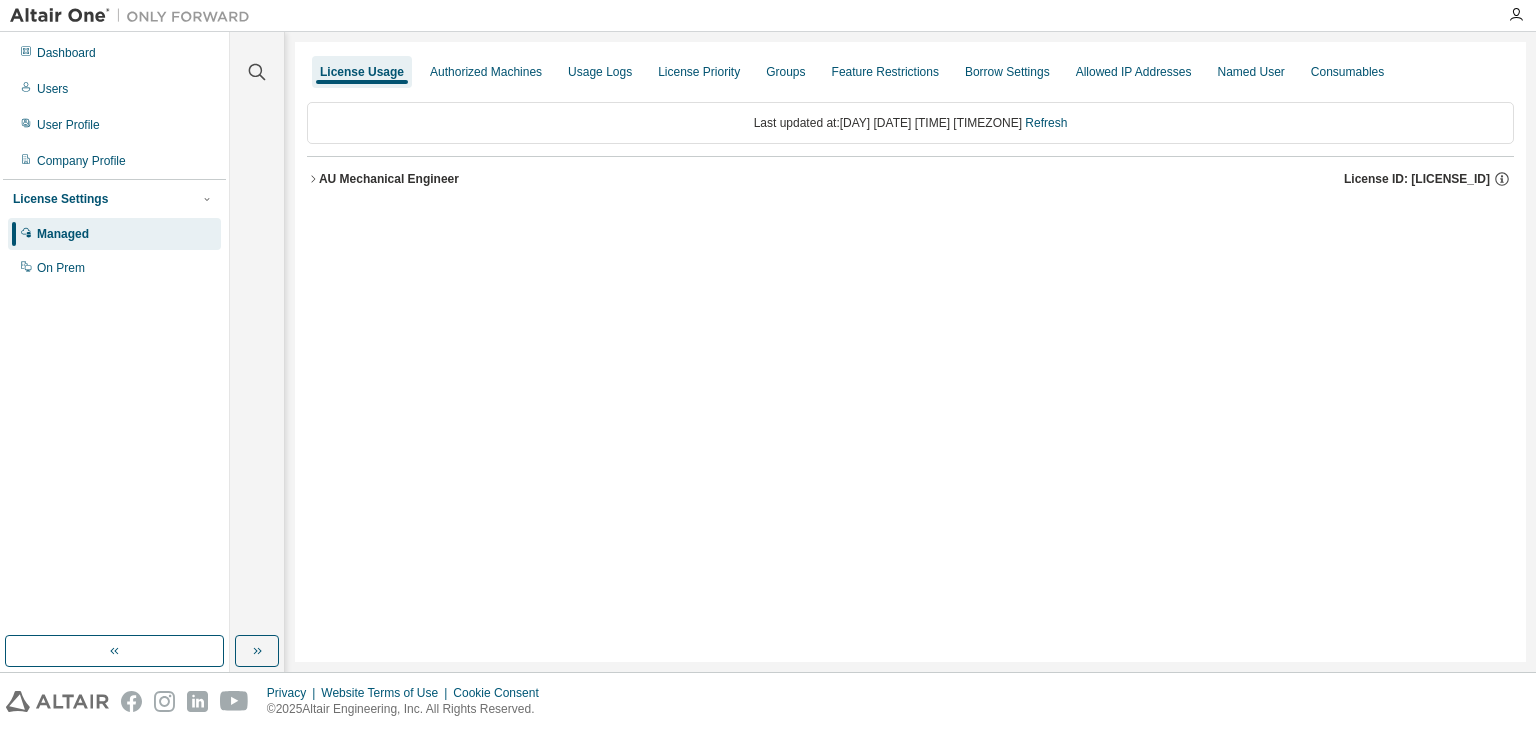 click 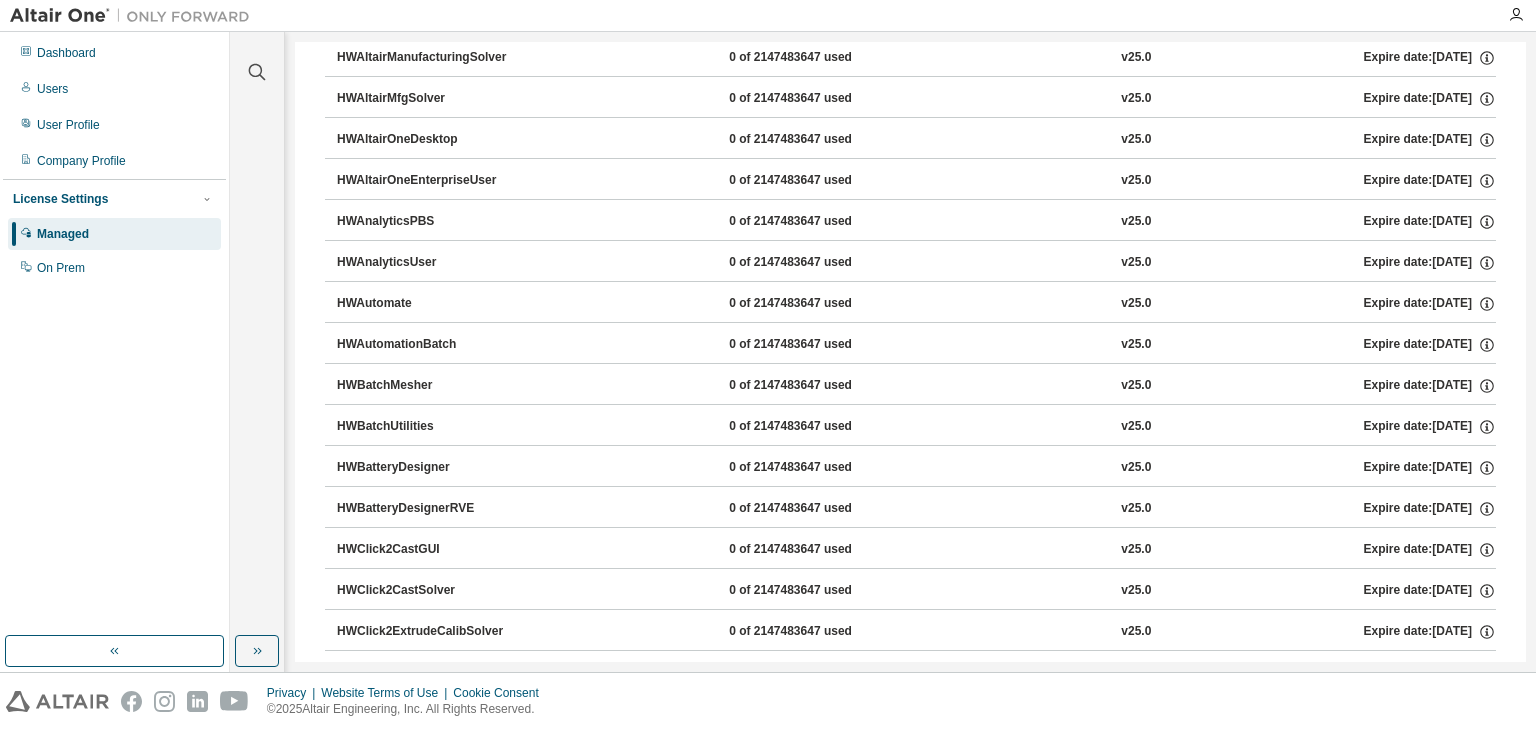 scroll, scrollTop: 787, scrollLeft: 0, axis: vertical 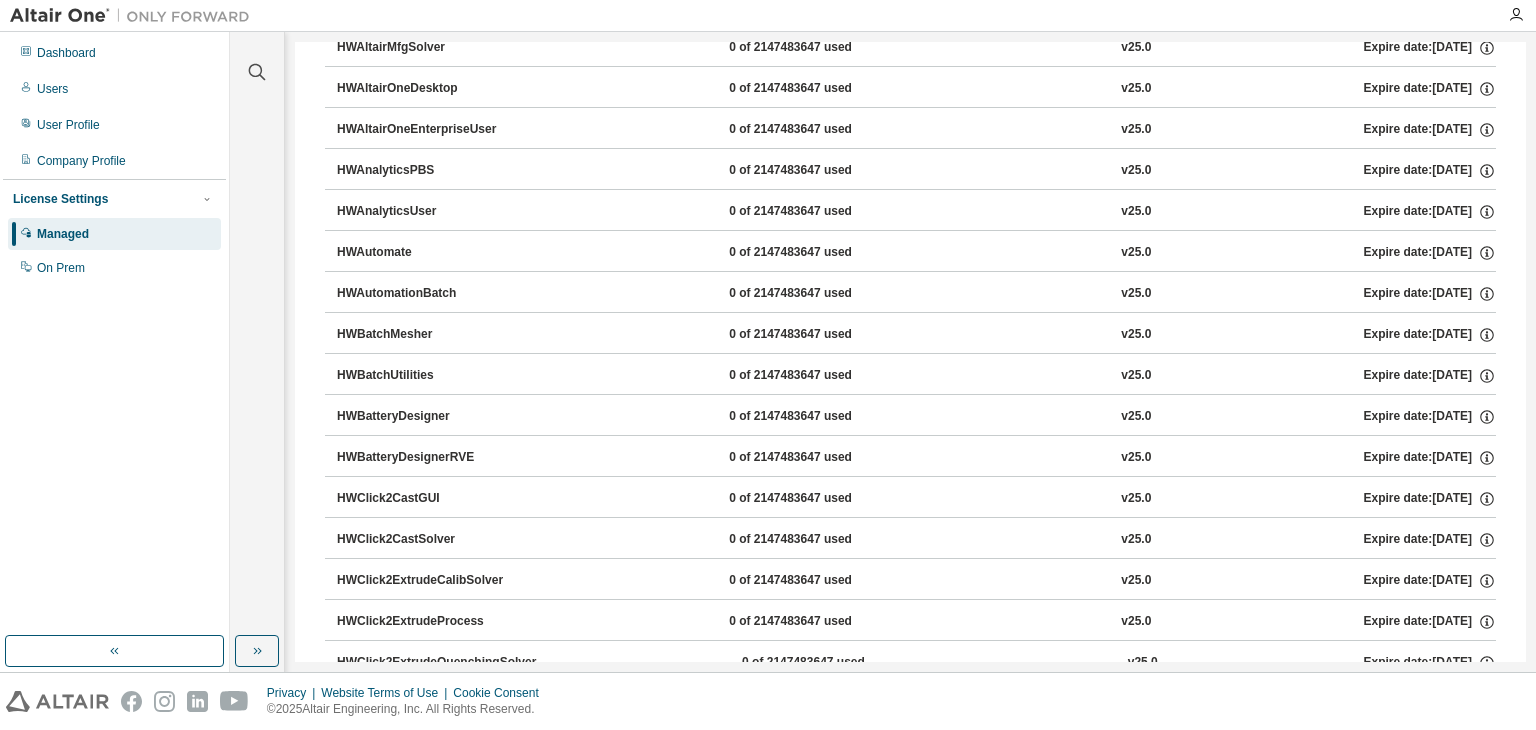 type 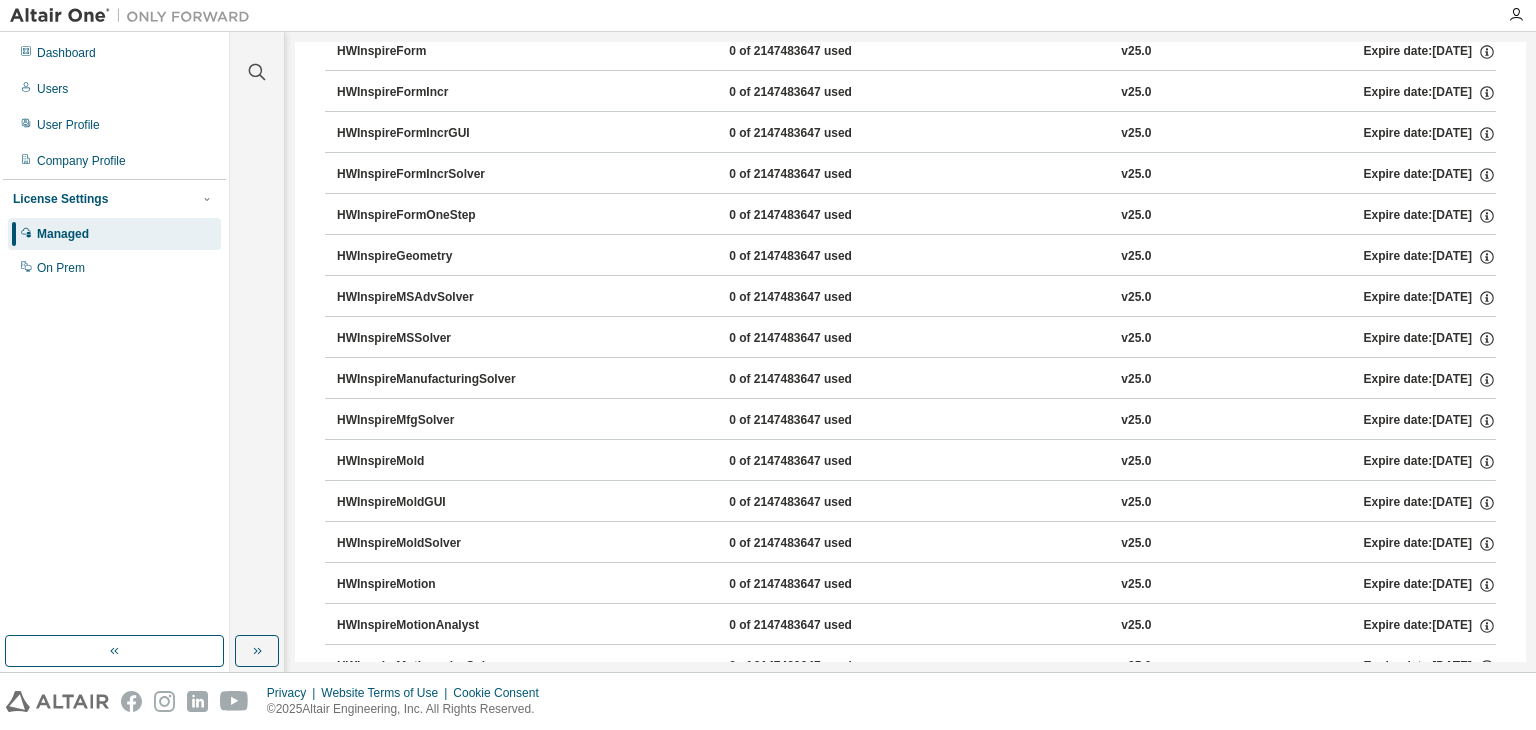 scroll, scrollTop: 4857, scrollLeft: 0, axis: vertical 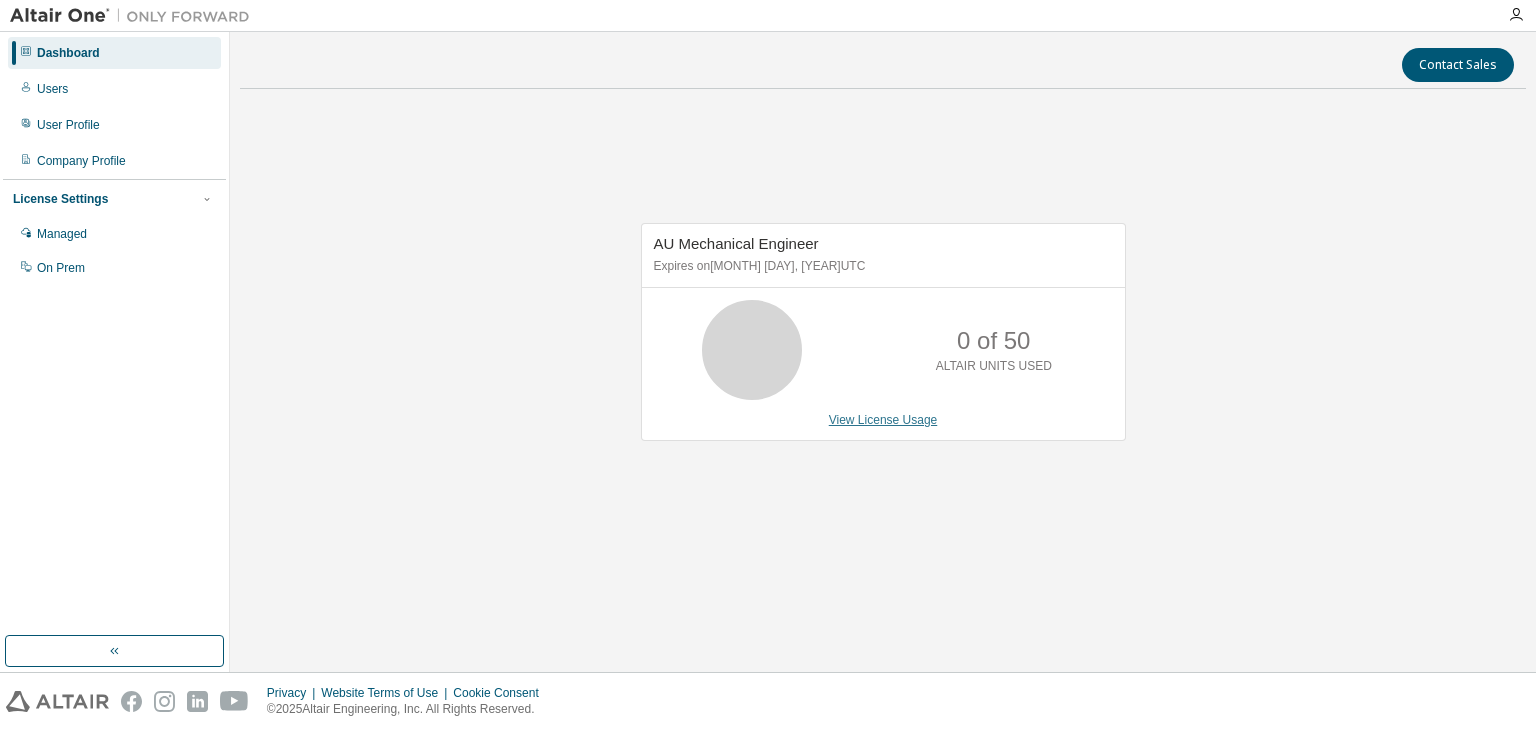 click on "View License Usage" at bounding box center [883, 420] 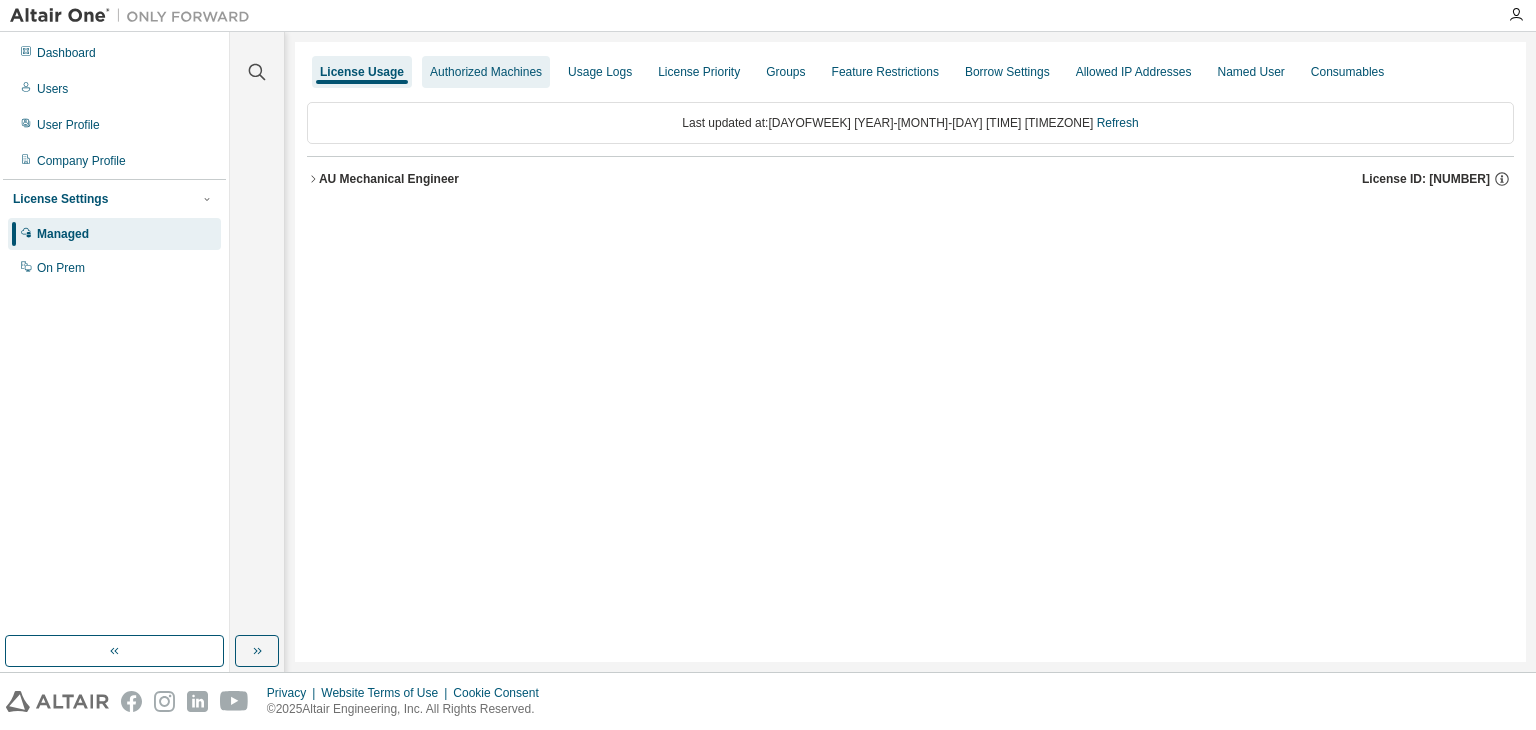 click on "Authorized Machines" at bounding box center (486, 72) 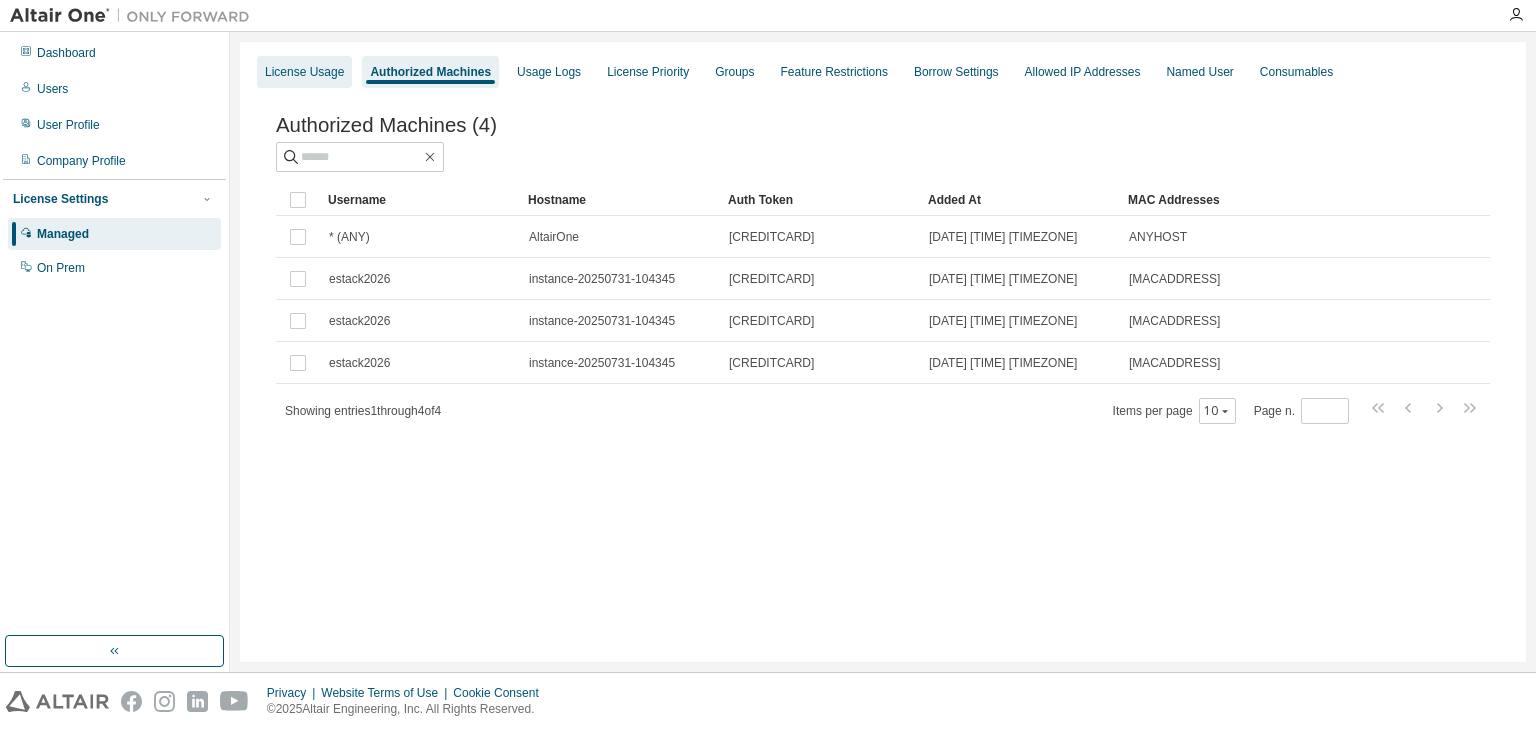 click on "License Usage" at bounding box center [304, 72] 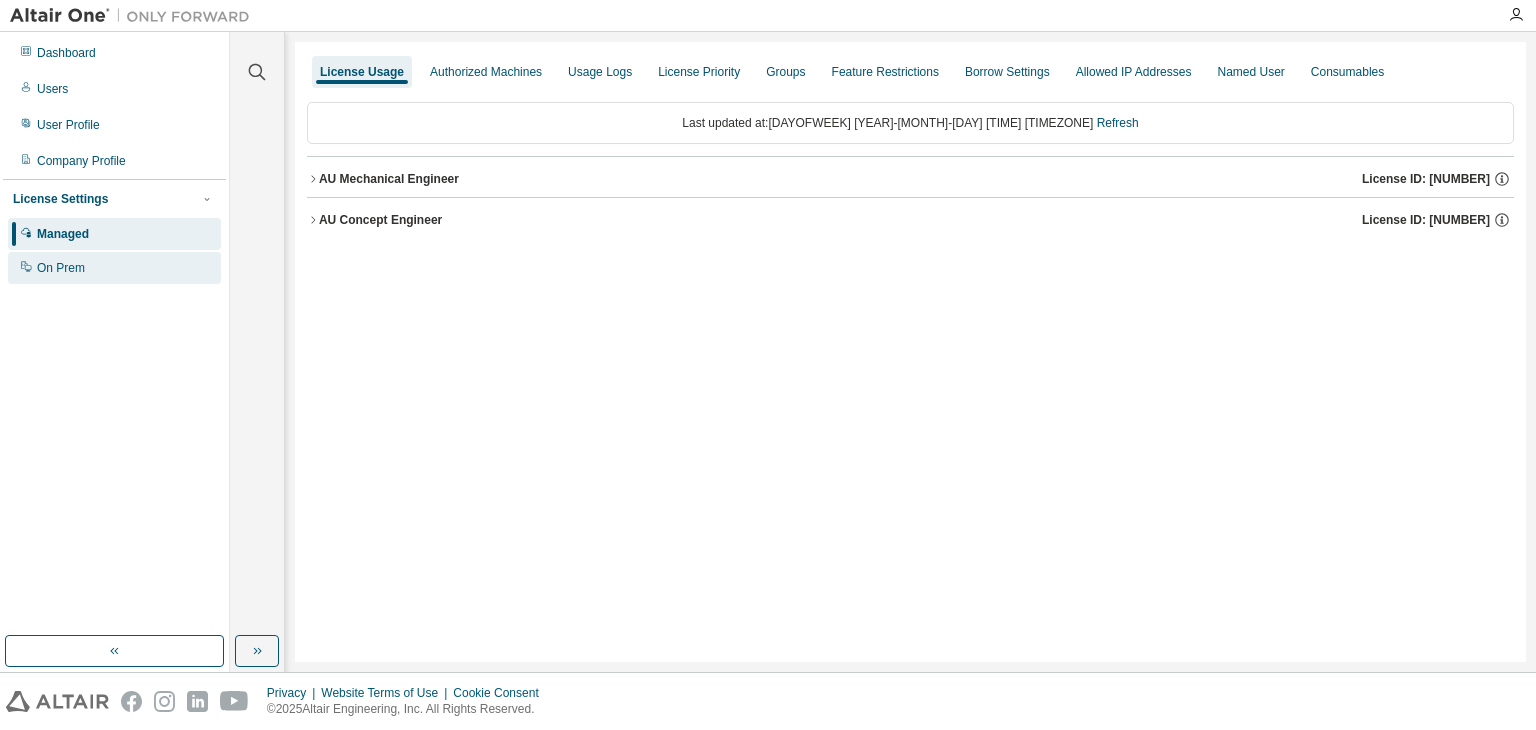 click on "On Prem" at bounding box center (114, 268) 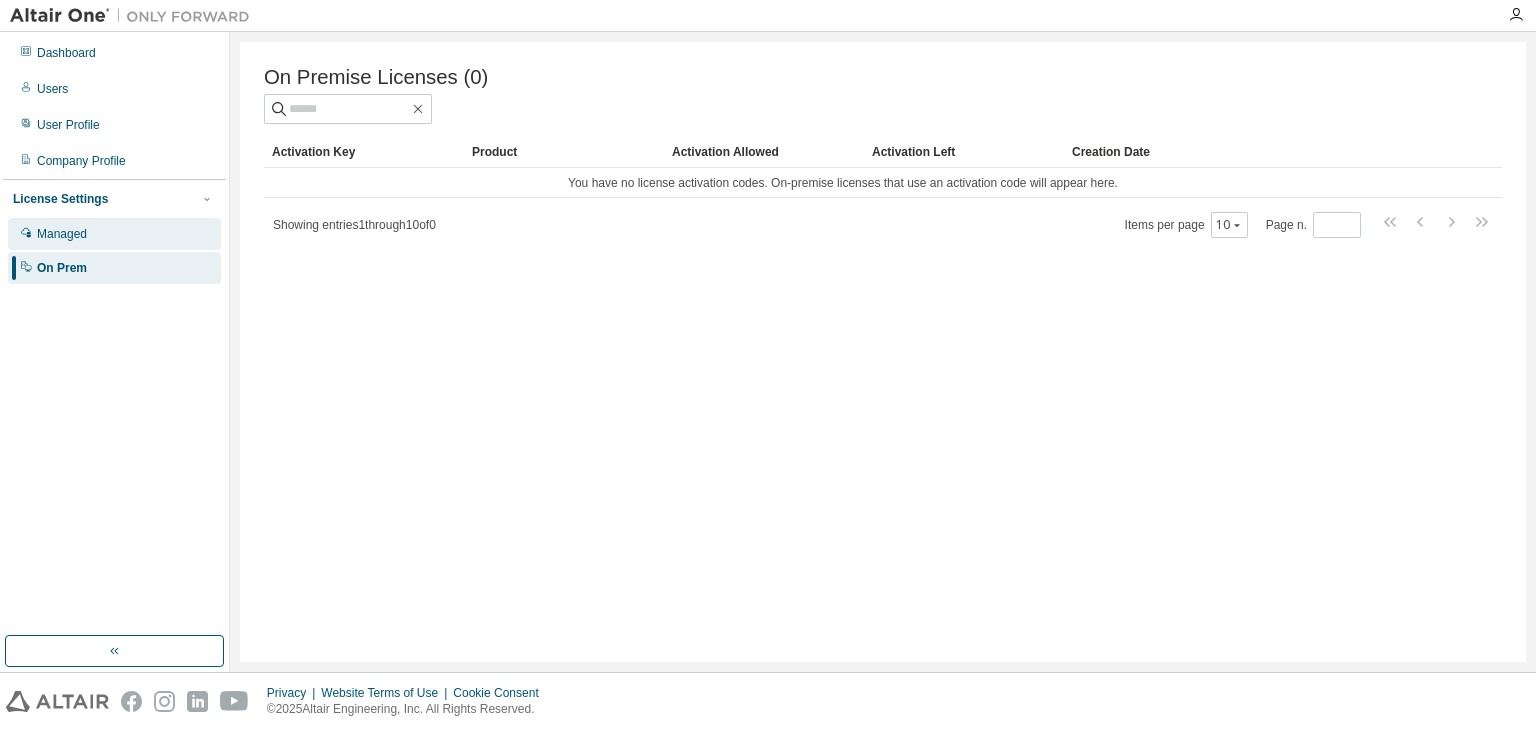 click on "Managed" at bounding box center [62, 234] 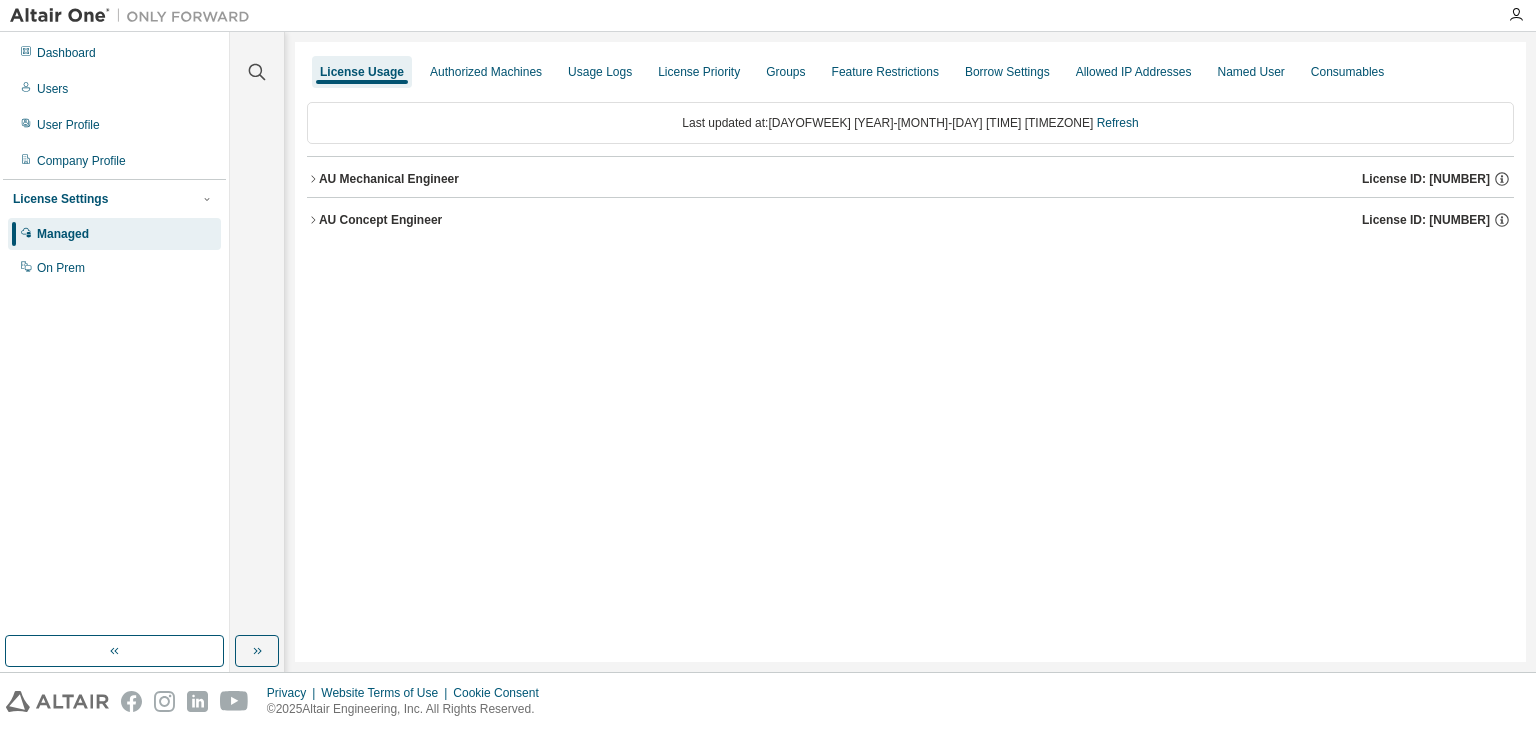 click 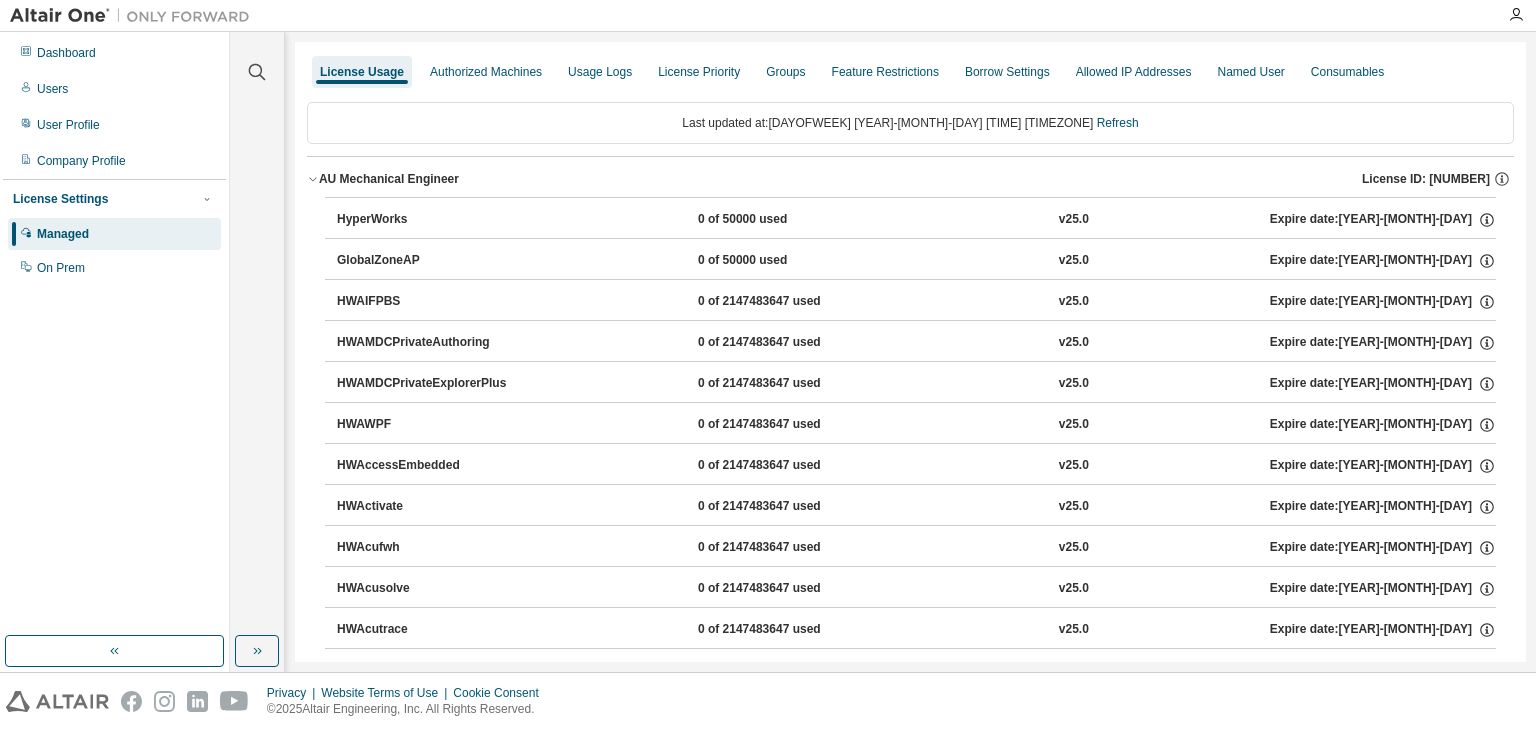click 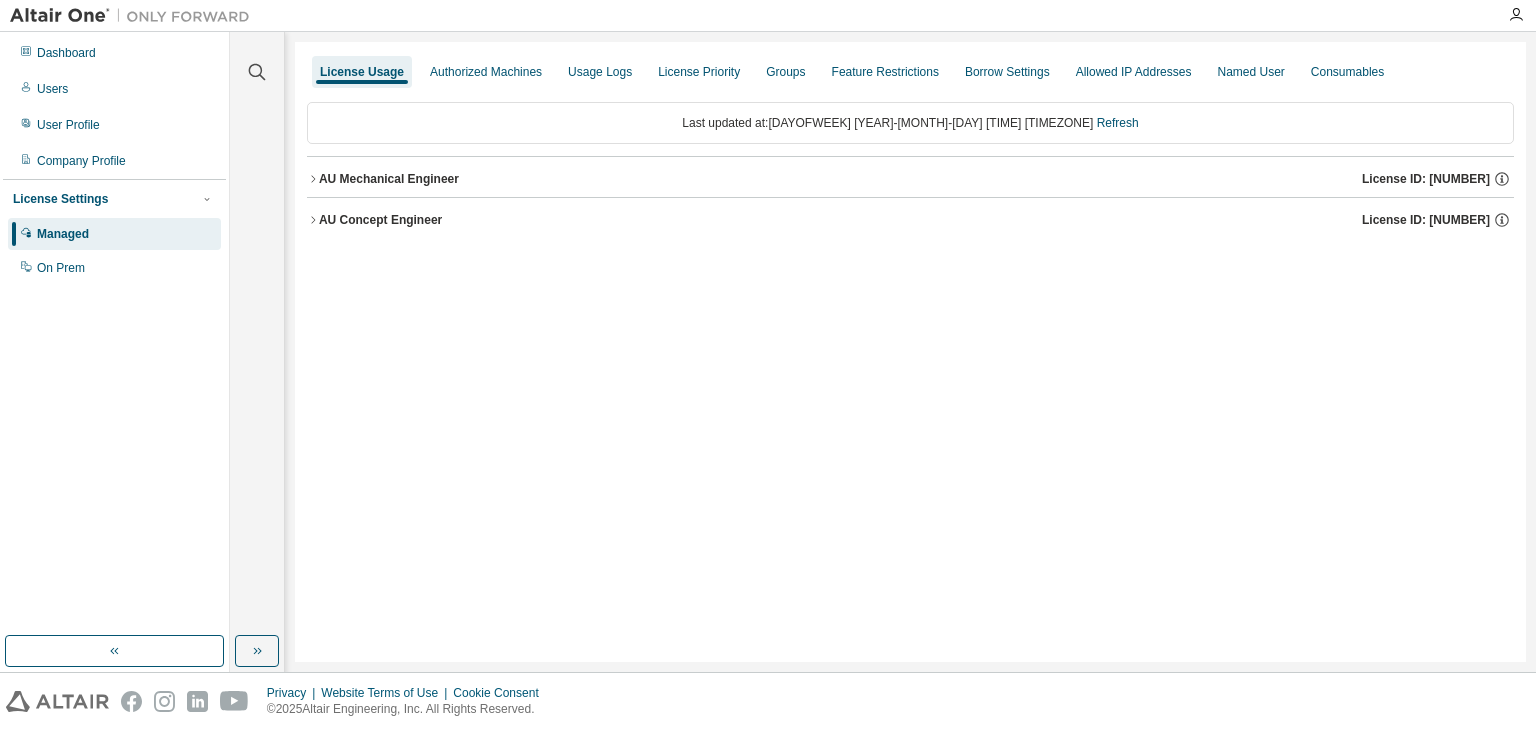 click 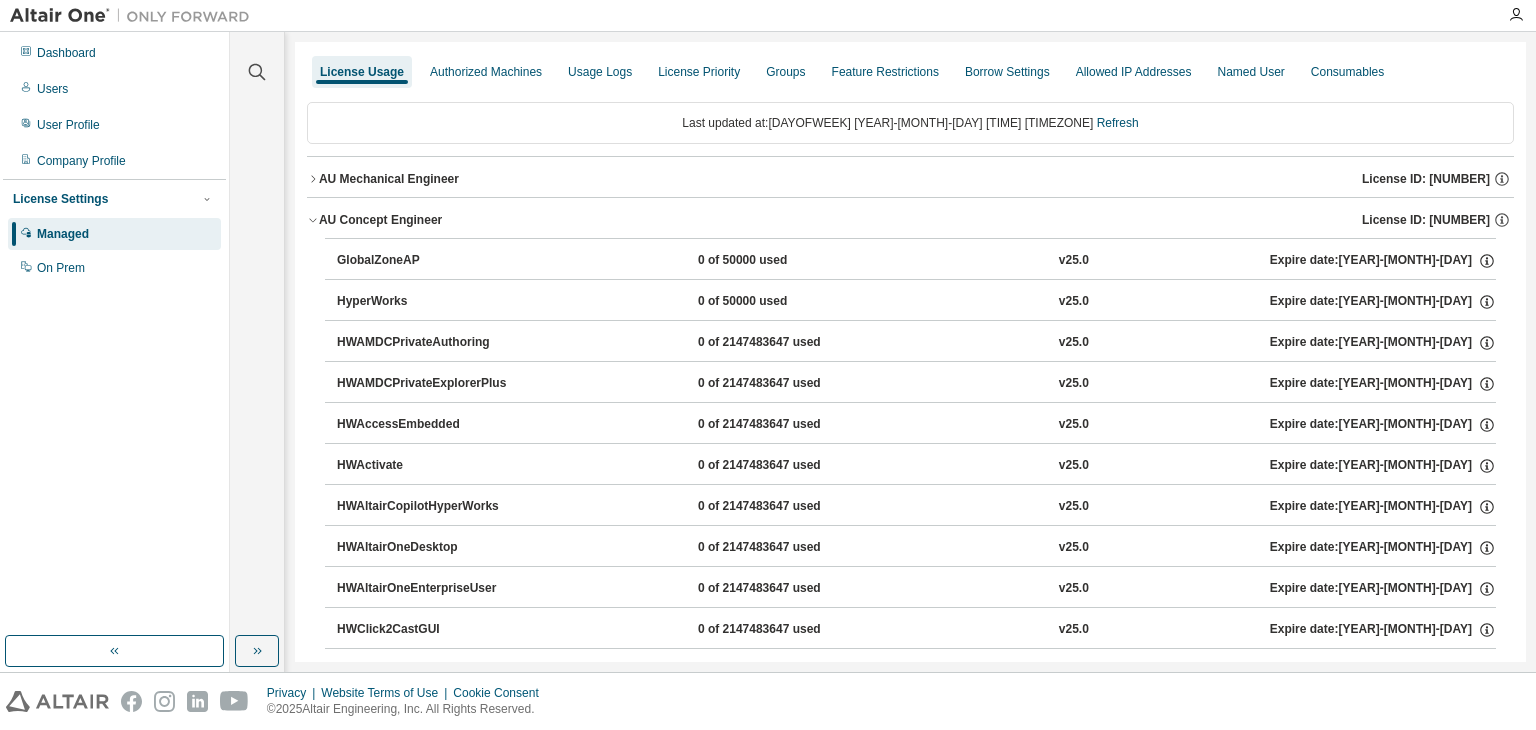 click 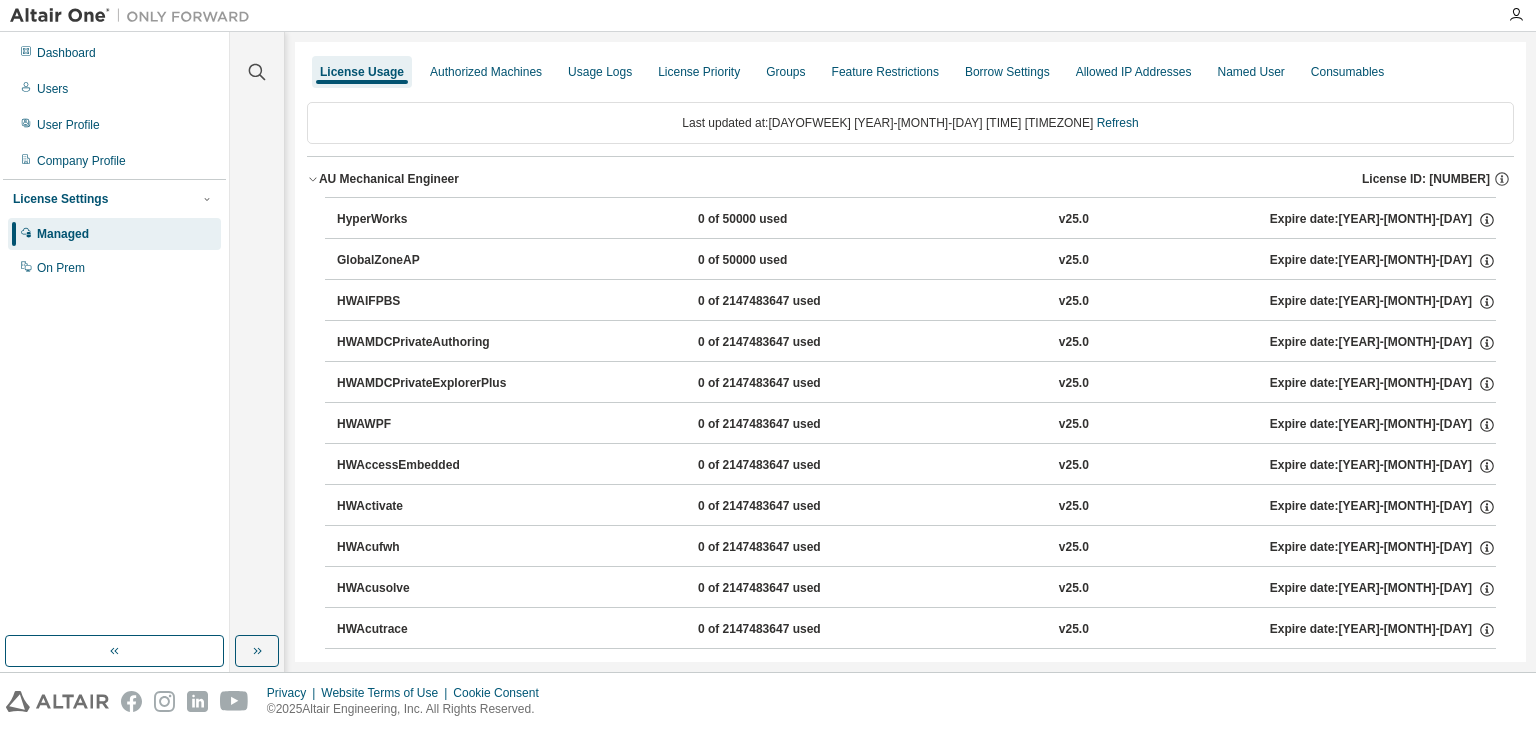 click 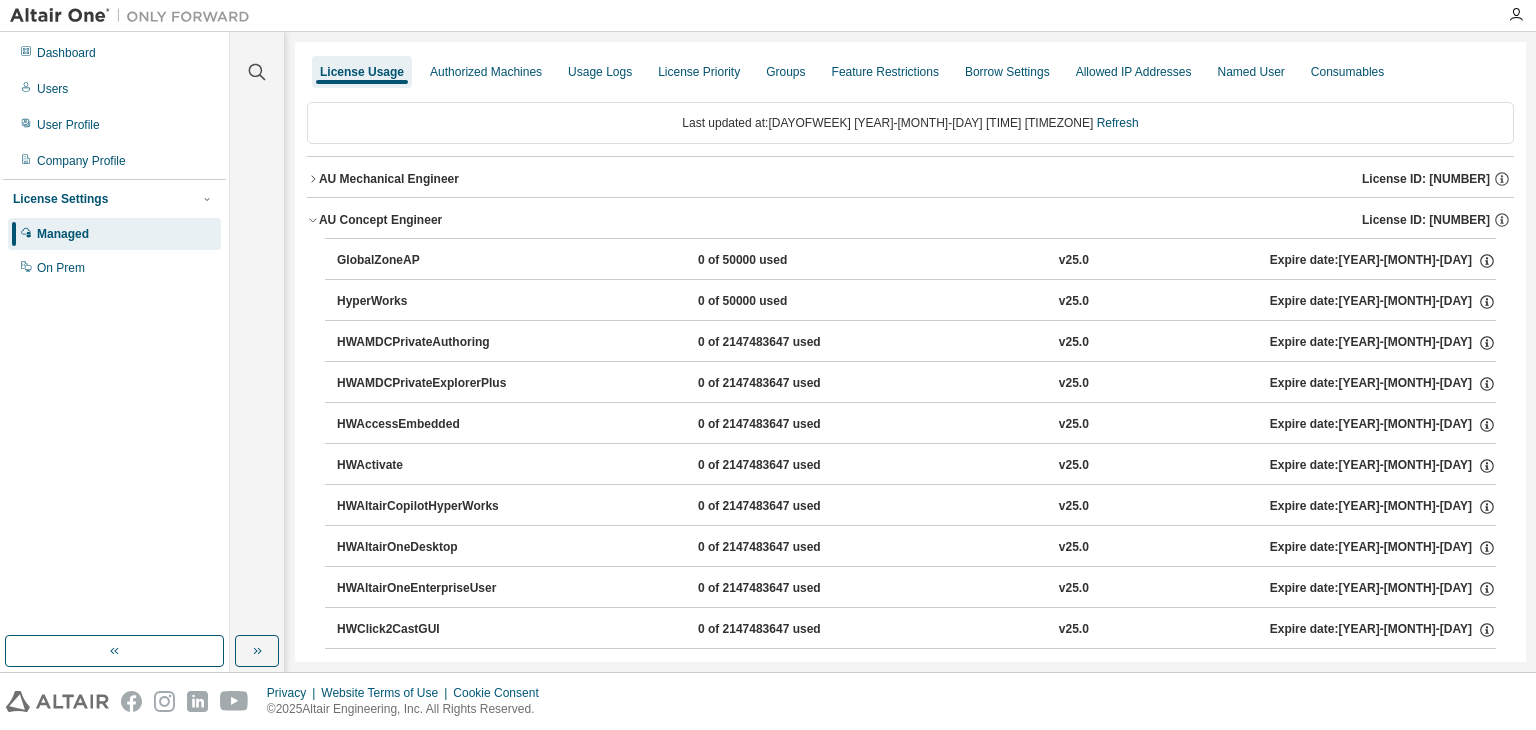 click 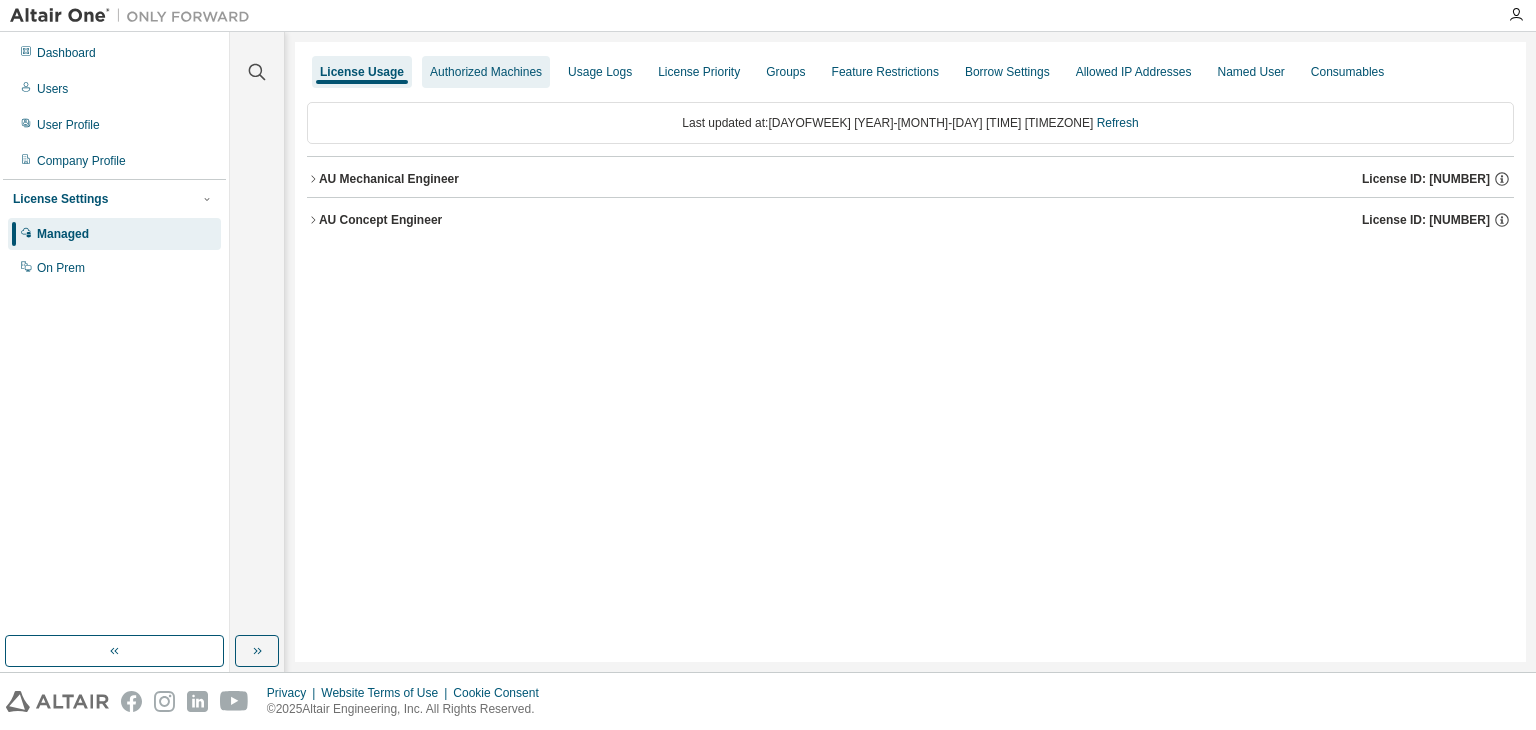 click on "Authorized Machines" at bounding box center (486, 72) 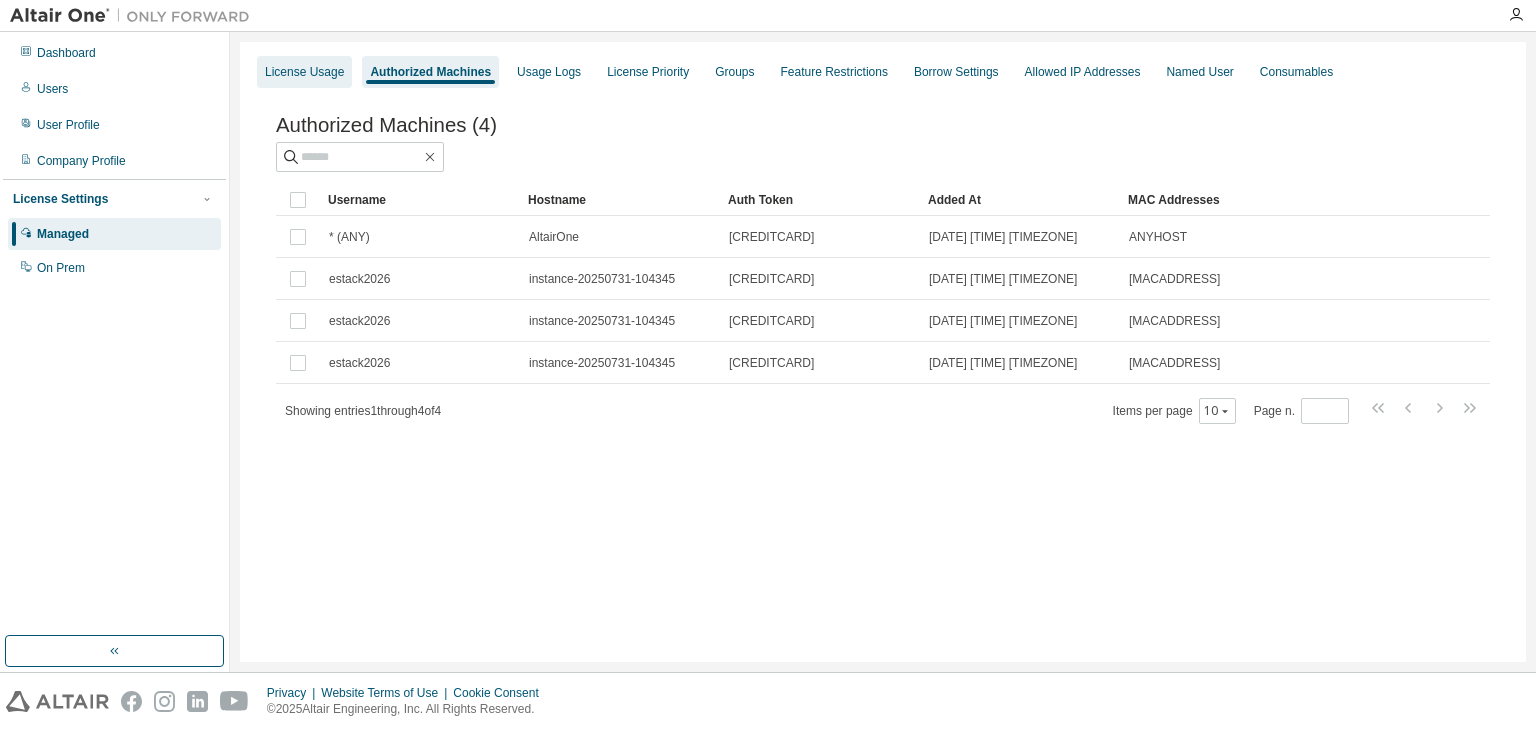 click on "License Usage" at bounding box center (304, 72) 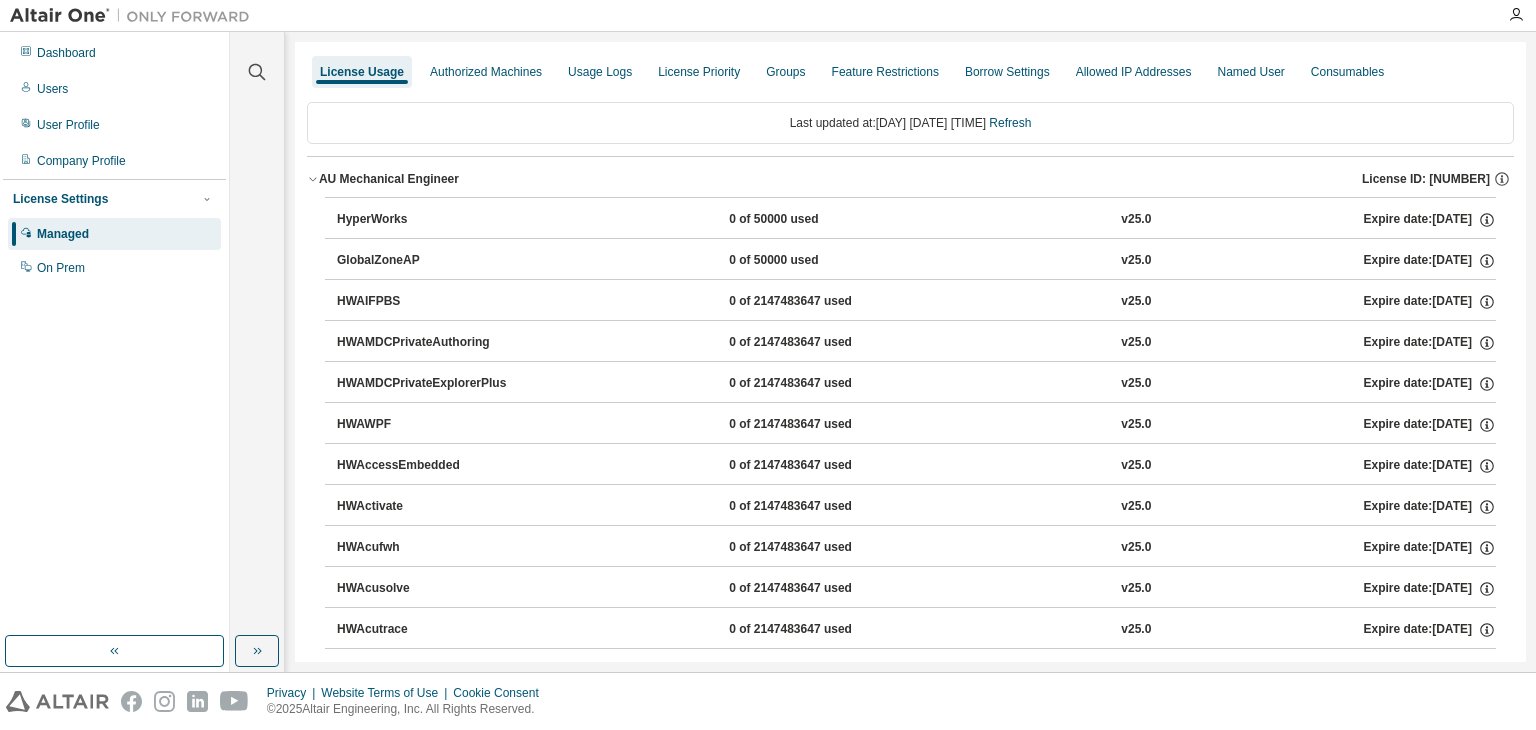 scroll, scrollTop: 0, scrollLeft: 0, axis: both 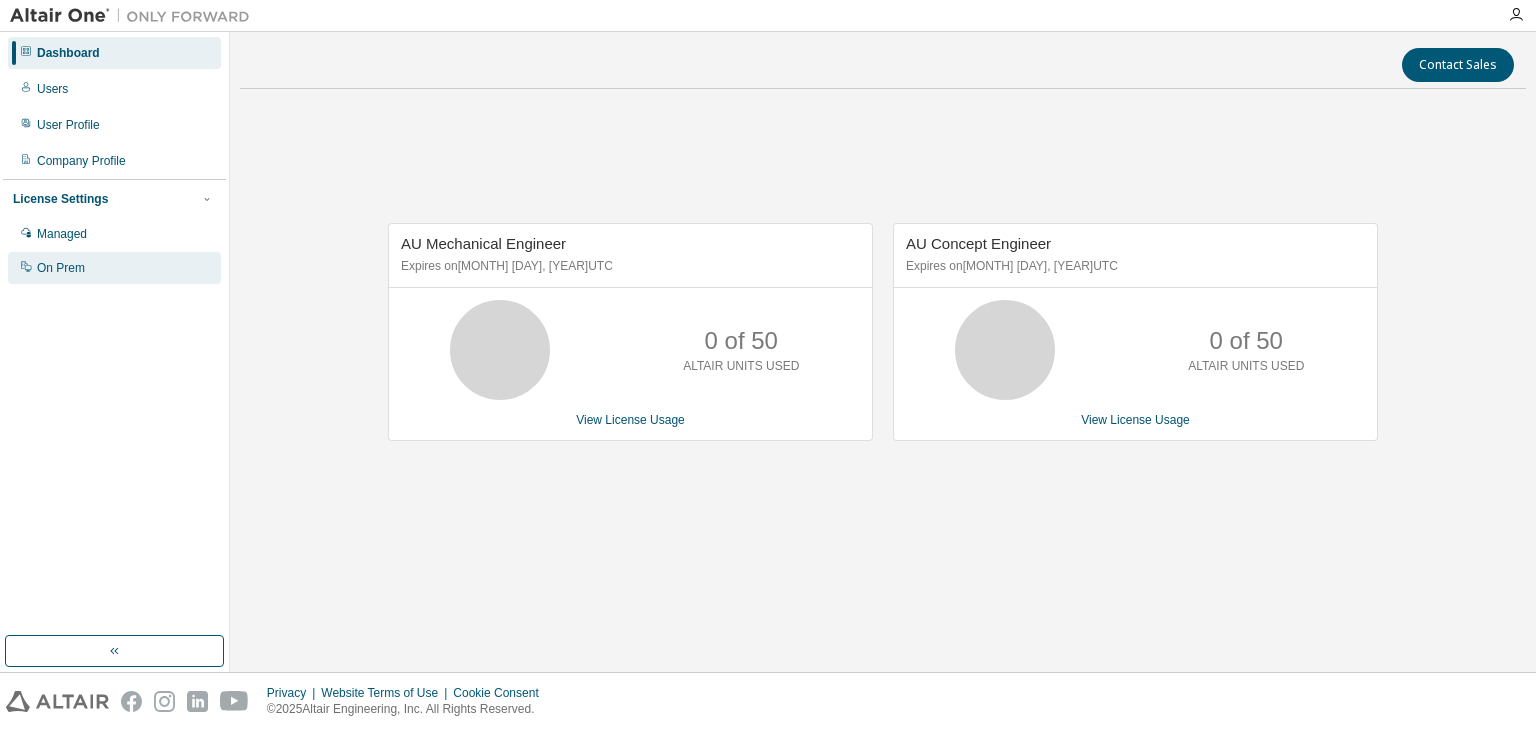 click on "On Prem" at bounding box center (61, 268) 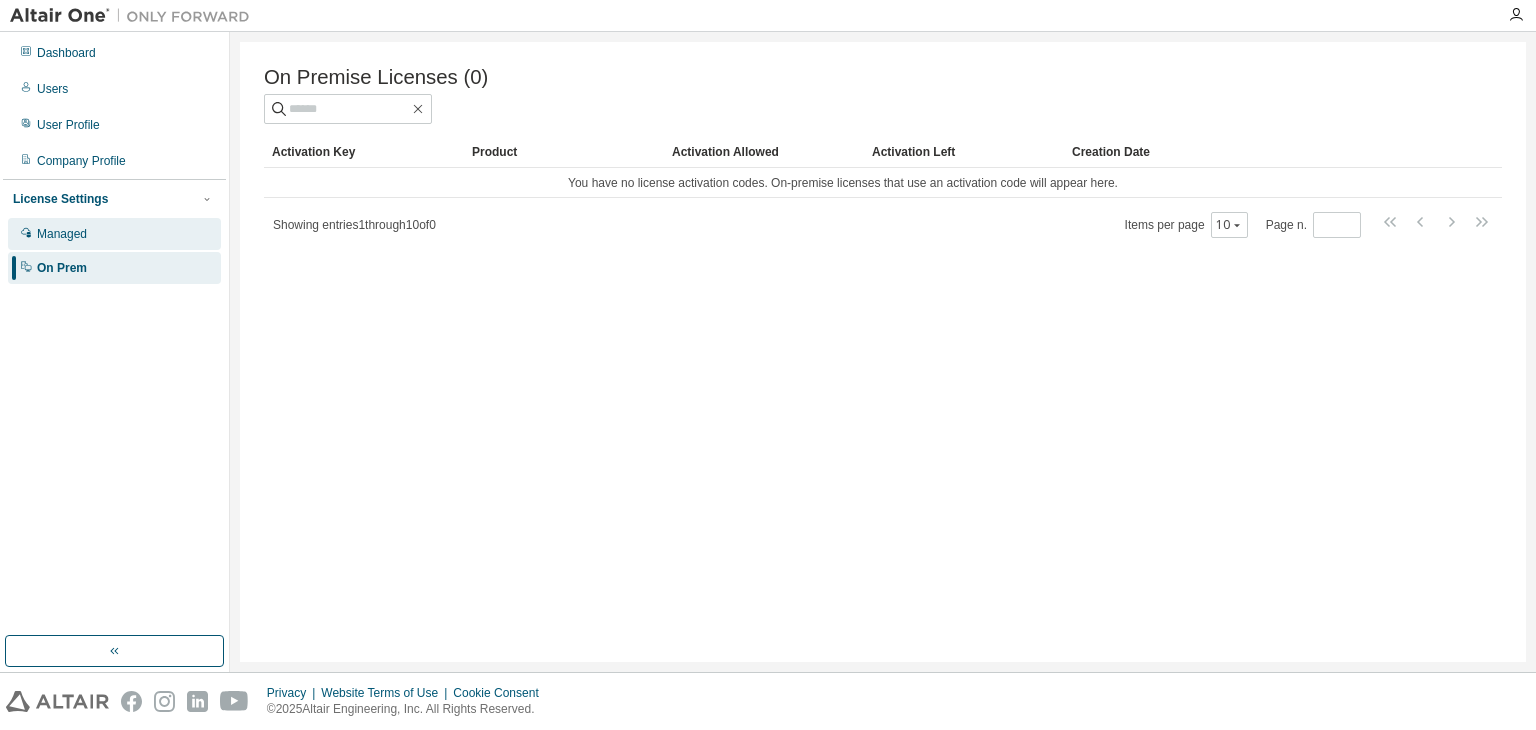 click on "Managed" at bounding box center [114, 234] 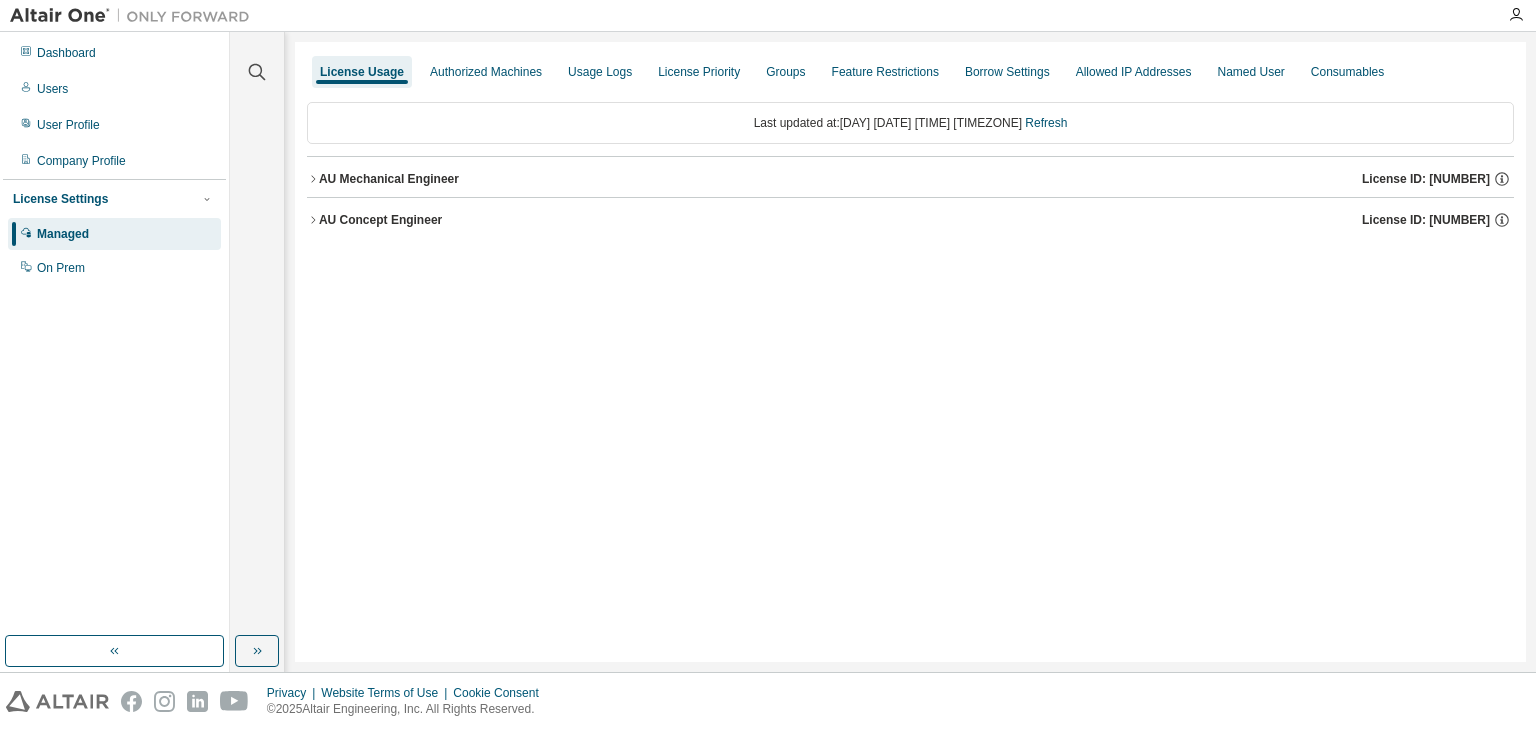 click on "AU Mechanical Engineer" at bounding box center [389, 179] 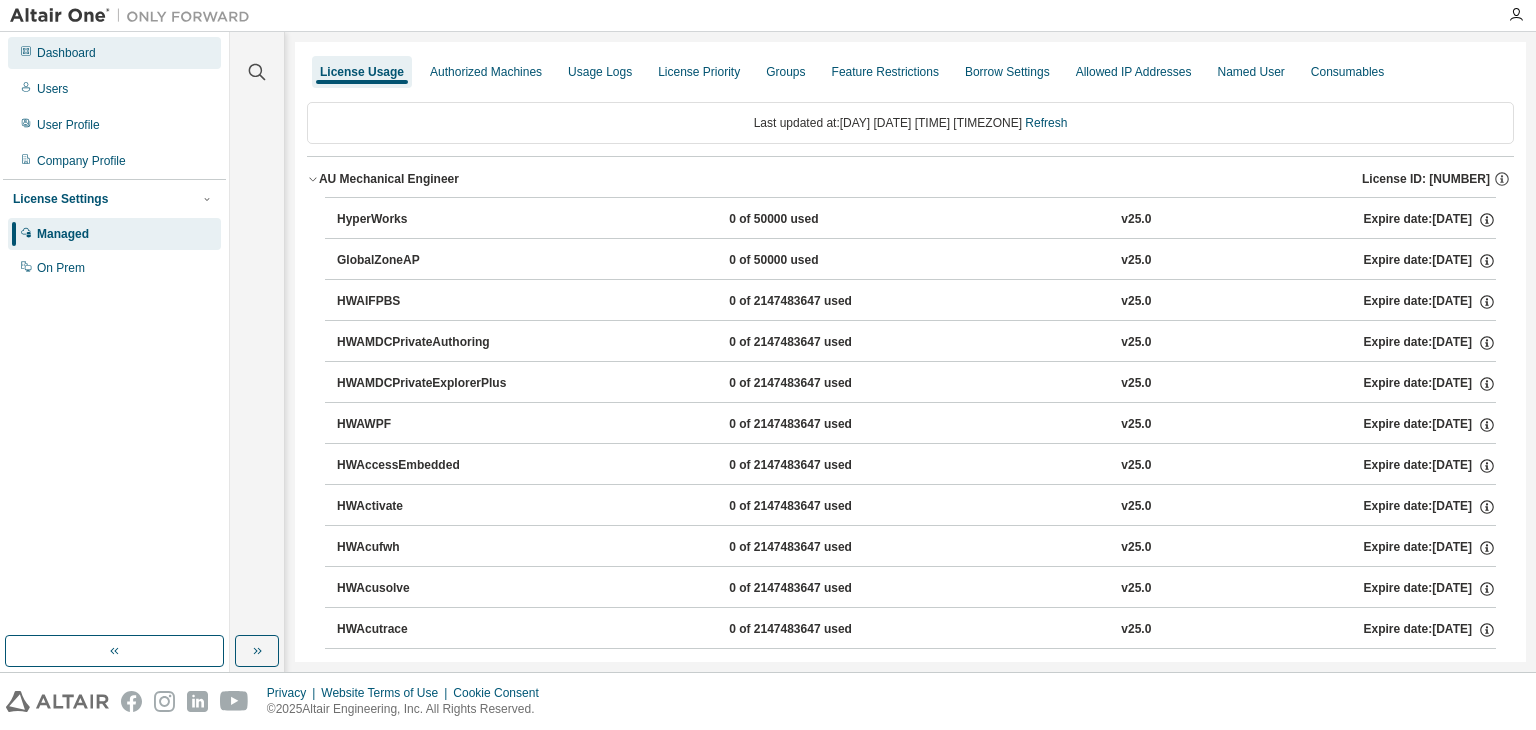 click on "Dashboard" at bounding box center (114, 53) 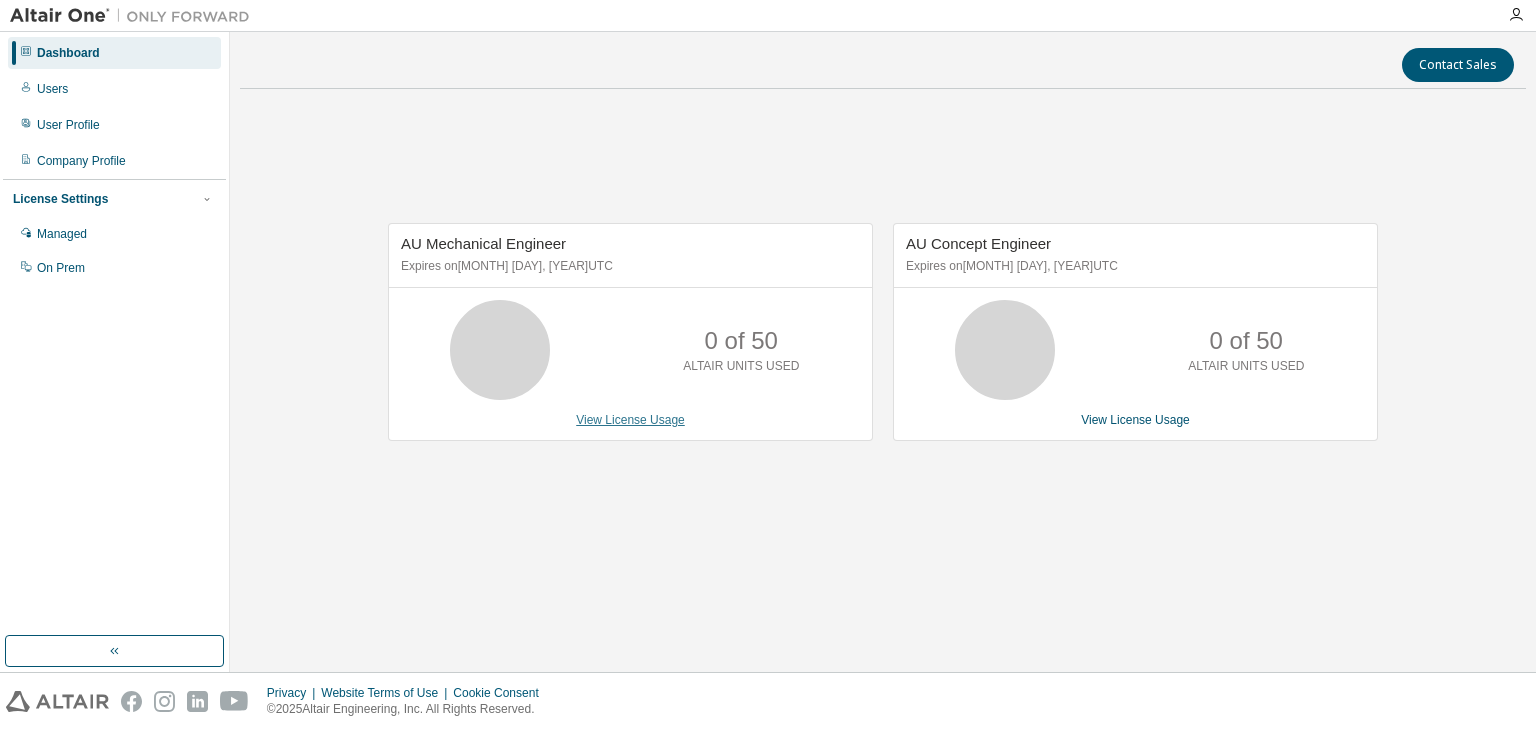 click on "View License Usage" at bounding box center [630, 420] 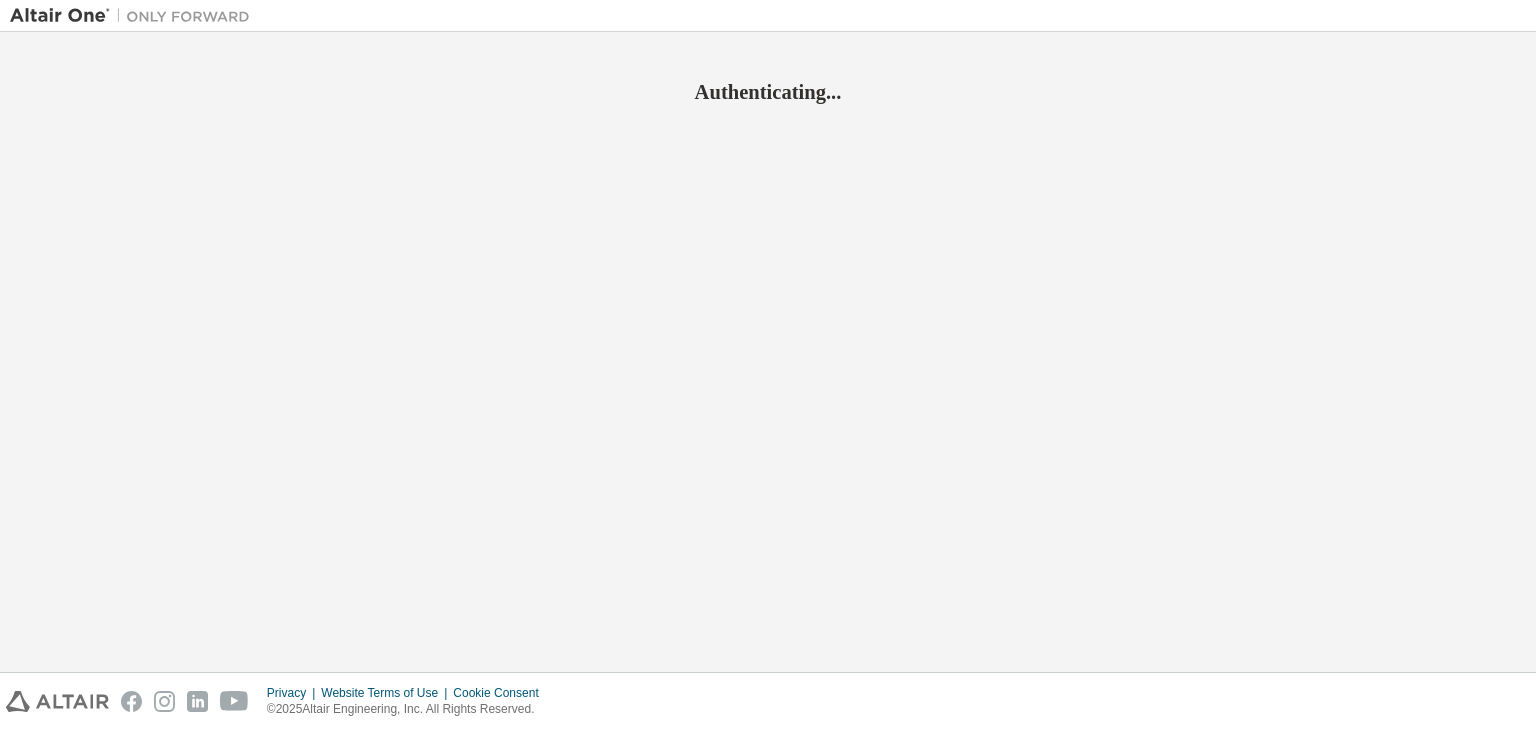 scroll, scrollTop: 0, scrollLeft: 0, axis: both 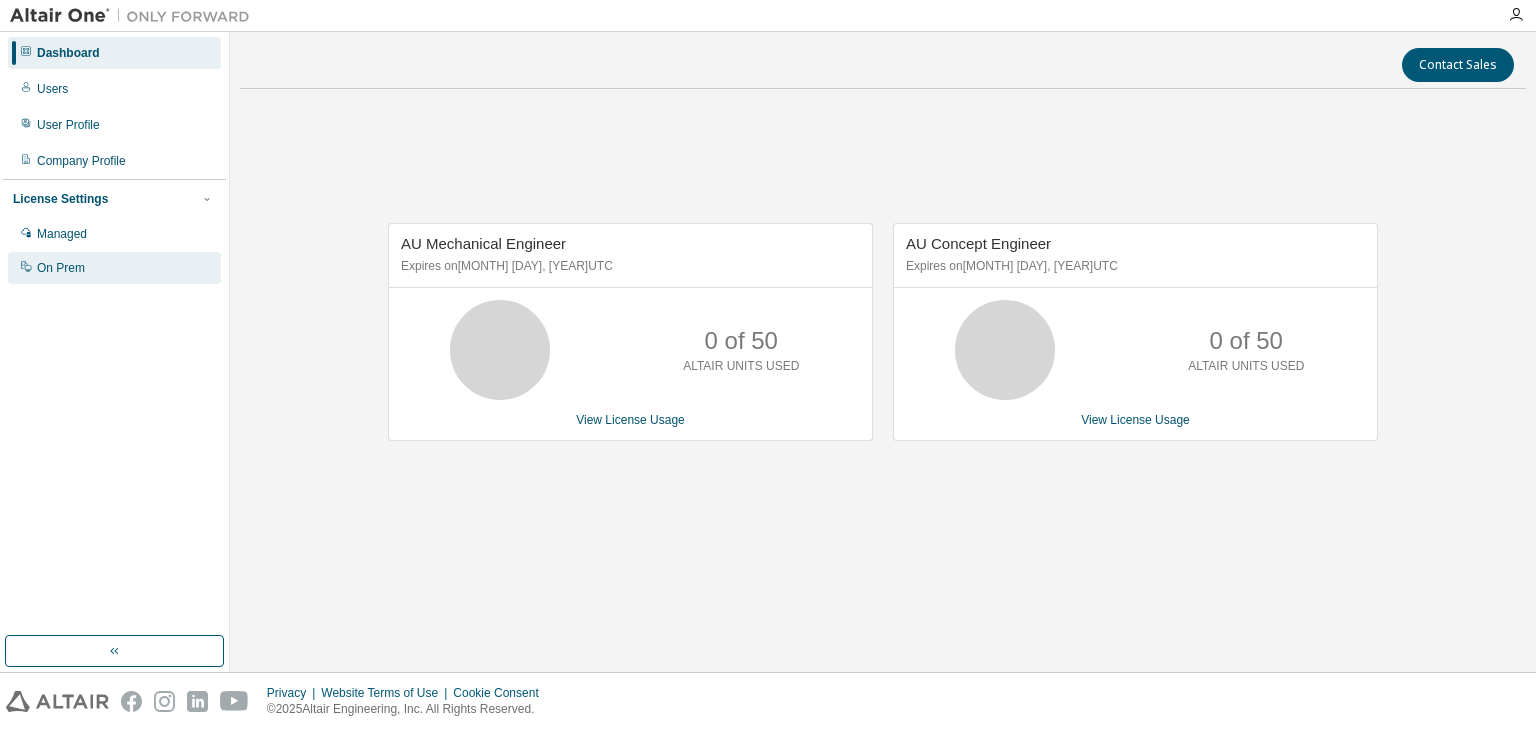 click on "On Prem" at bounding box center (61, 268) 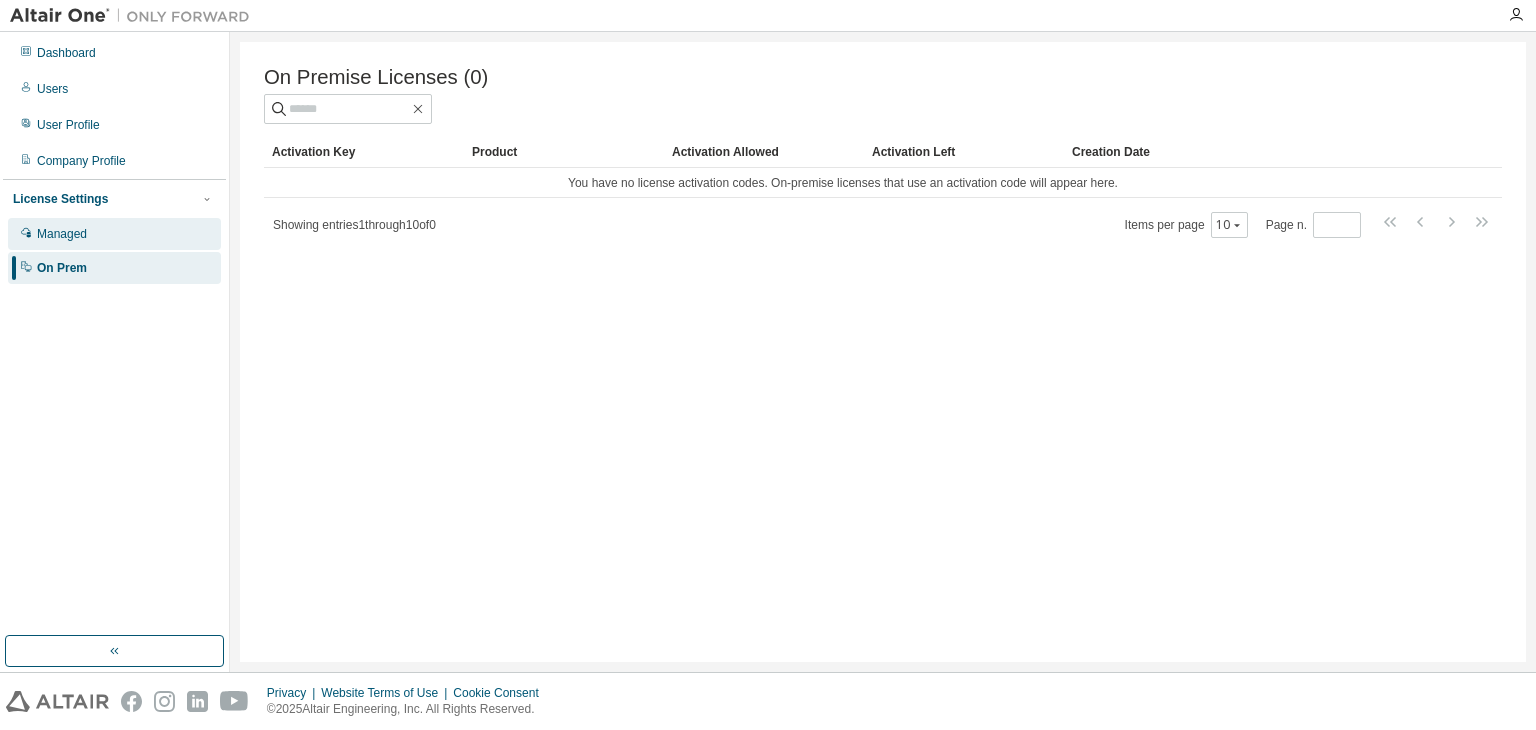 click on "Managed" at bounding box center [62, 234] 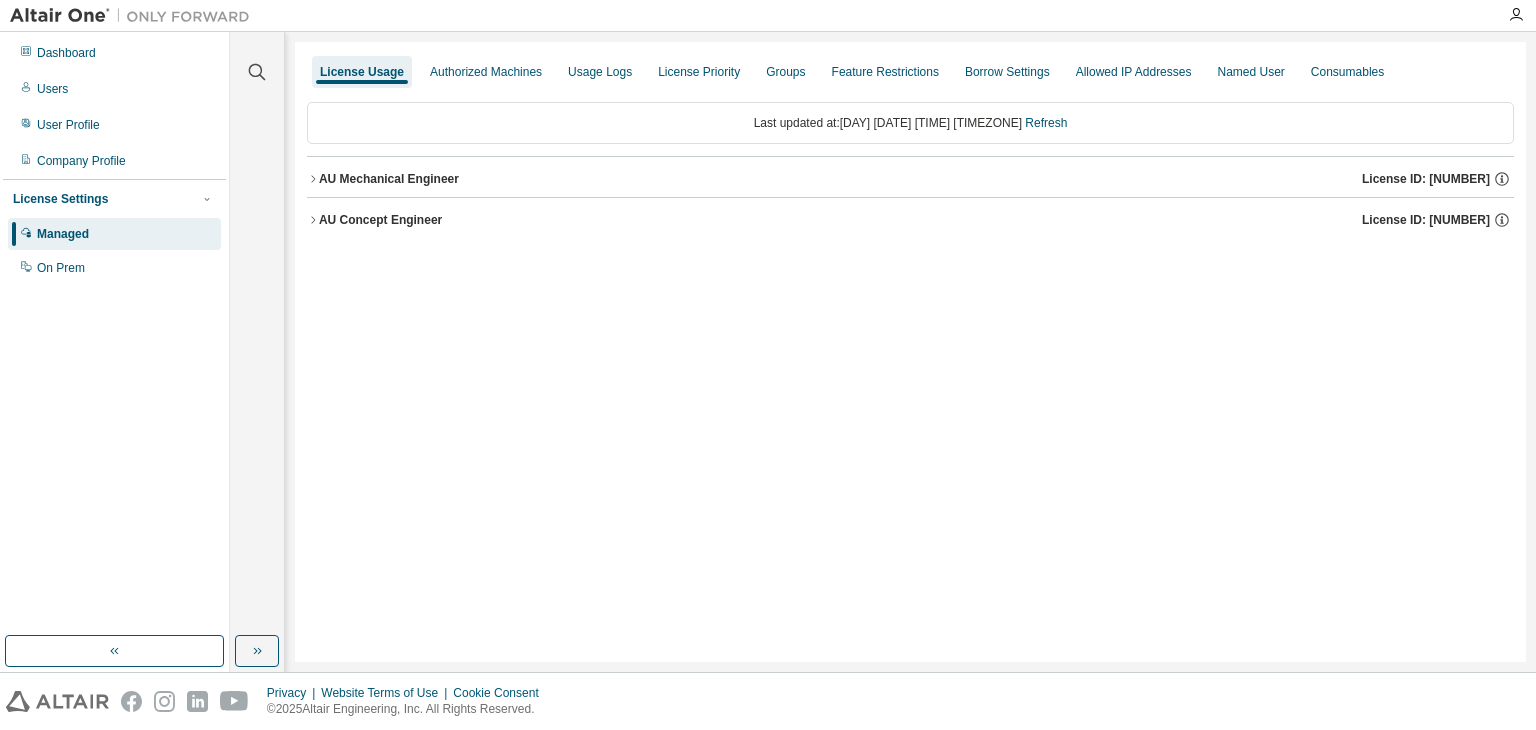click 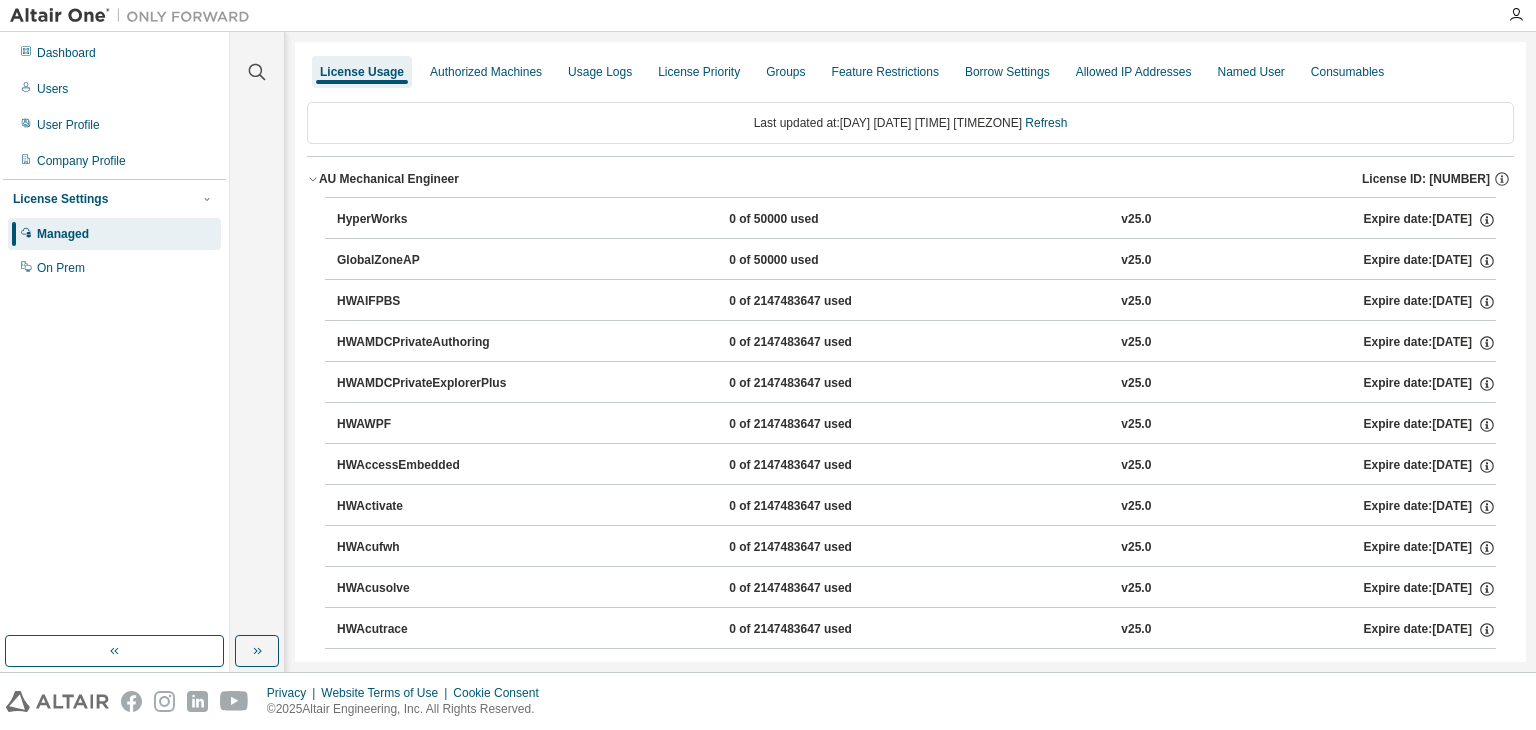 click on "HyperWorks" at bounding box center (427, 220) 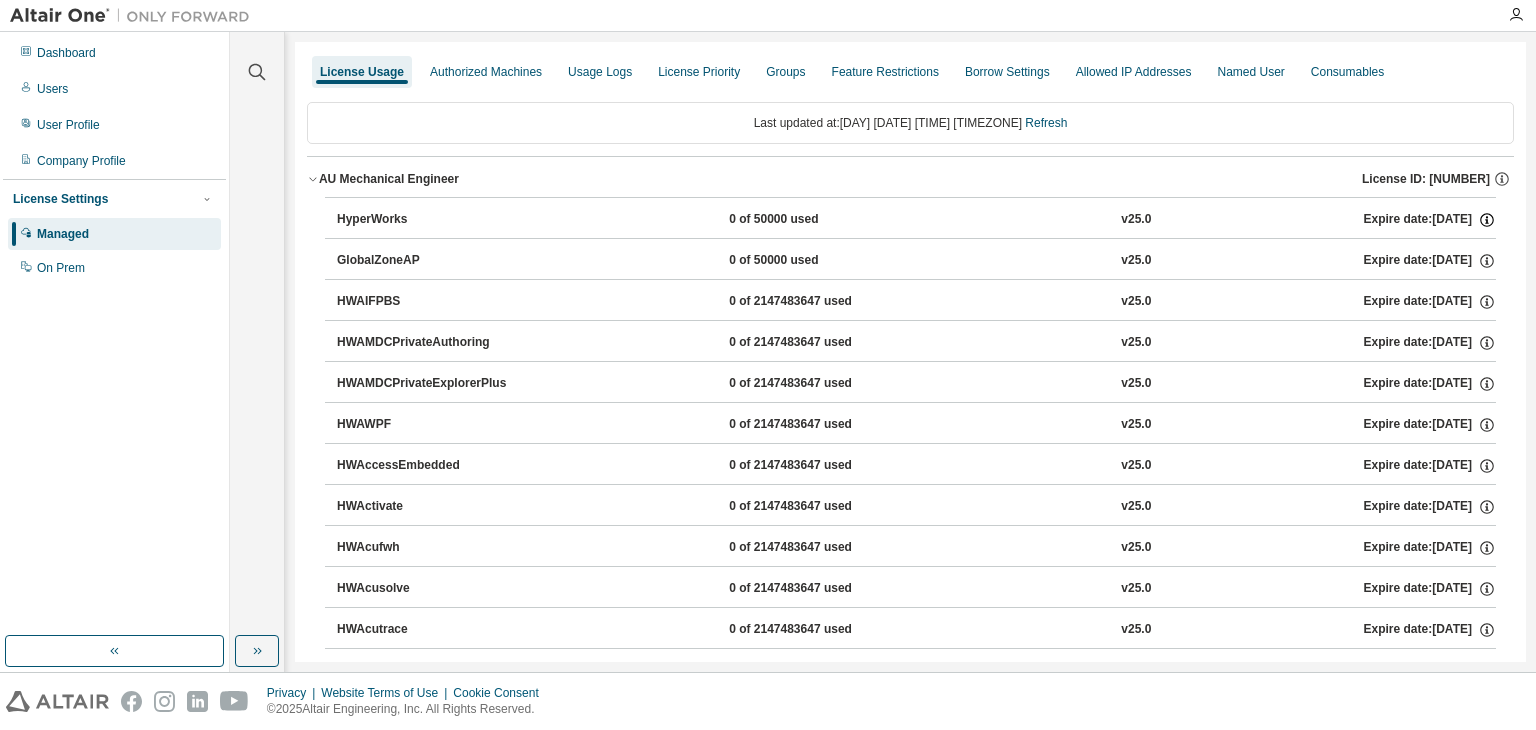 click 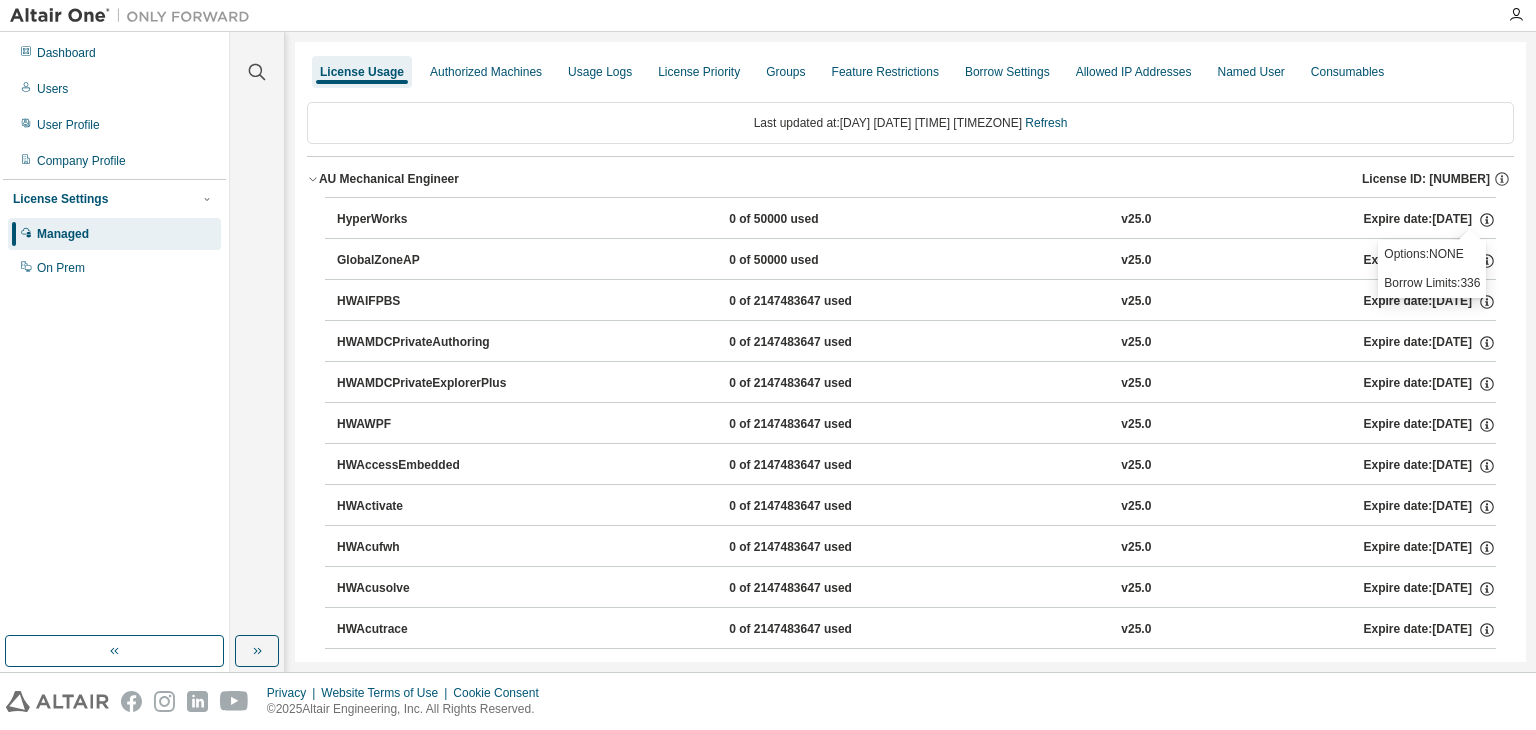 click on "Options:  NONE" at bounding box center (1432, 254) 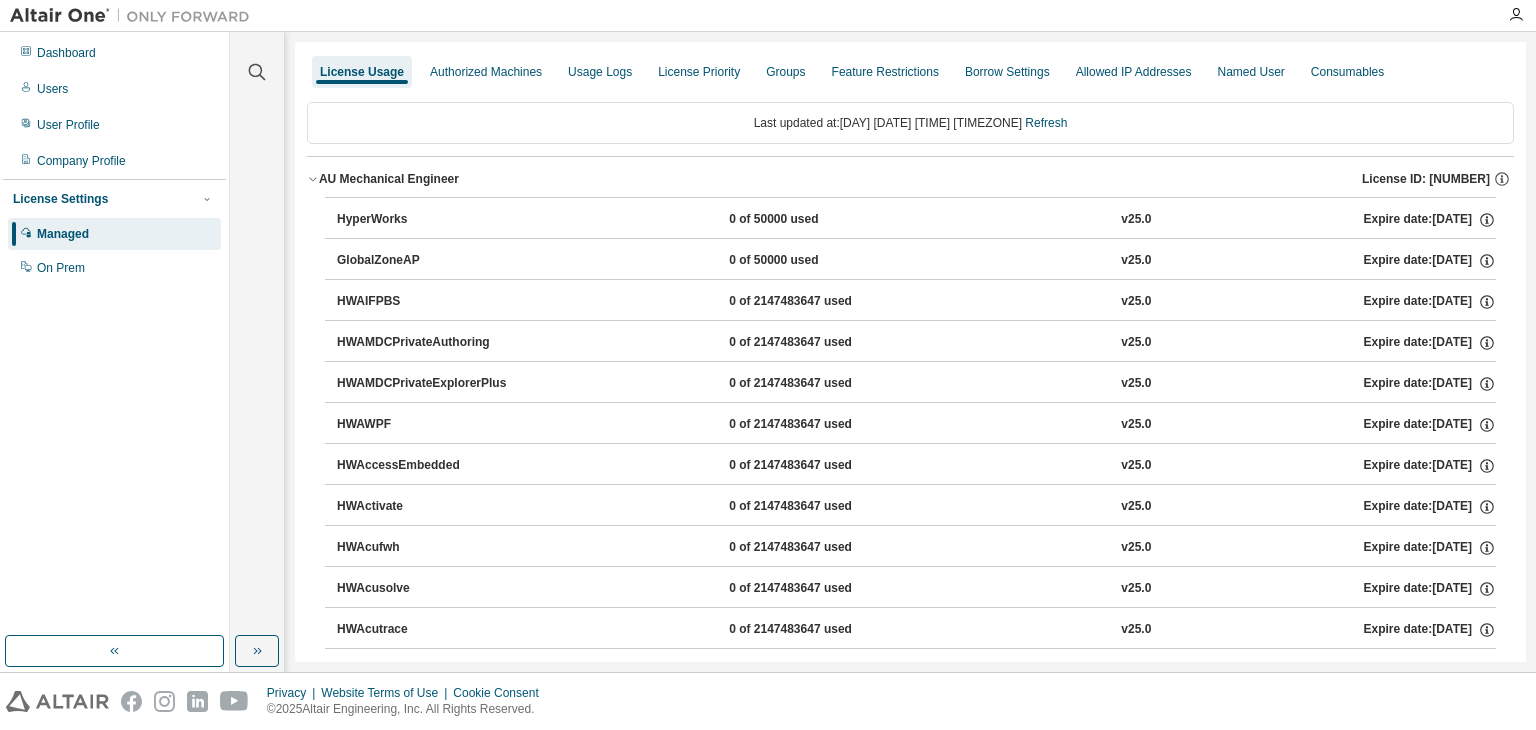 click on "Expire date:  [DATE]" at bounding box center [1430, 220] 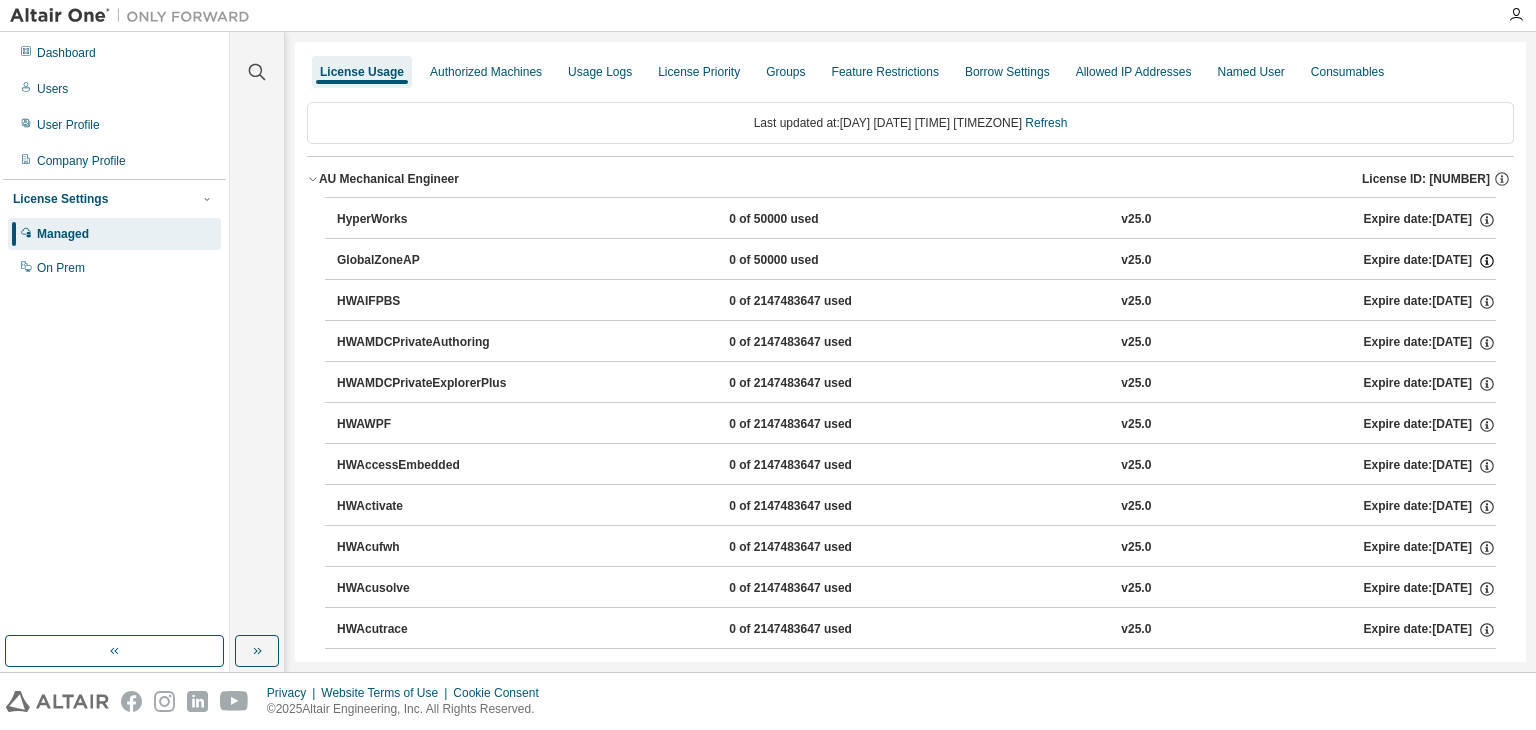 click 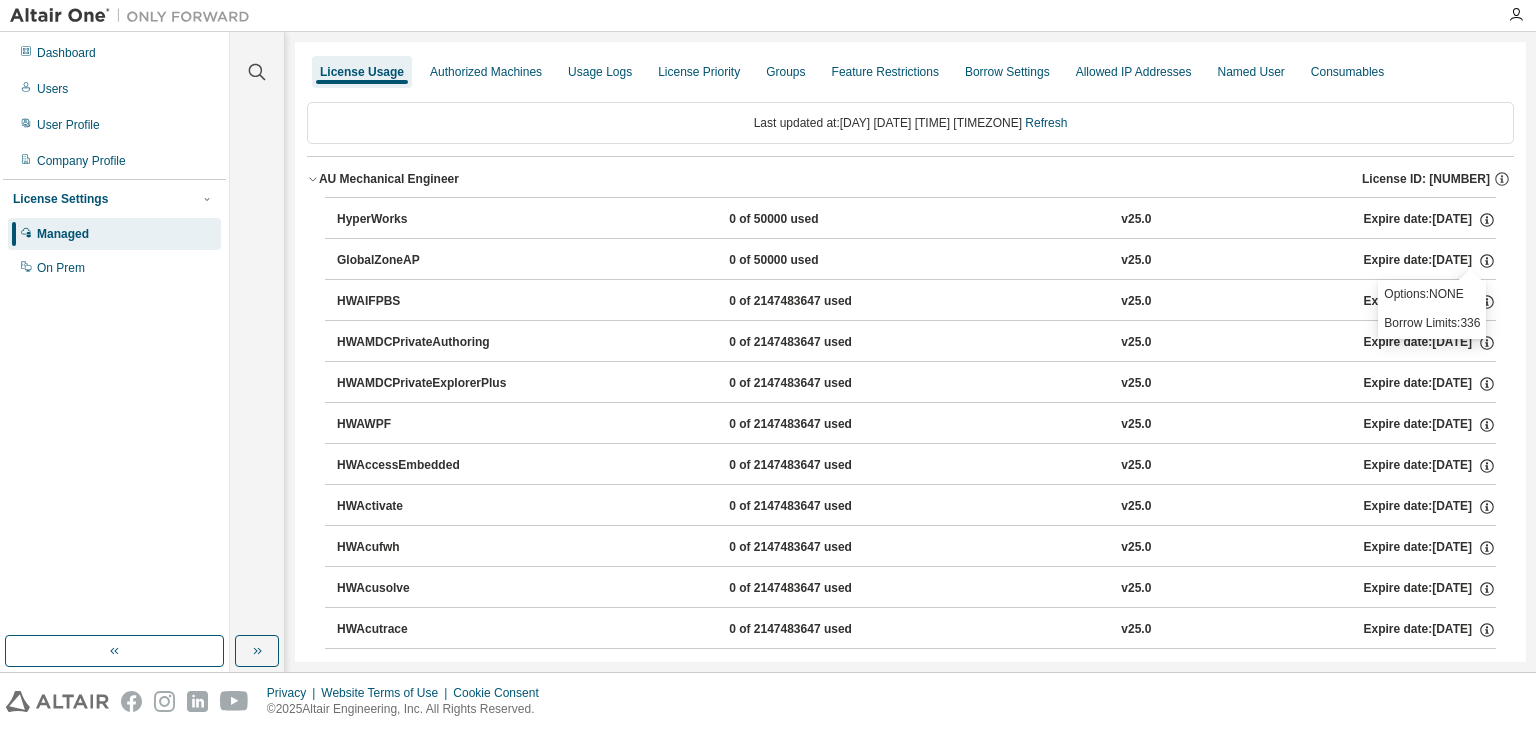 click on "Last updated at:  [DAY] [DATE] [TIME] [TIMEZONE]   Refresh" at bounding box center [910, 123] 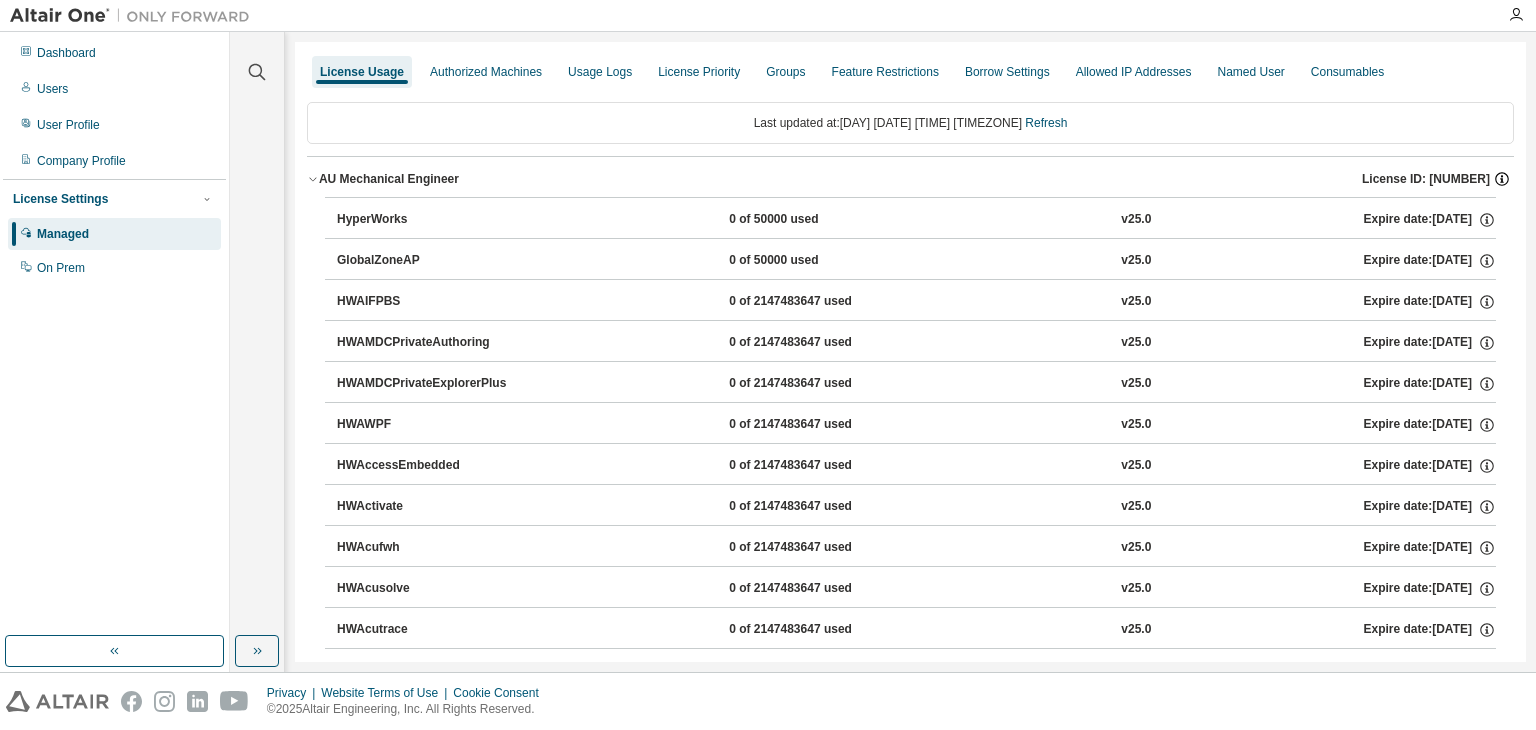 click 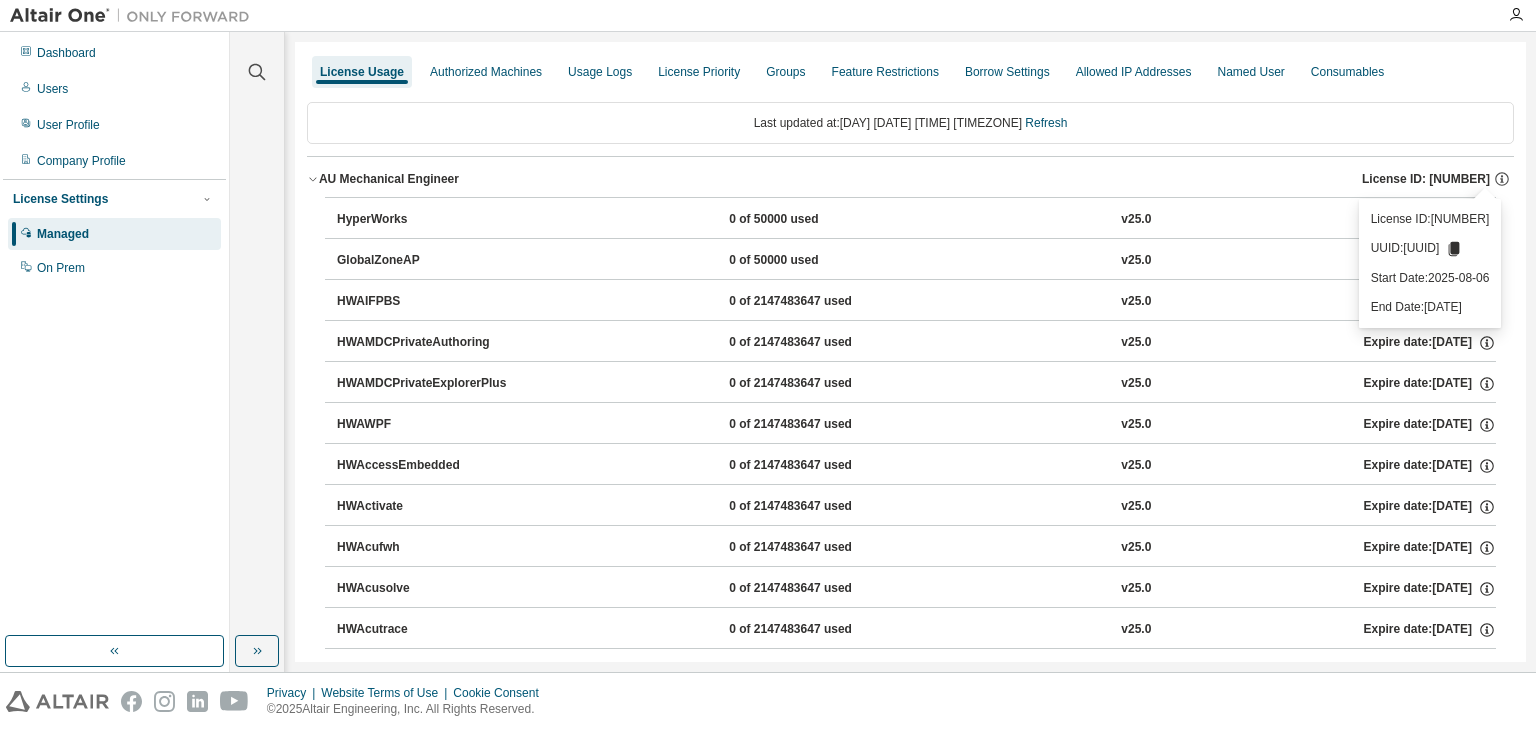 click on "AU Mechanical Engineer License ID: [NUMBER]" at bounding box center (910, 179) 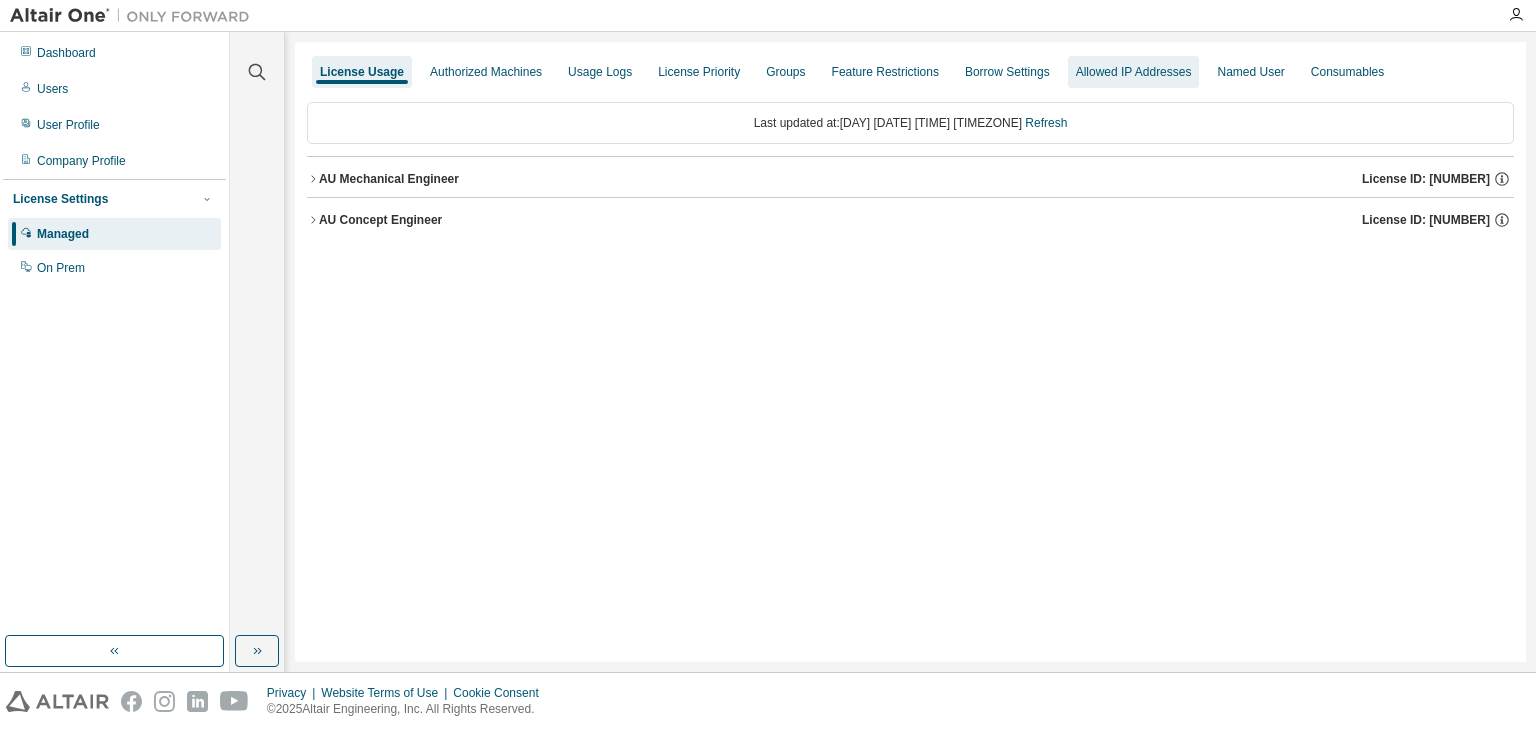 click on "Allowed IP Addresses" at bounding box center (1134, 72) 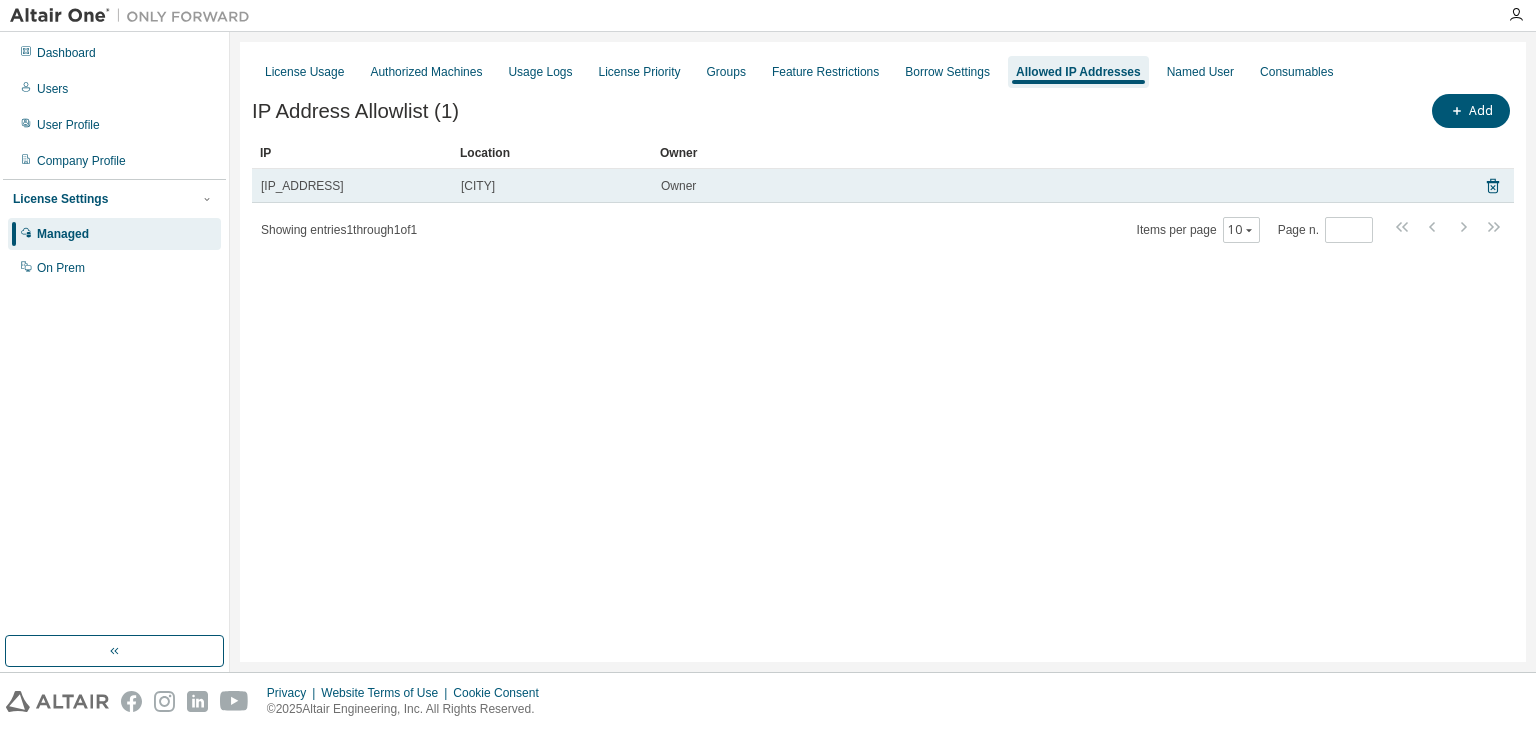 click on "Owner" at bounding box center (1059, 186) 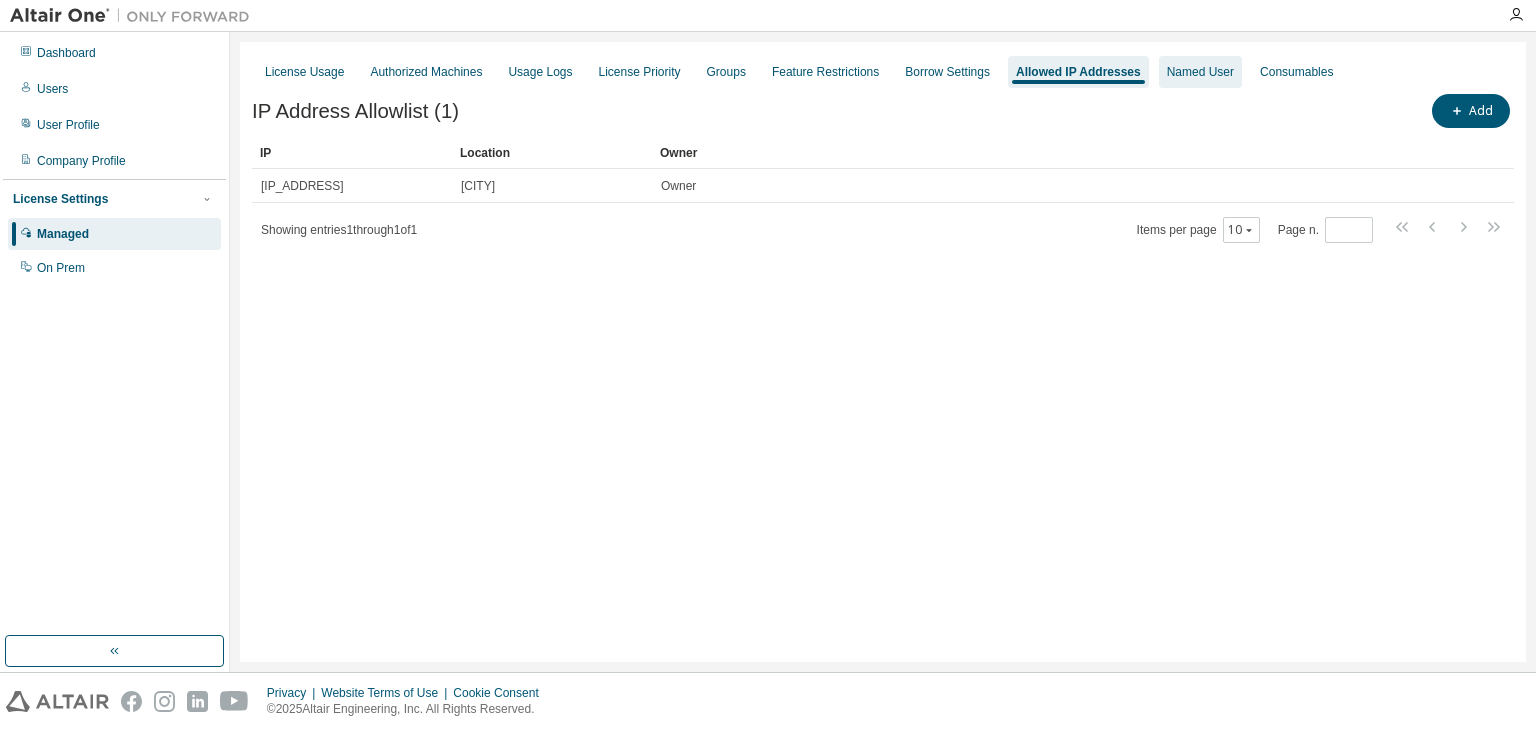 click on "Named User" at bounding box center [1200, 72] 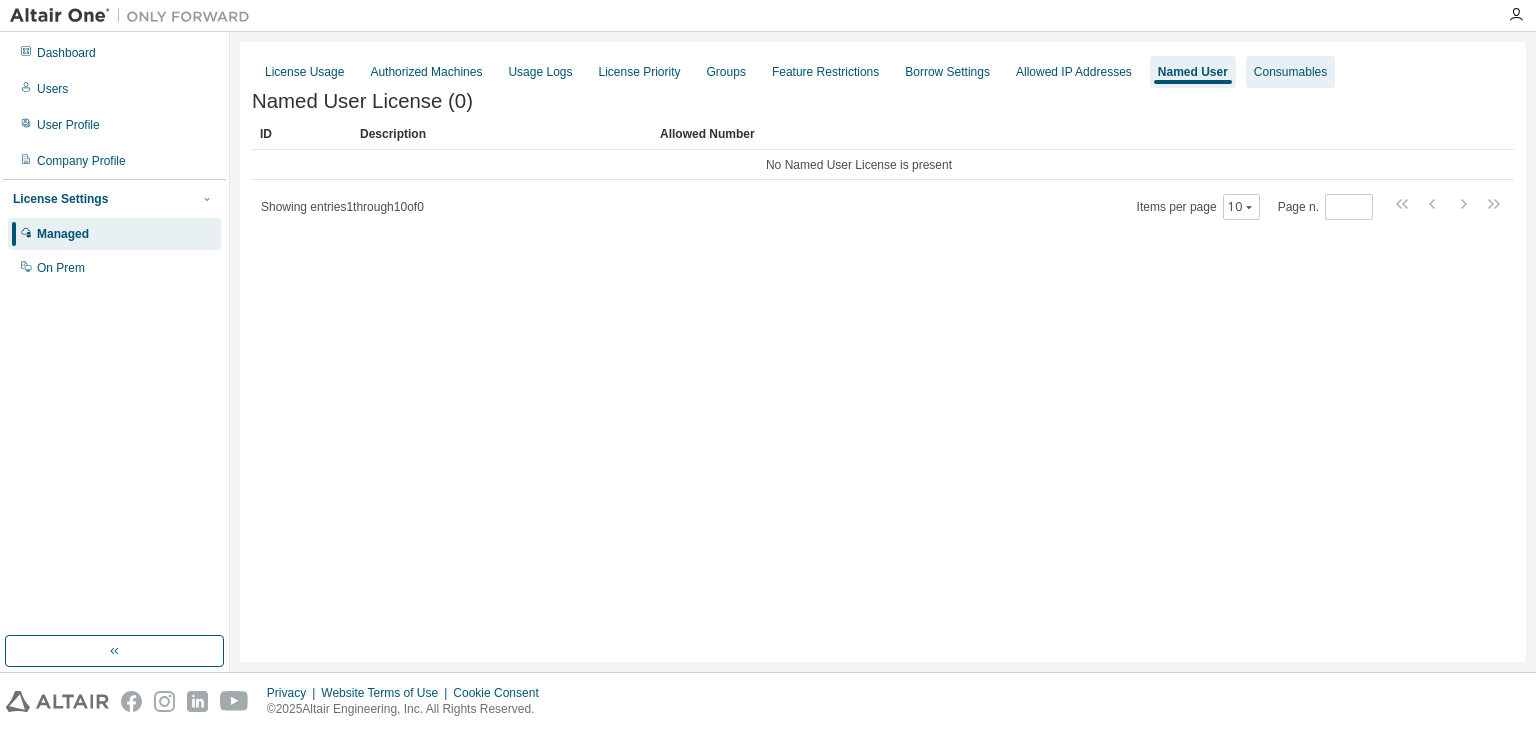 click on "Consumables" at bounding box center [1290, 72] 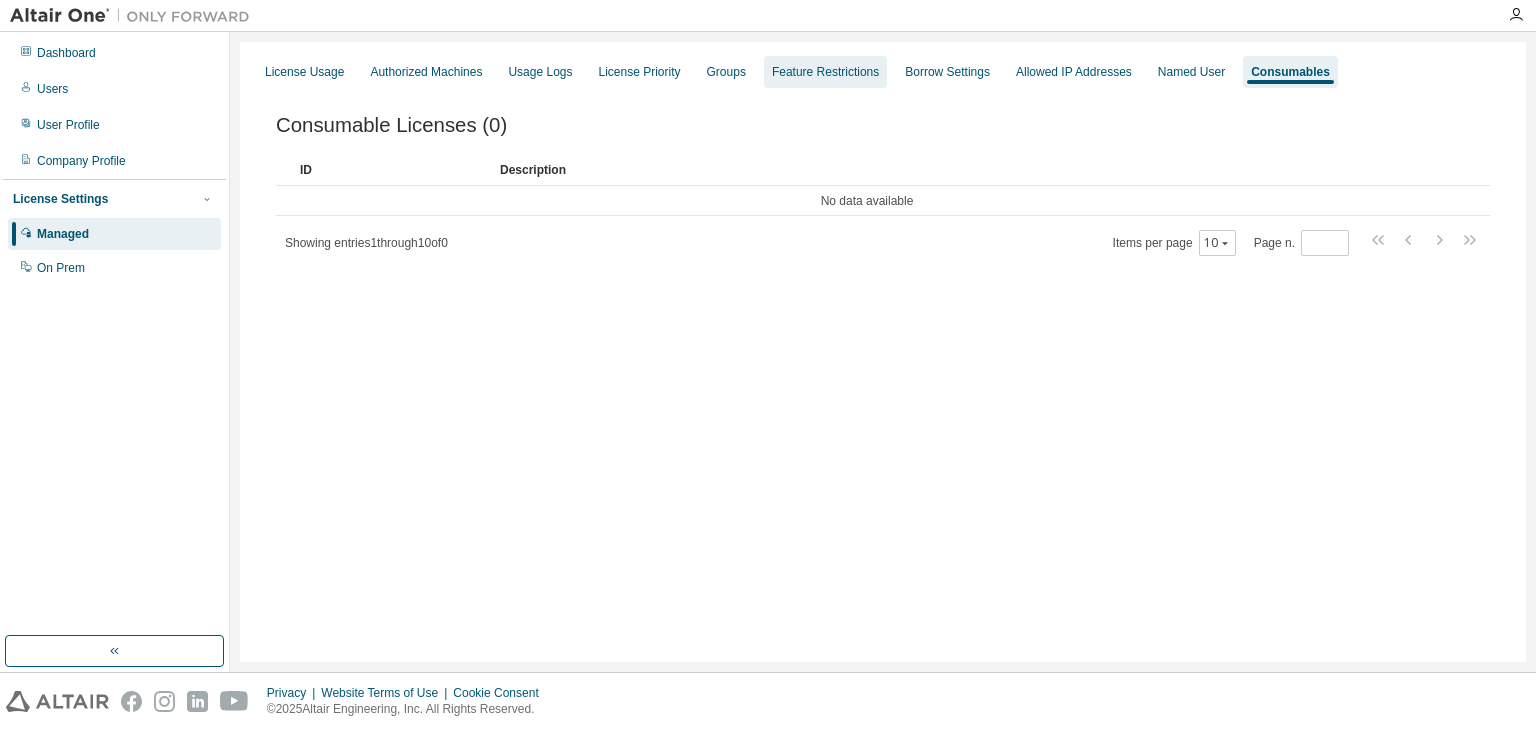 click on "Feature Restrictions" at bounding box center [825, 72] 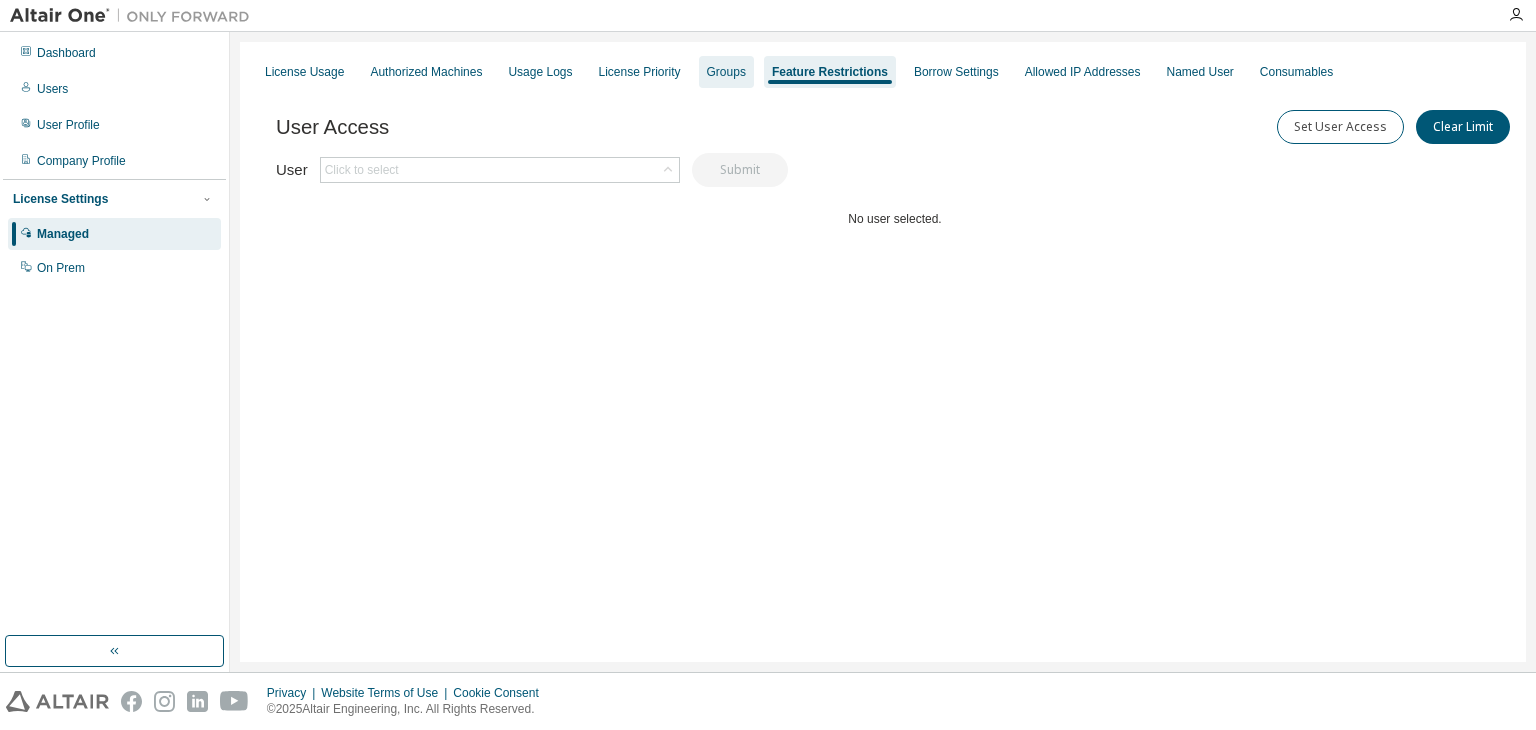 click on "Groups" at bounding box center [726, 72] 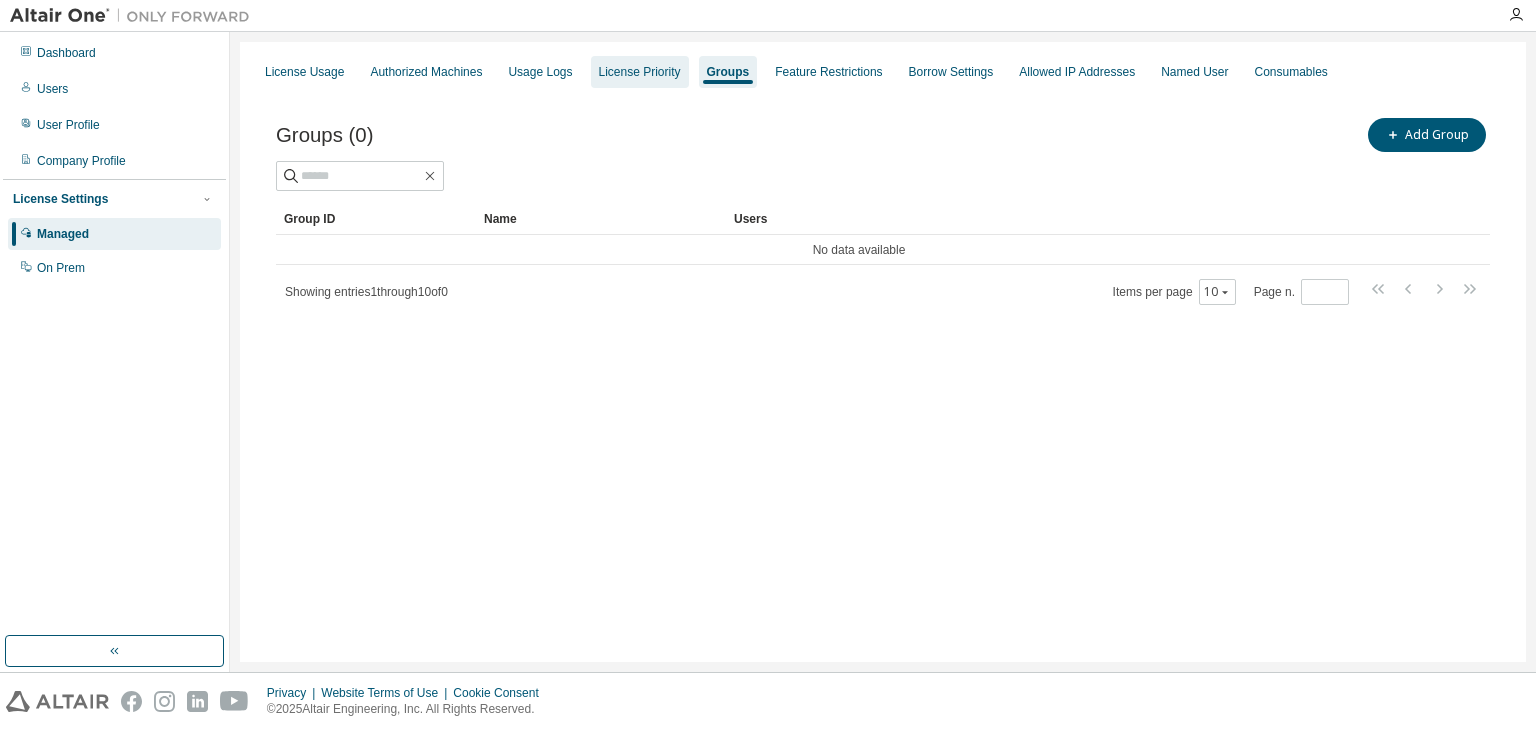 click on "License Priority" at bounding box center [640, 72] 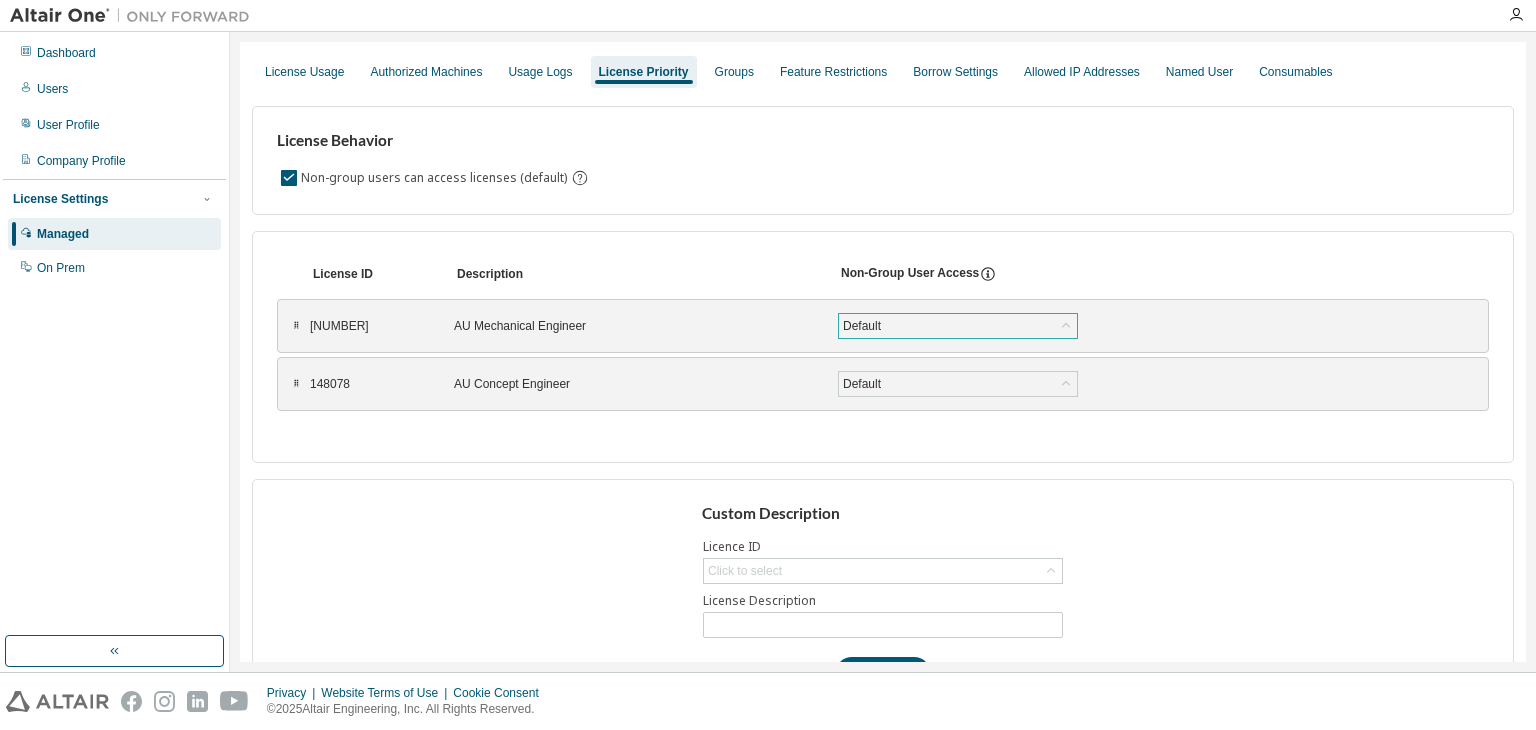 click on "Default" at bounding box center [862, 326] 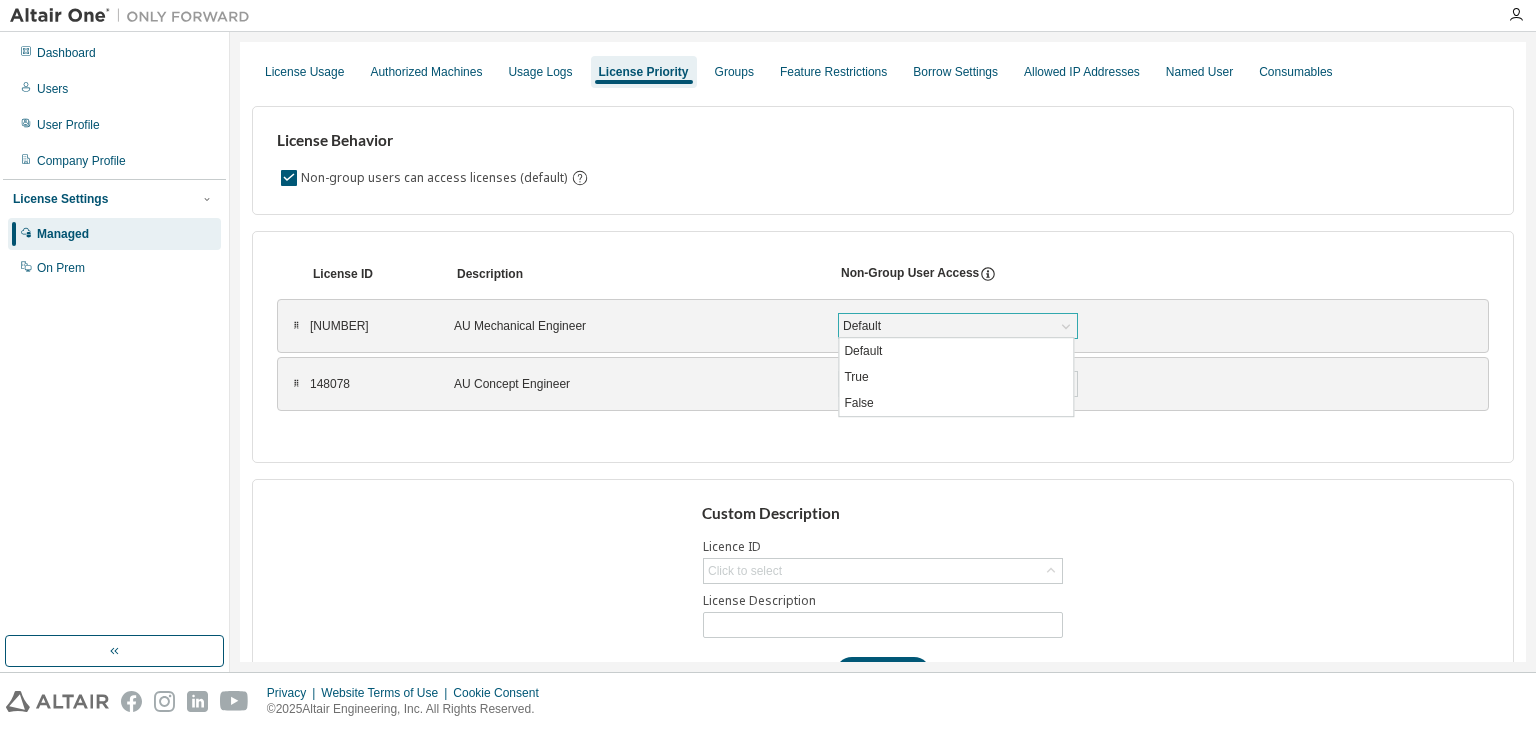 click on "Default" at bounding box center (862, 326) 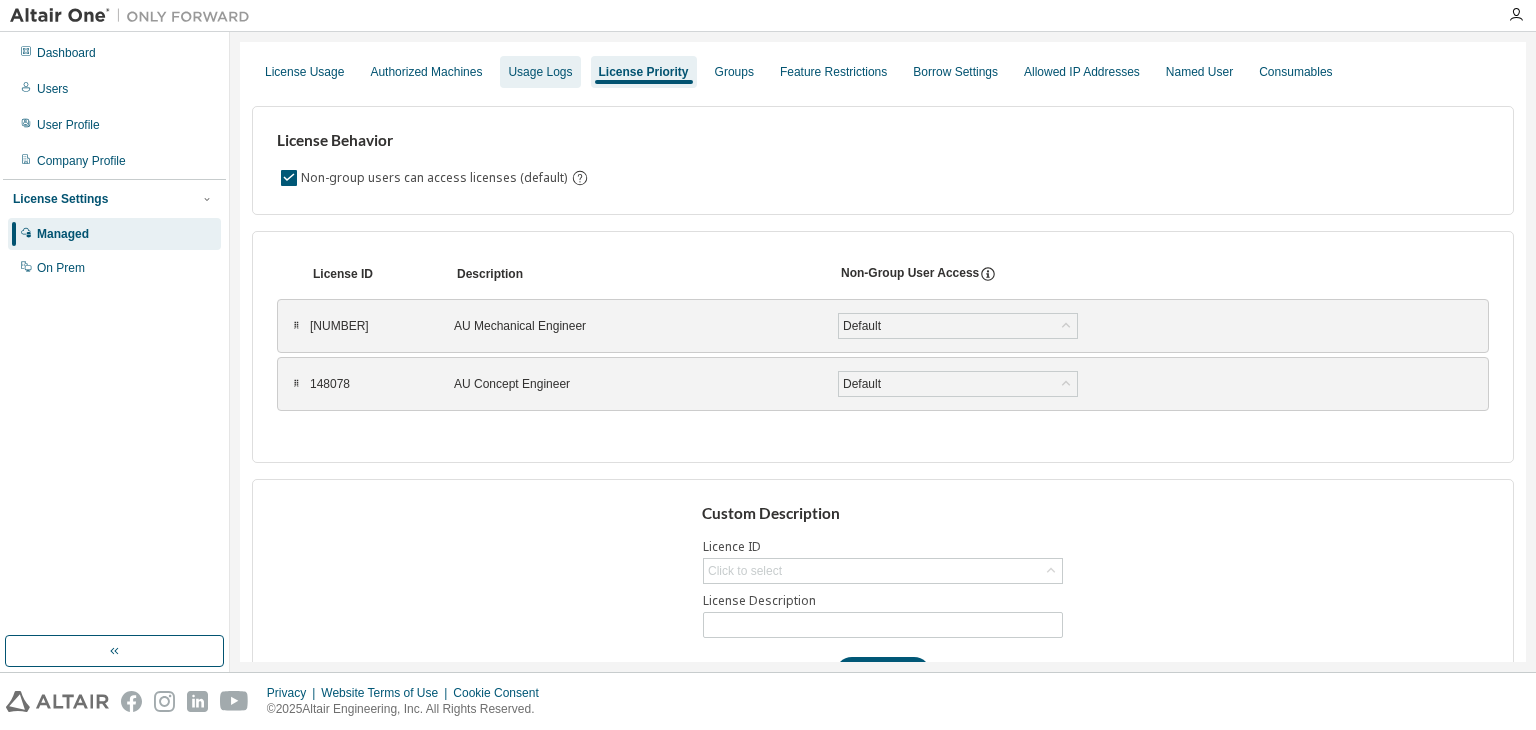 click on "Usage Logs" at bounding box center (540, 72) 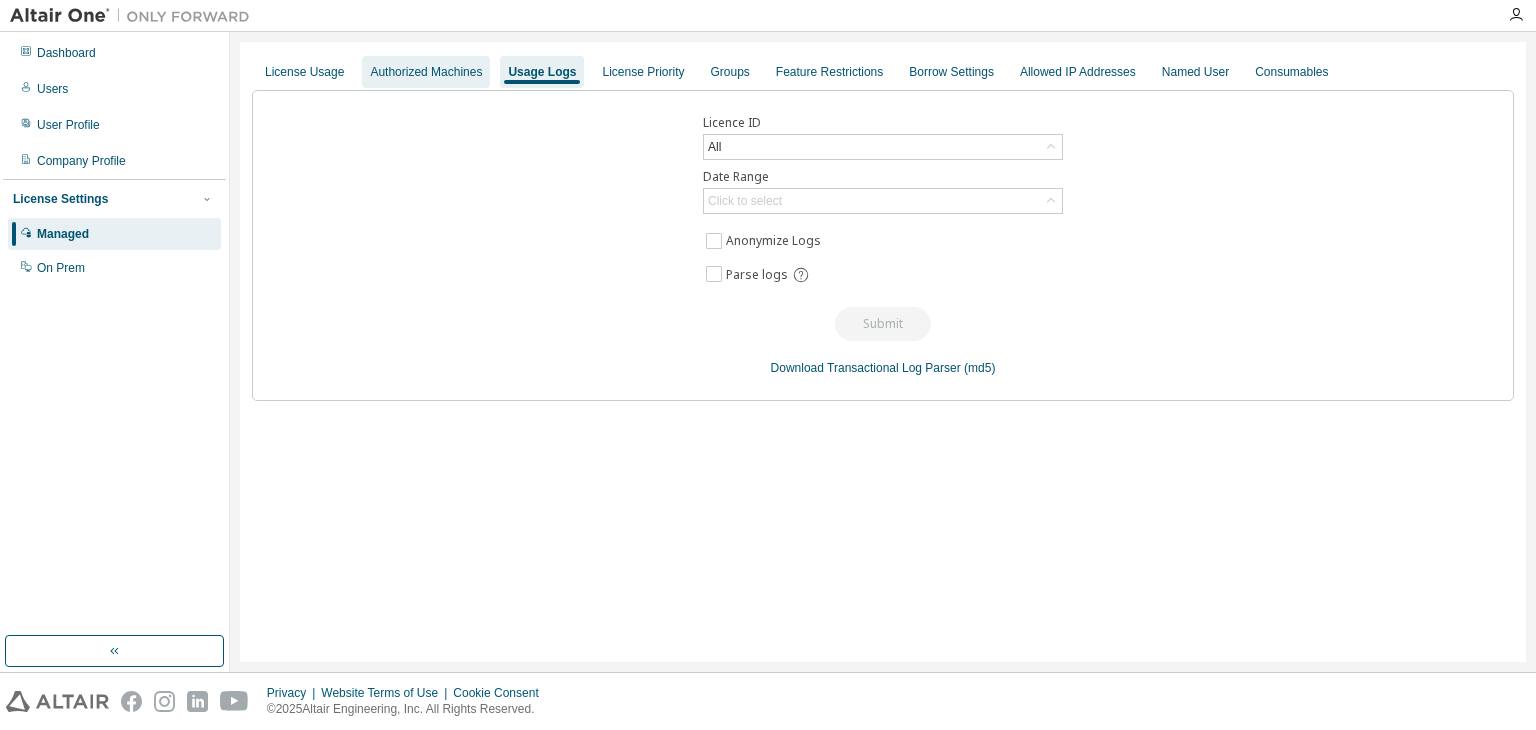 click on "Authorized Machines" at bounding box center (426, 72) 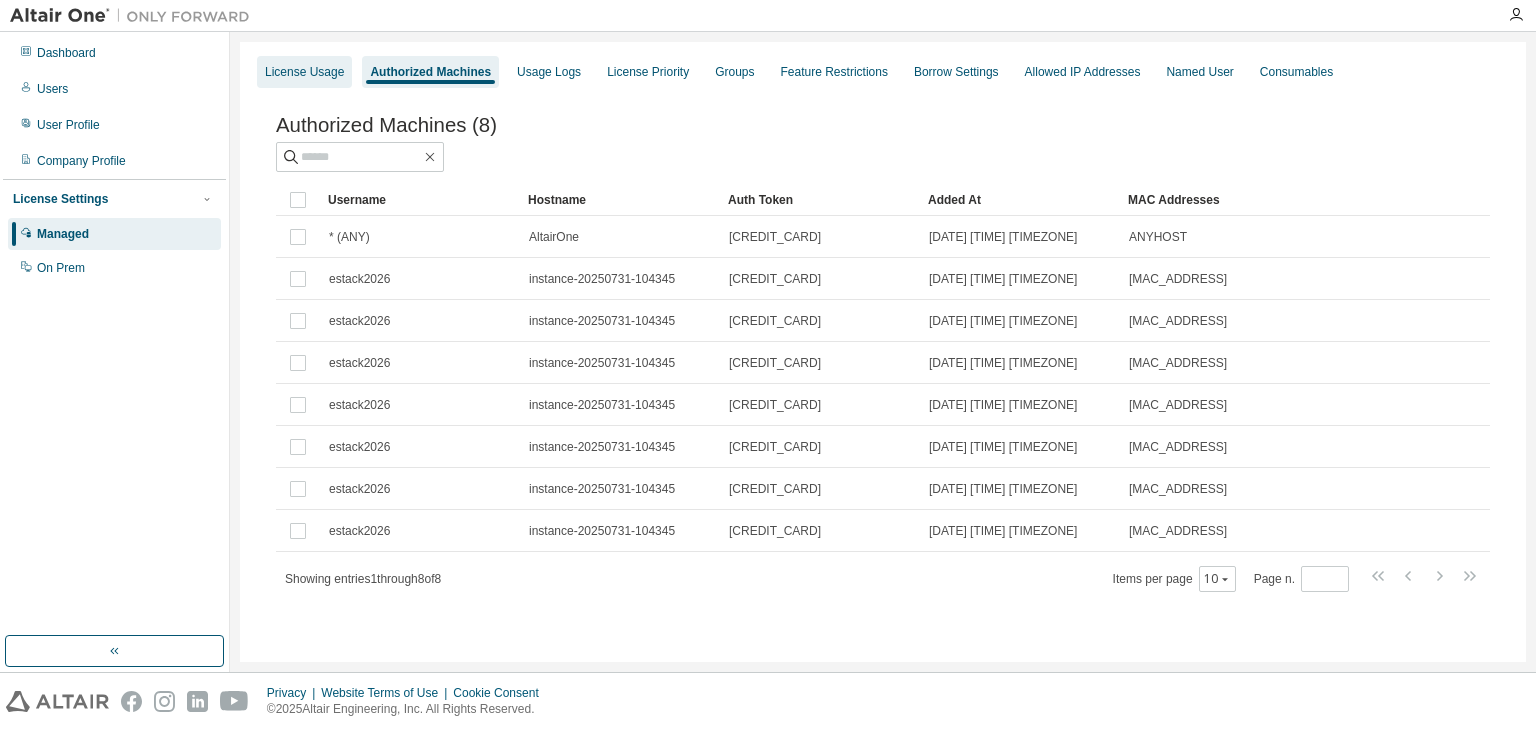 click on "License Usage" at bounding box center [304, 72] 